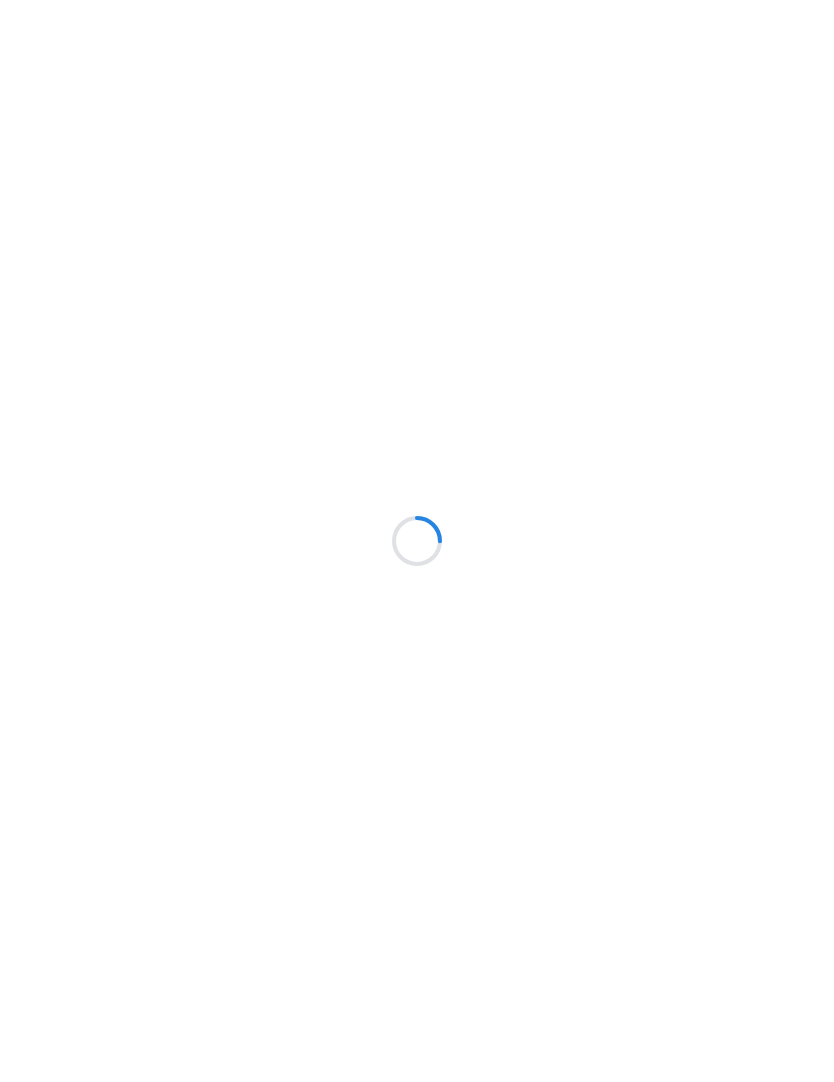 scroll, scrollTop: 0, scrollLeft: 0, axis: both 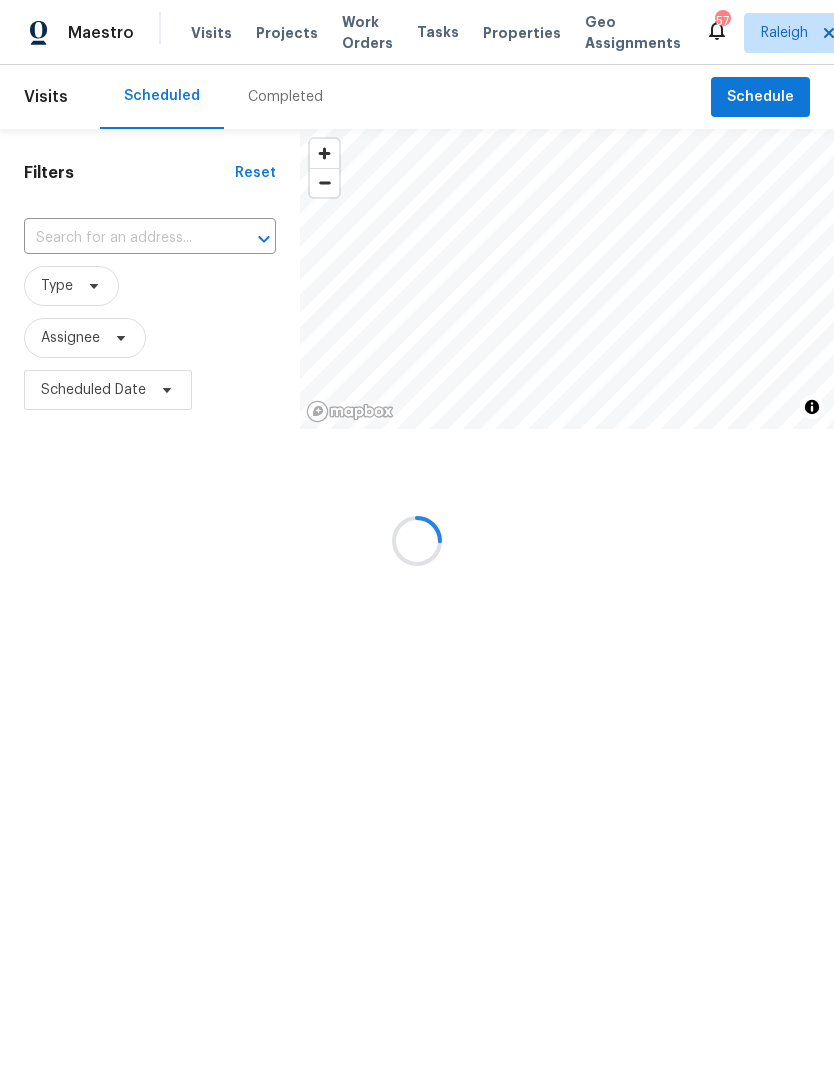 click at bounding box center [417, 541] 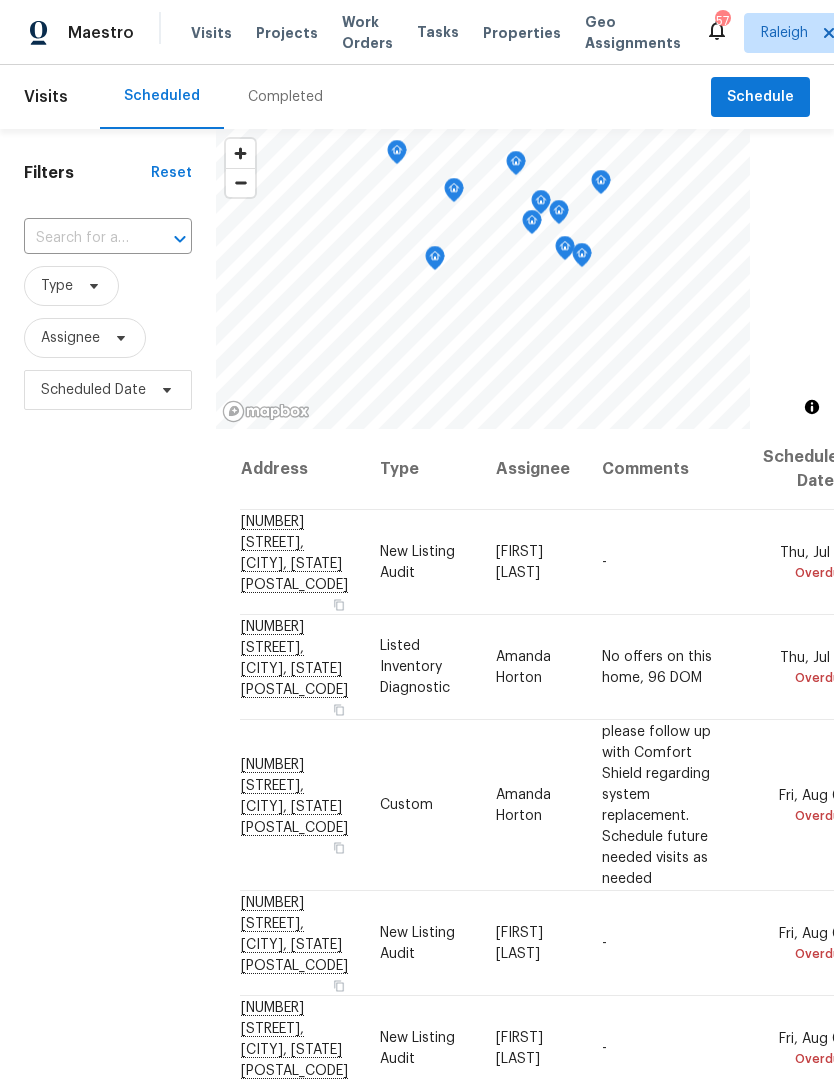 scroll, scrollTop: 0, scrollLeft: 0, axis: both 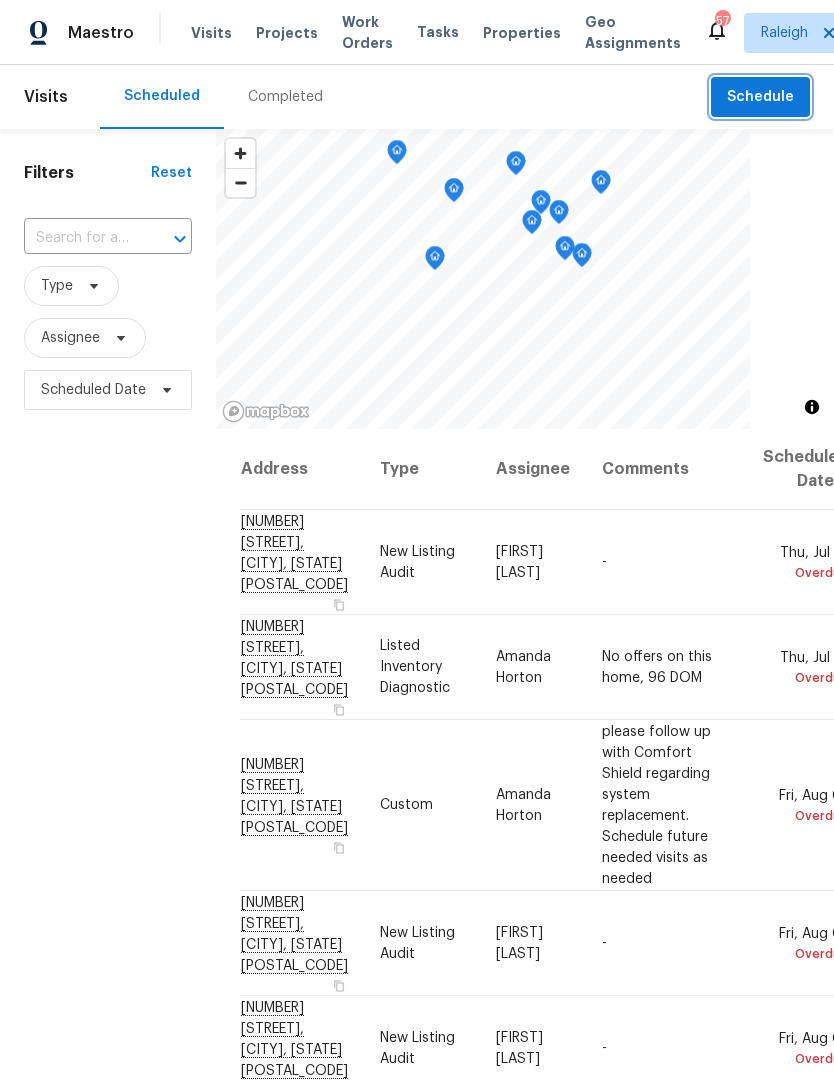 click on "Schedule" at bounding box center [760, 97] 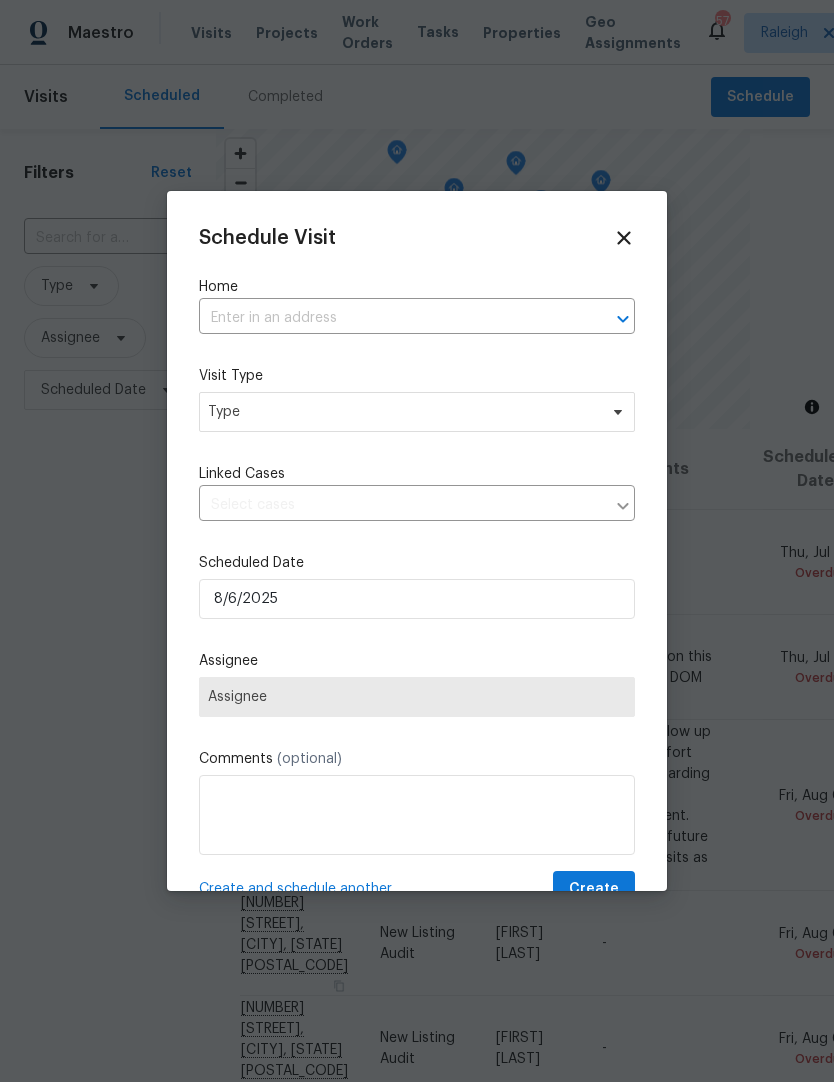 click at bounding box center [389, 318] 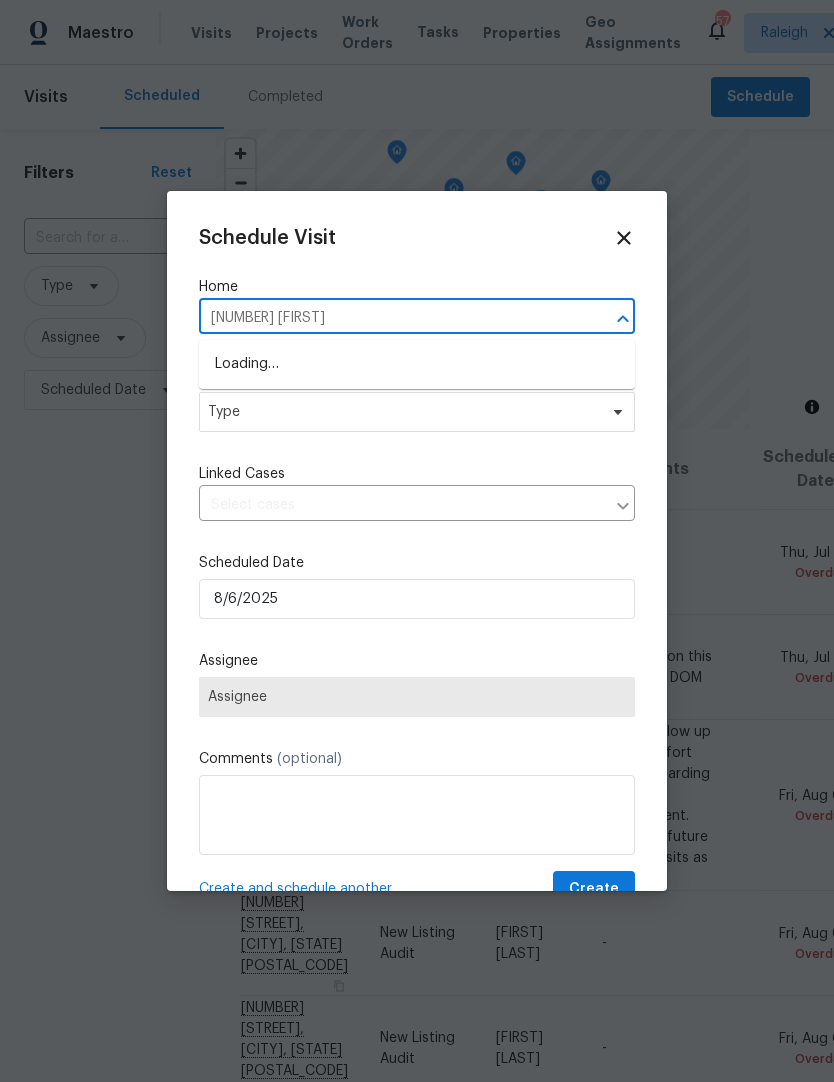 type on "408 fr" 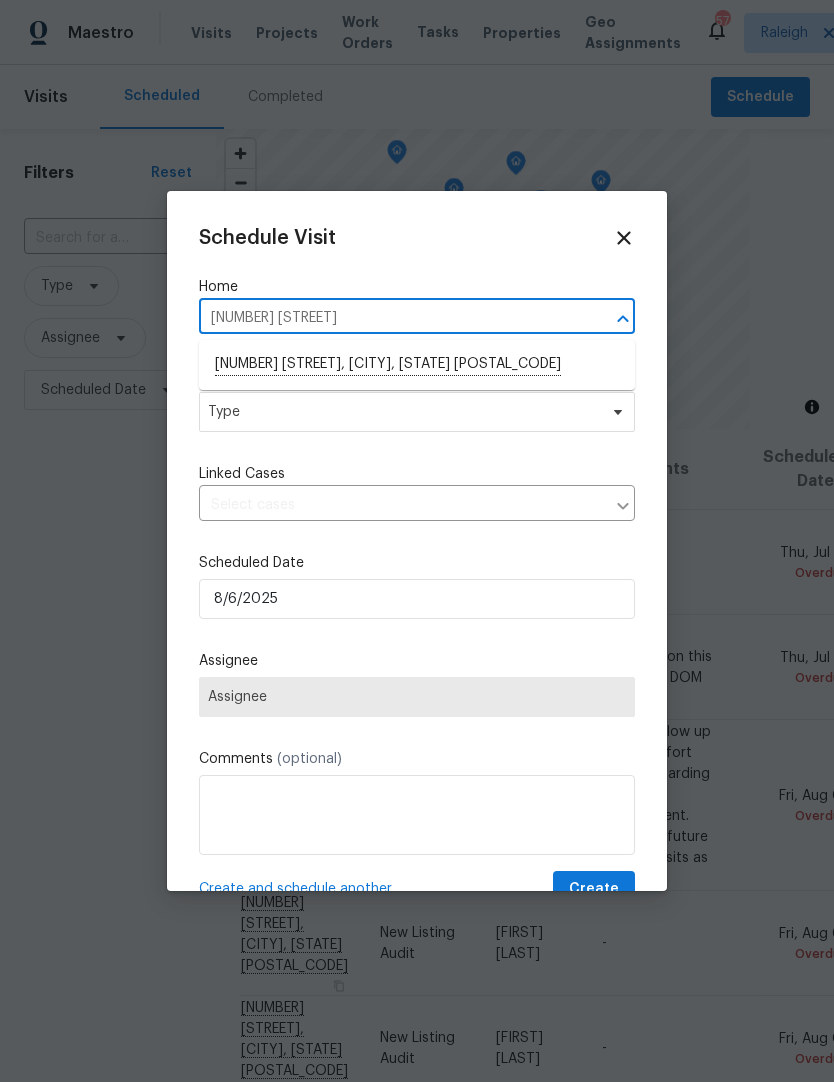 click on "408 Froyle Ct, Rolesville, NC 27571" at bounding box center [417, 365] 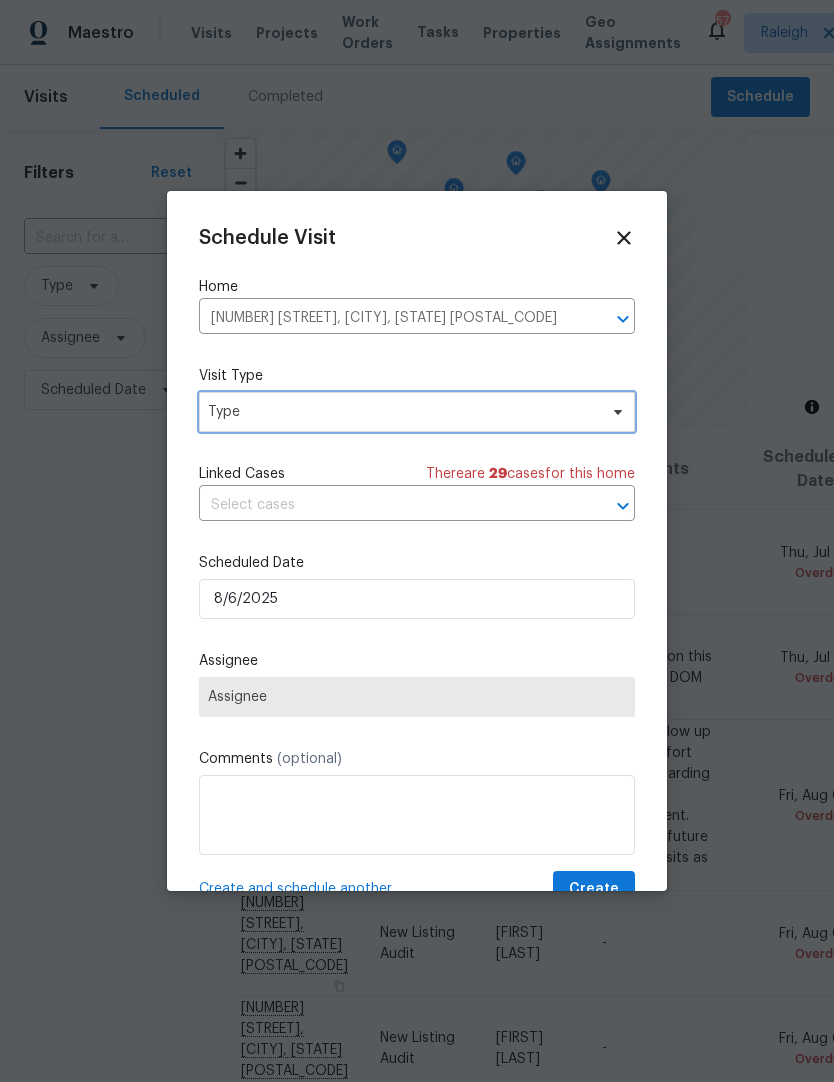 click on "Type" at bounding box center [402, 412] 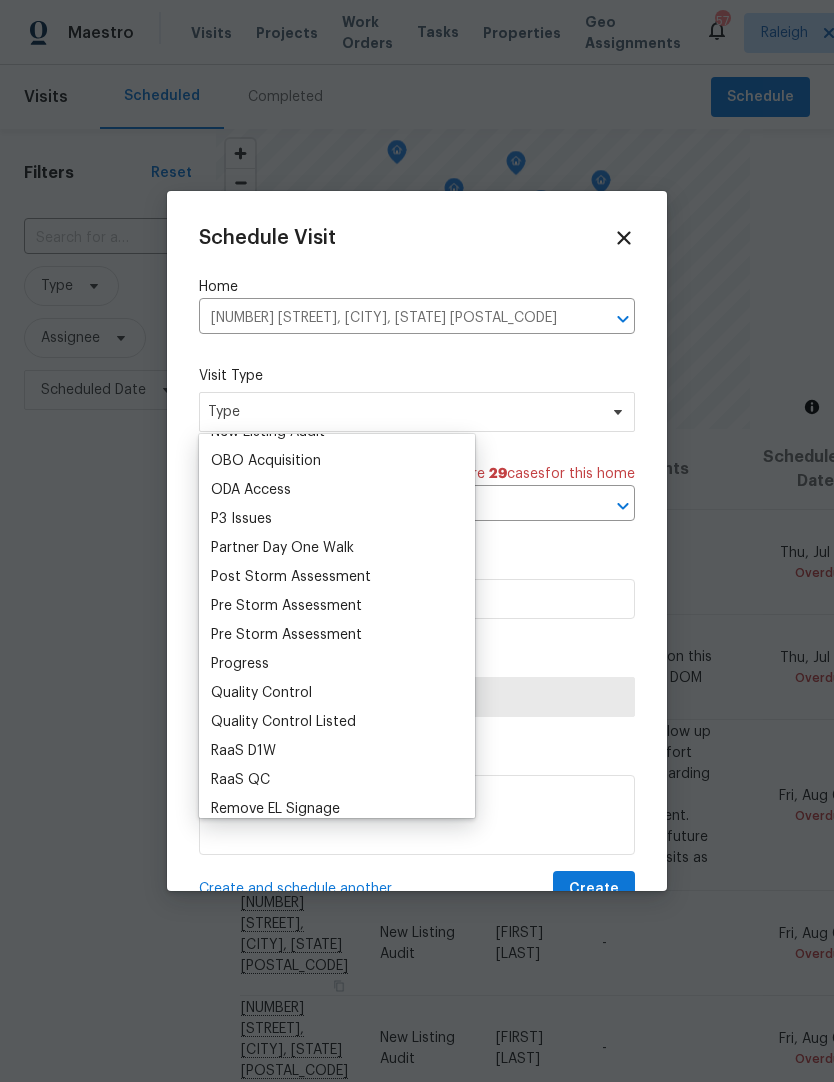 scroll, scrollTop: 1218, scrollLeft: 0, axis: vertical 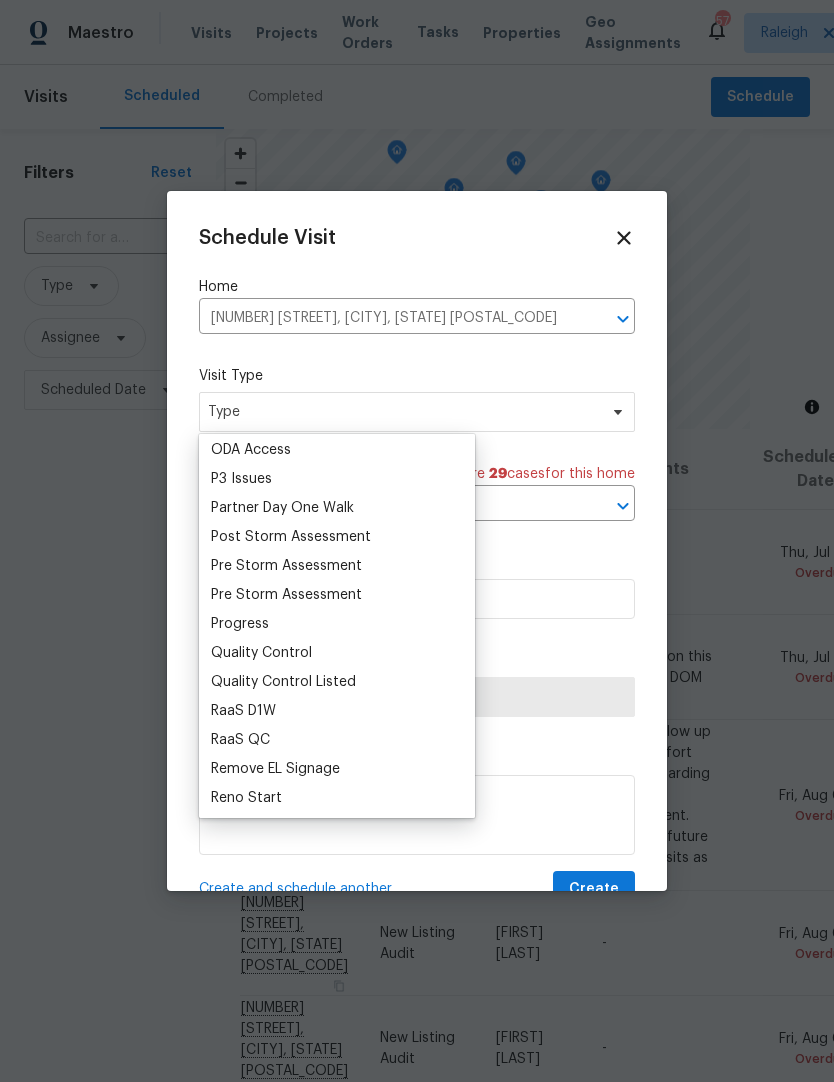 click on "Progress" at bounding box center [337, 624] 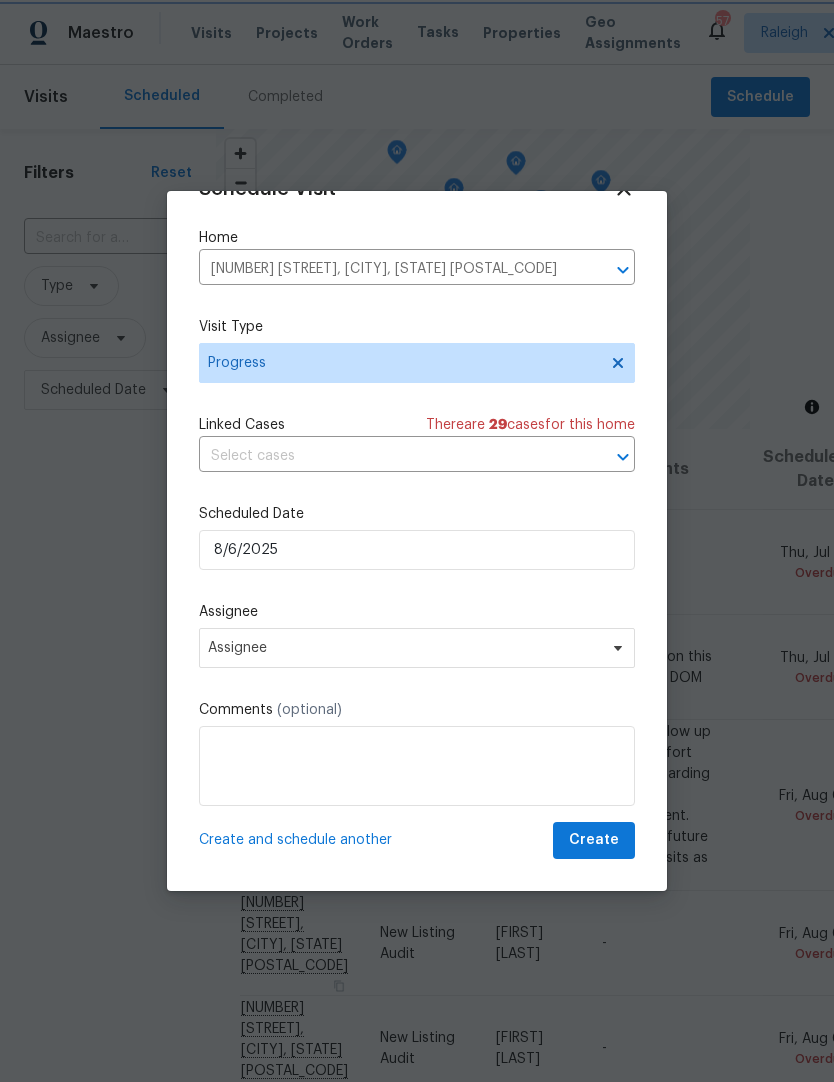 scroll, scrollTop: 52, scrollLeft: 0, axis: vertical 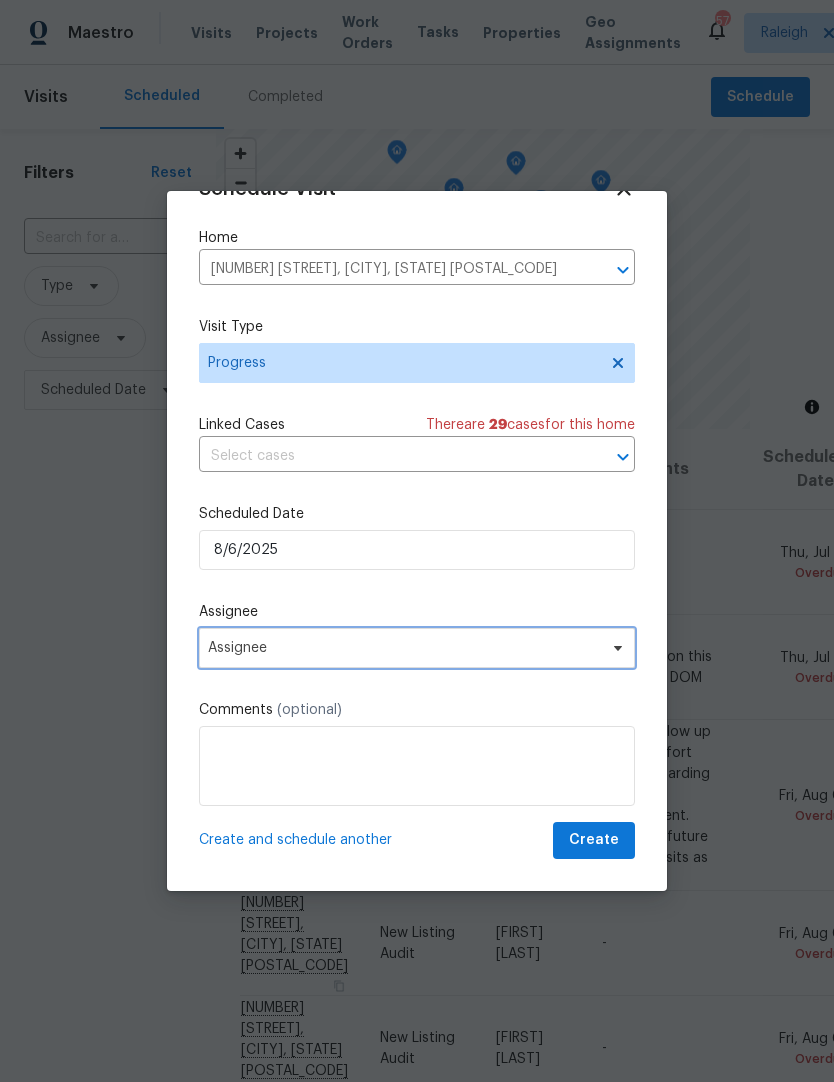 click on "Assignee" at bounding box center (417, 648) 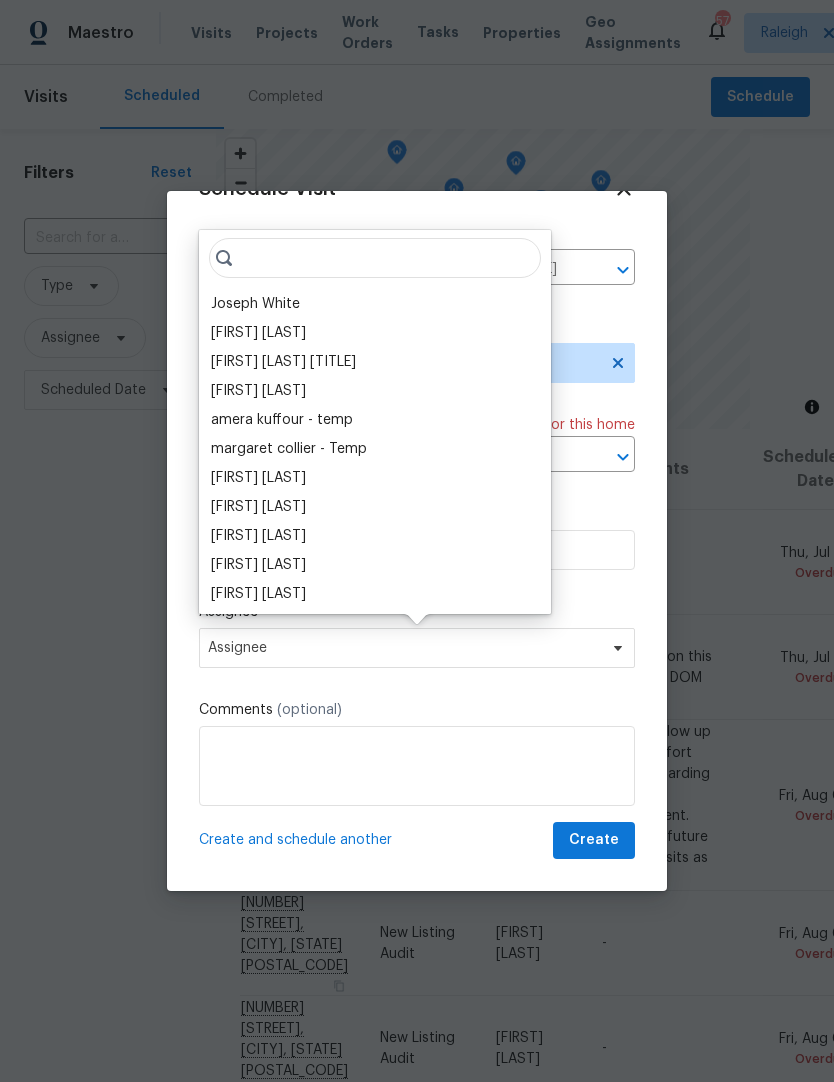 click on "Joseph White" at bounding box center [255, 304] 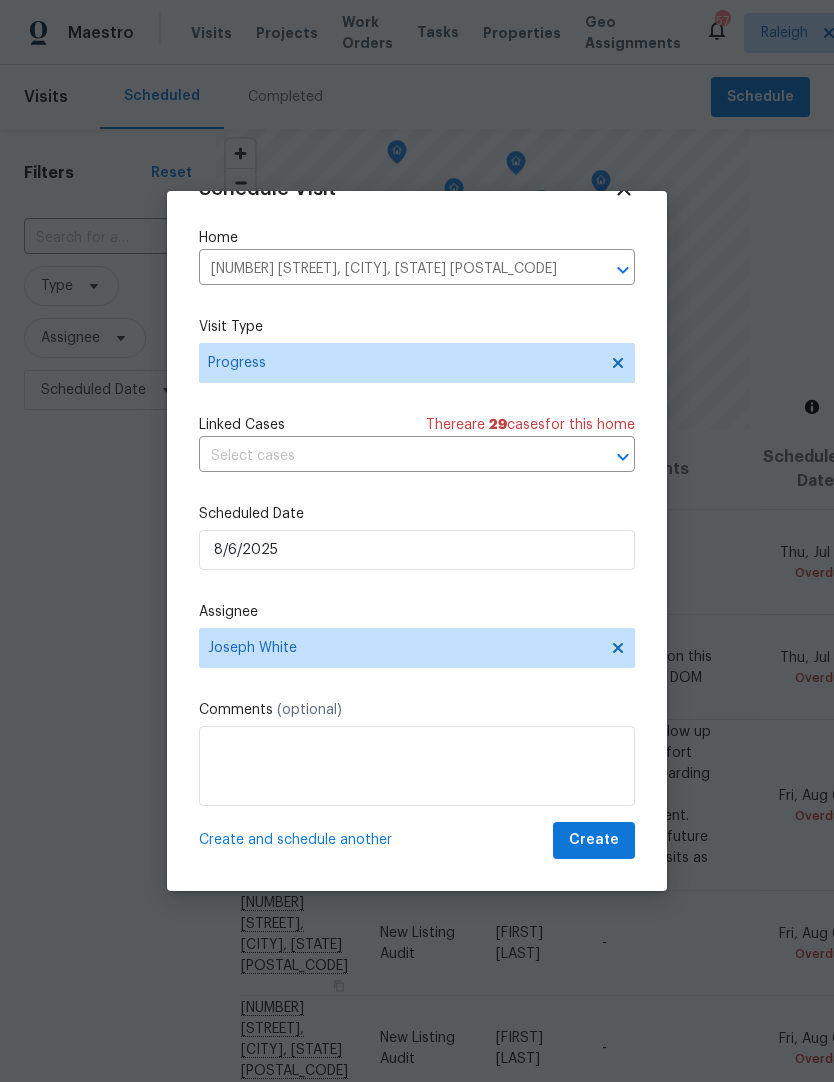 click on "Schedule Visit Home   408 Froyle Ct, Rolesville, NC 27571 ​ Visit Type   Progress Linked Cases There  are   29  case s  for this home   ​ Scheduled Date   8/6/2025 Assignee   Joseph White Comments   (optional) Create and schedule another Create" at bounding box center (417, 516) 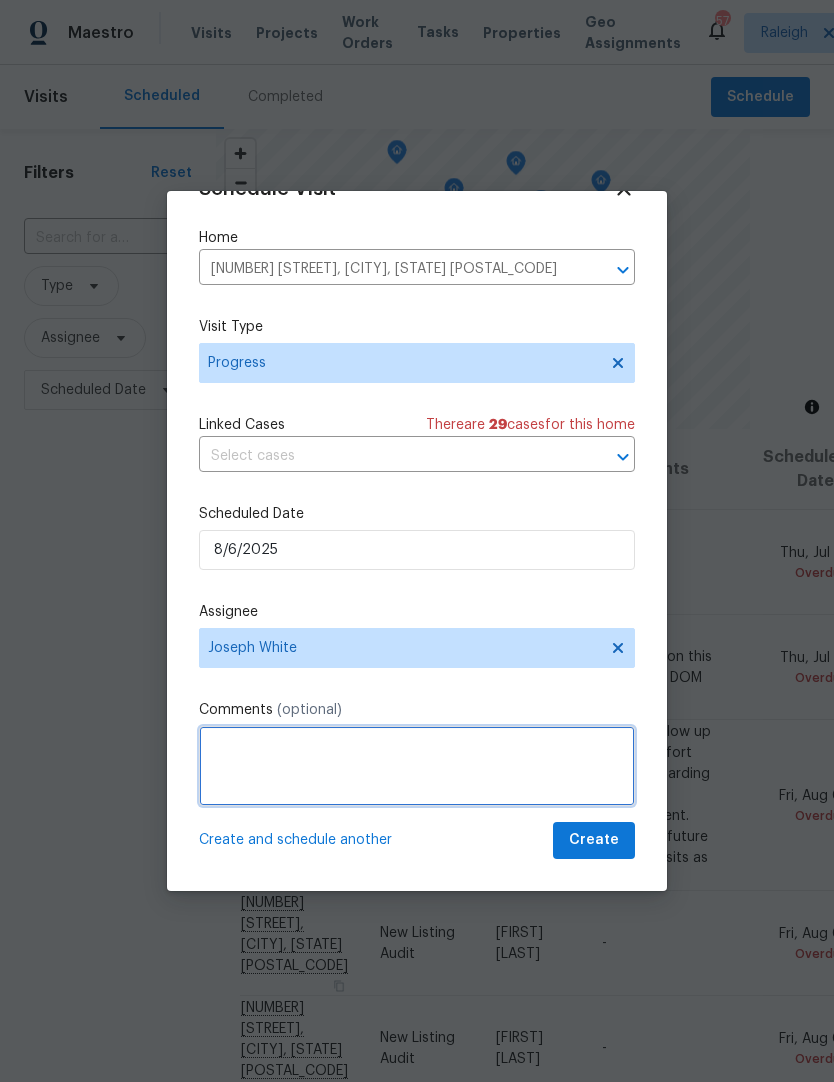 click at bounding box center (417, 766) 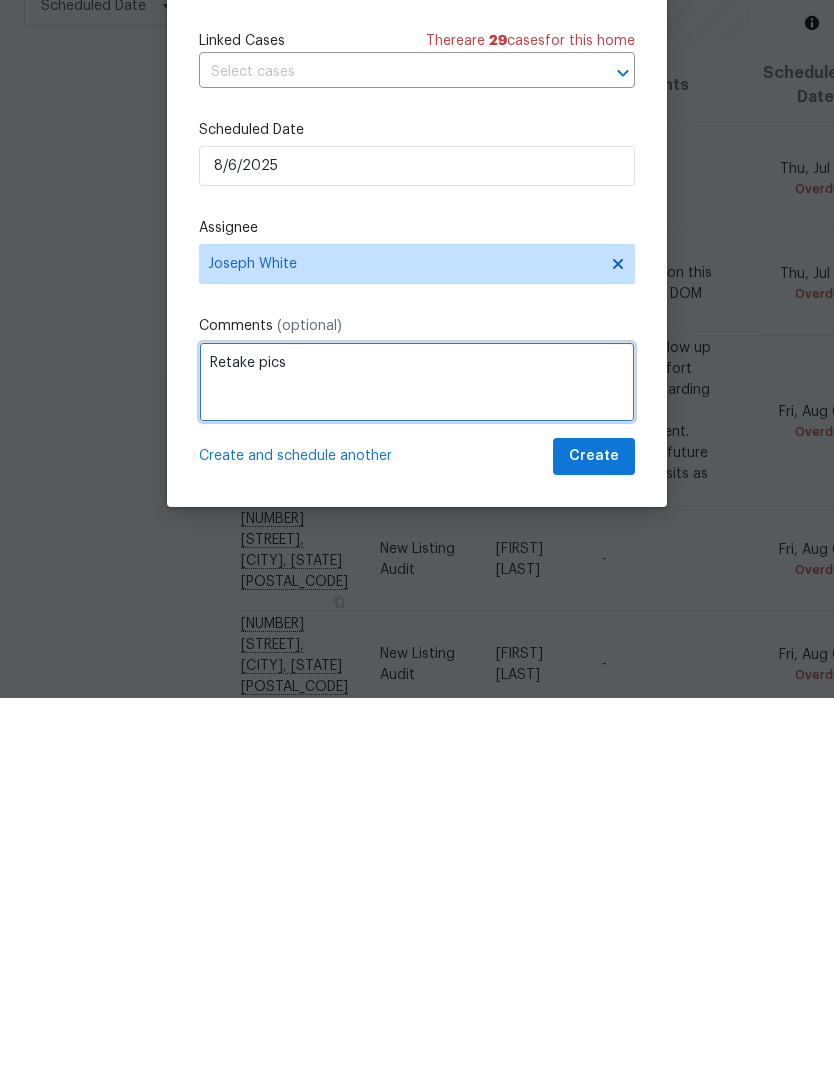 type on "Retake pics" 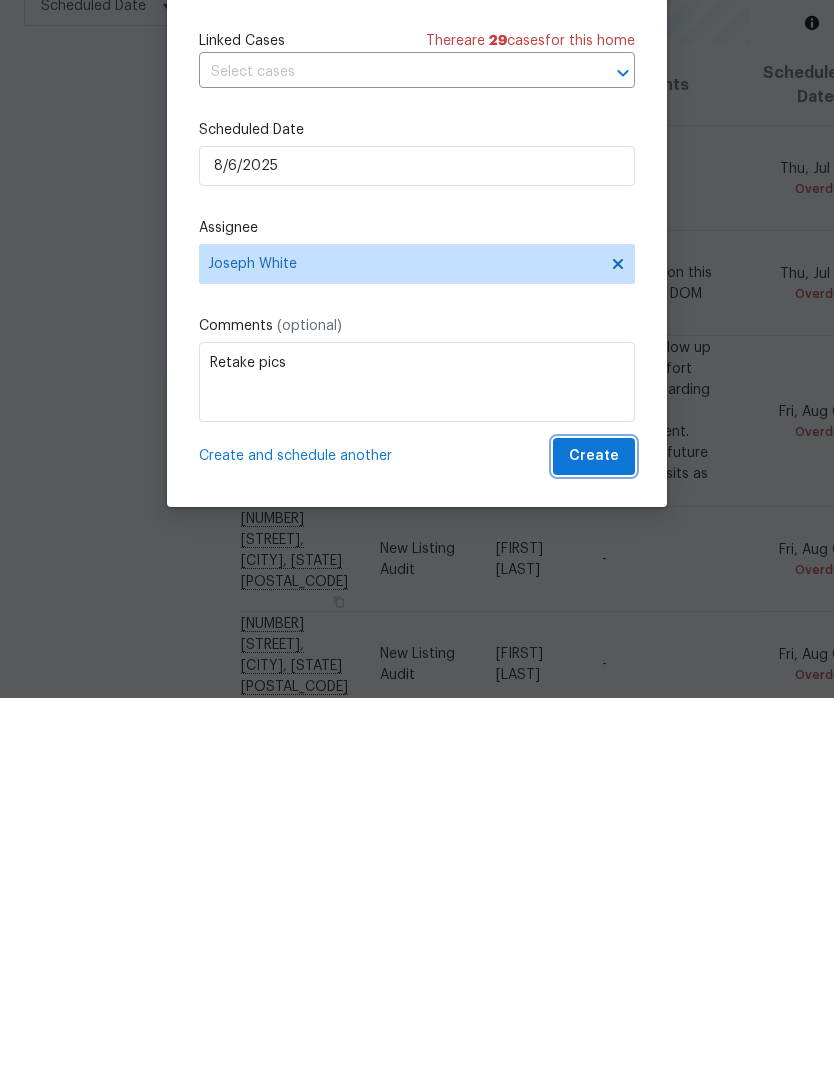 click on "Create" at bounding box center (594, 840) 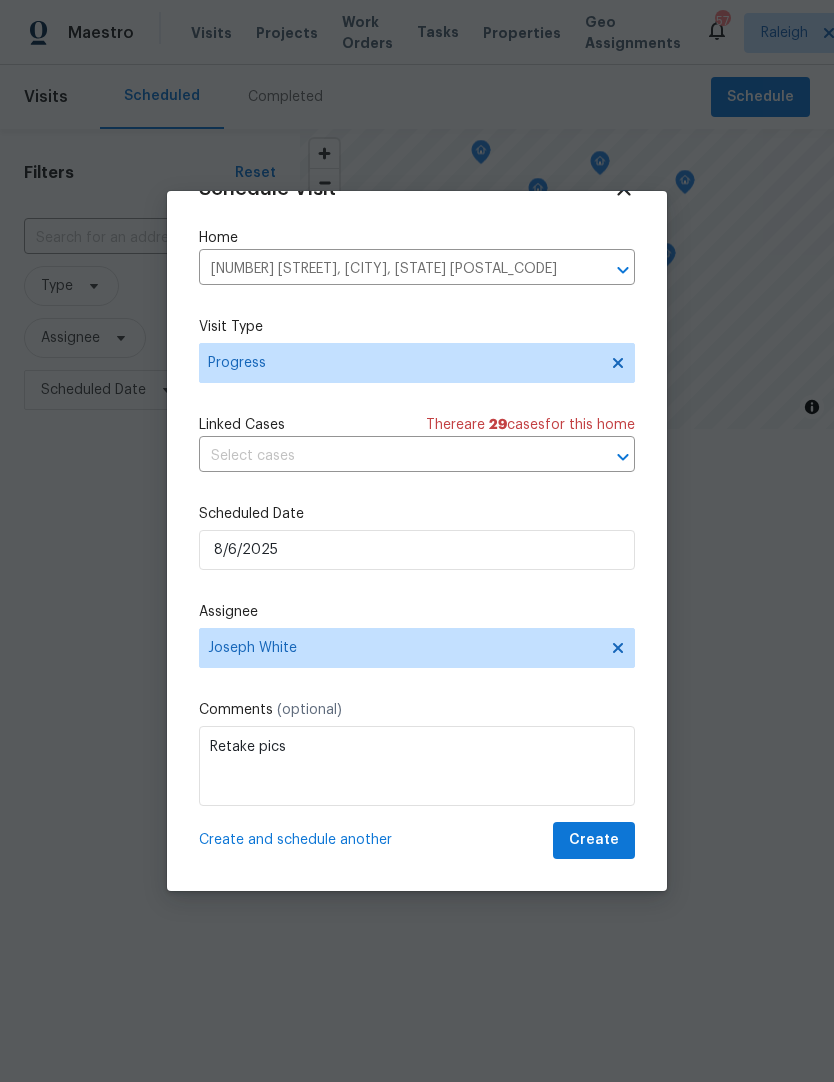 scroll, scrollTop: 0, scrollLeft: 0, axis: both 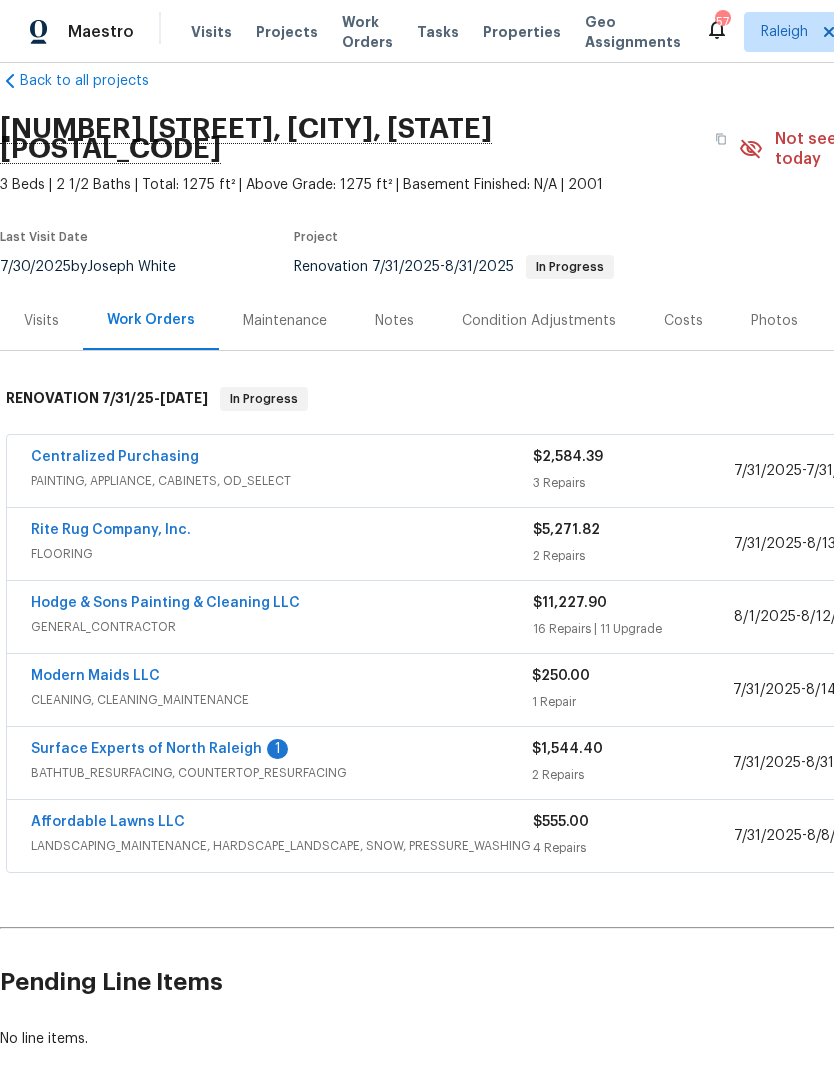 click on "Centralized Purchasing" at bounding box center (115, 457) 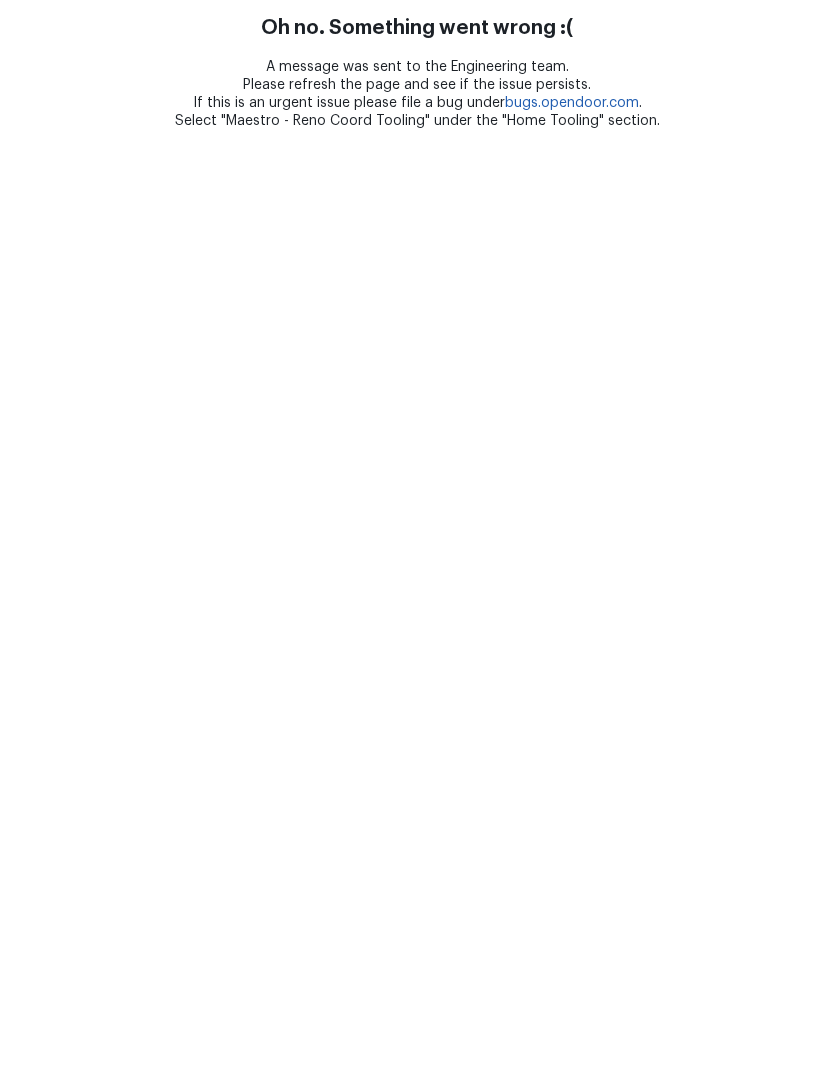 click on "Oh no. Something went wrong :( A message was sent to the Engineering team. Please refresh the page and see if the issue persists. If this is an urgent issue please file a bug under  bugs.opendoor.com . Select "Maestro - Reno Coord Tooling" under the "Home Tooling" section." at bounding box center [417, 65] 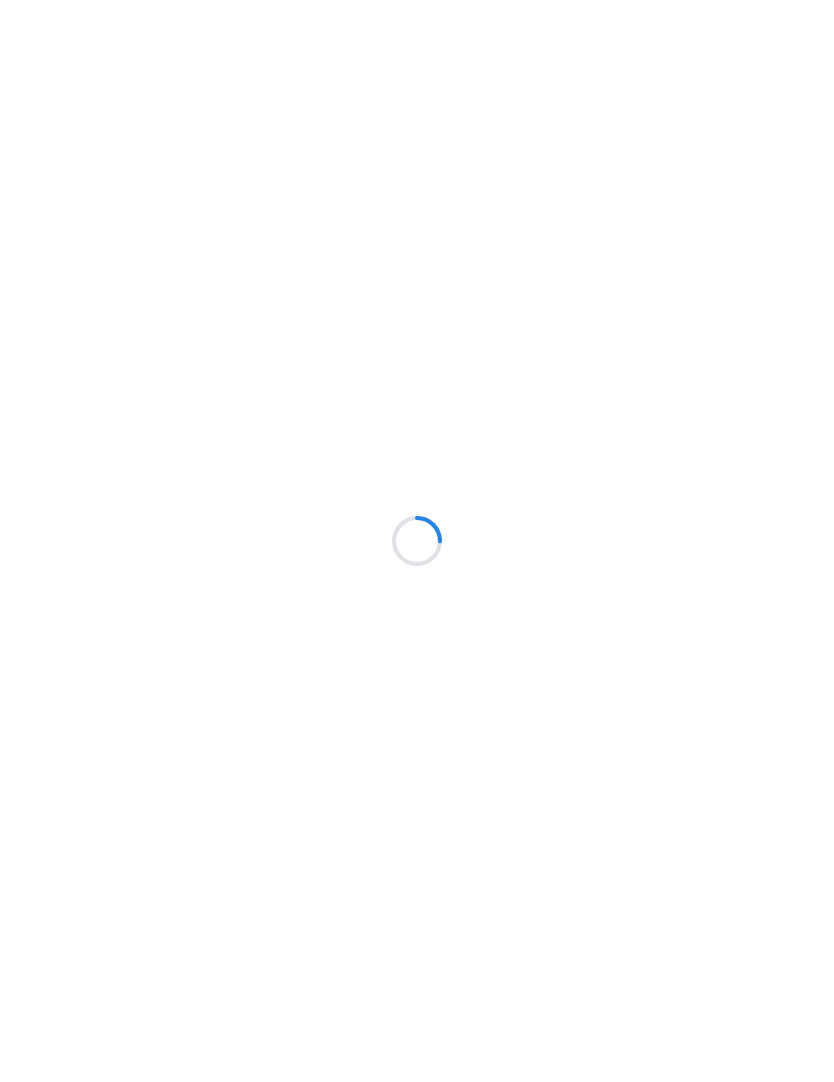 scroll, scrollTop: 0, scrollLeft: 0, axis: both 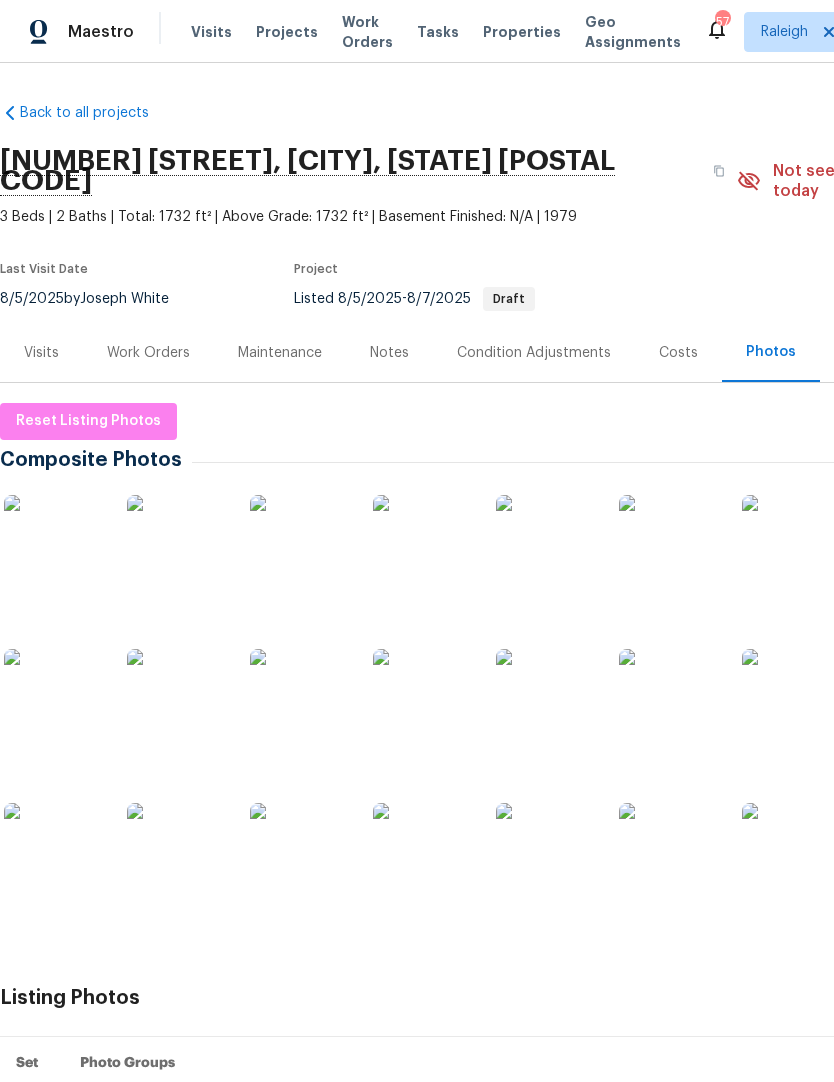 click on "Work Orders" at bounding box center [148, 353] 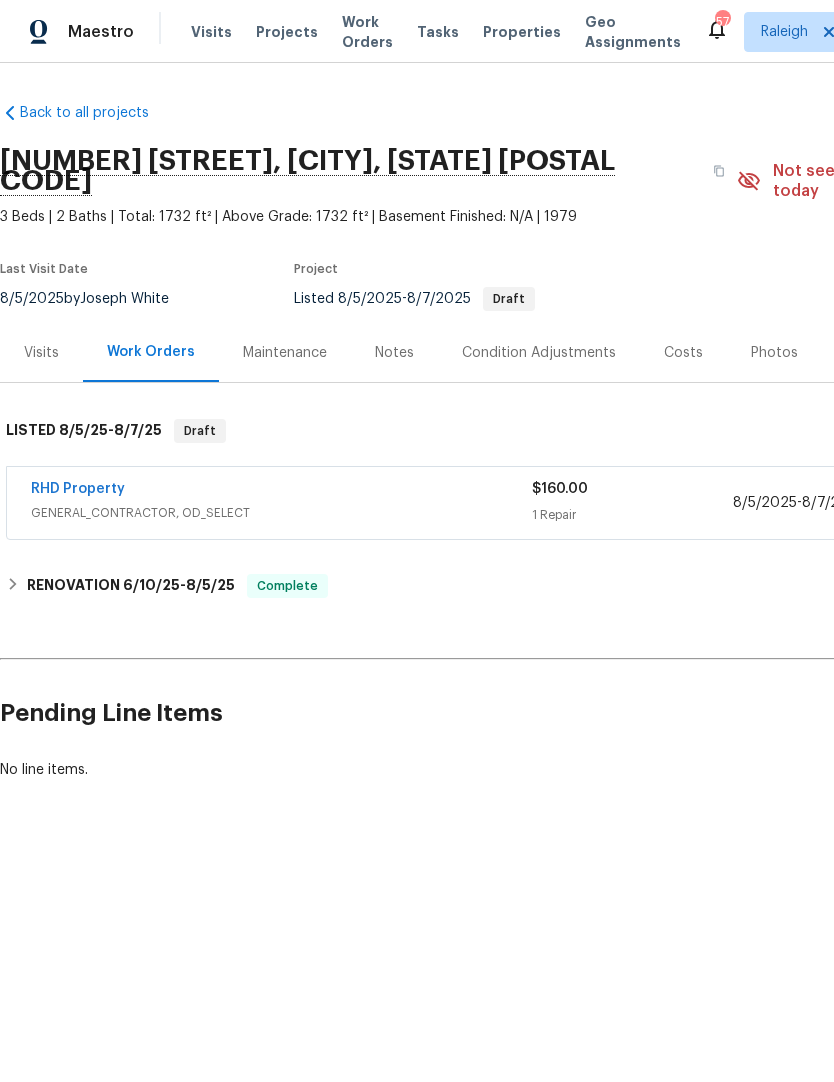 scroll, scrollTop: 0, scrollLeft: 0, axis: both 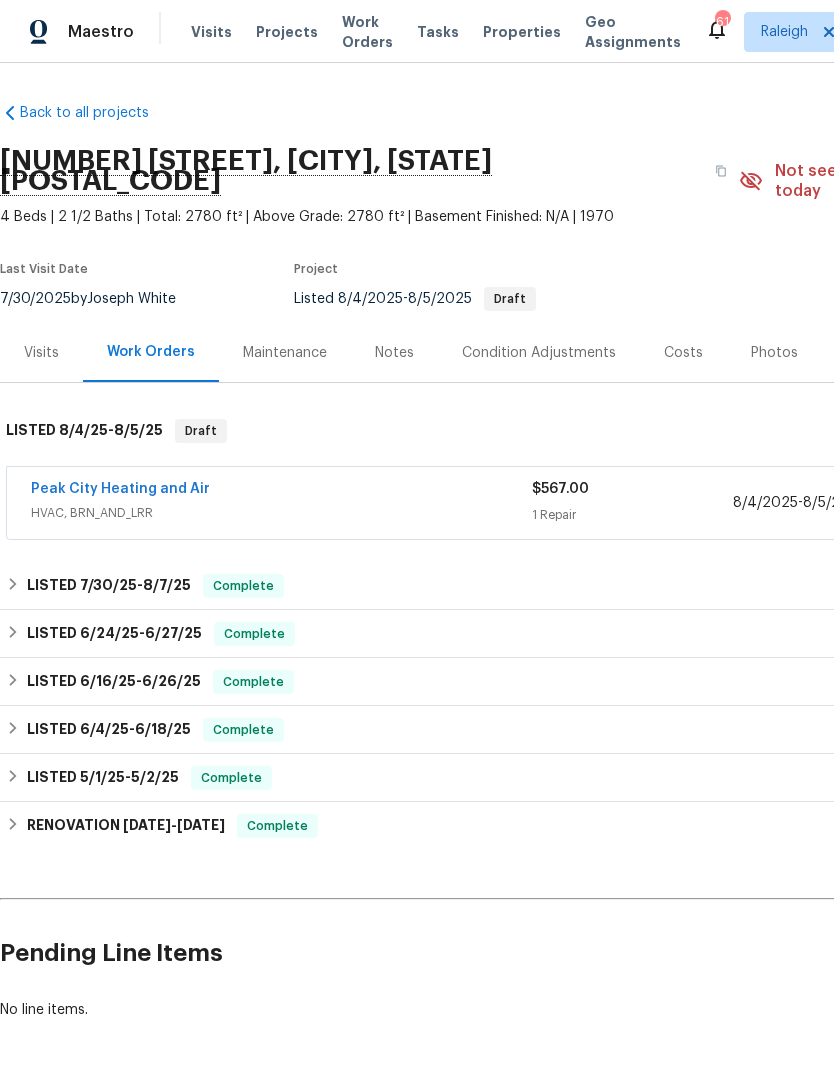 click on "Peak City Heating and Air" at bounding box center (120, 489) 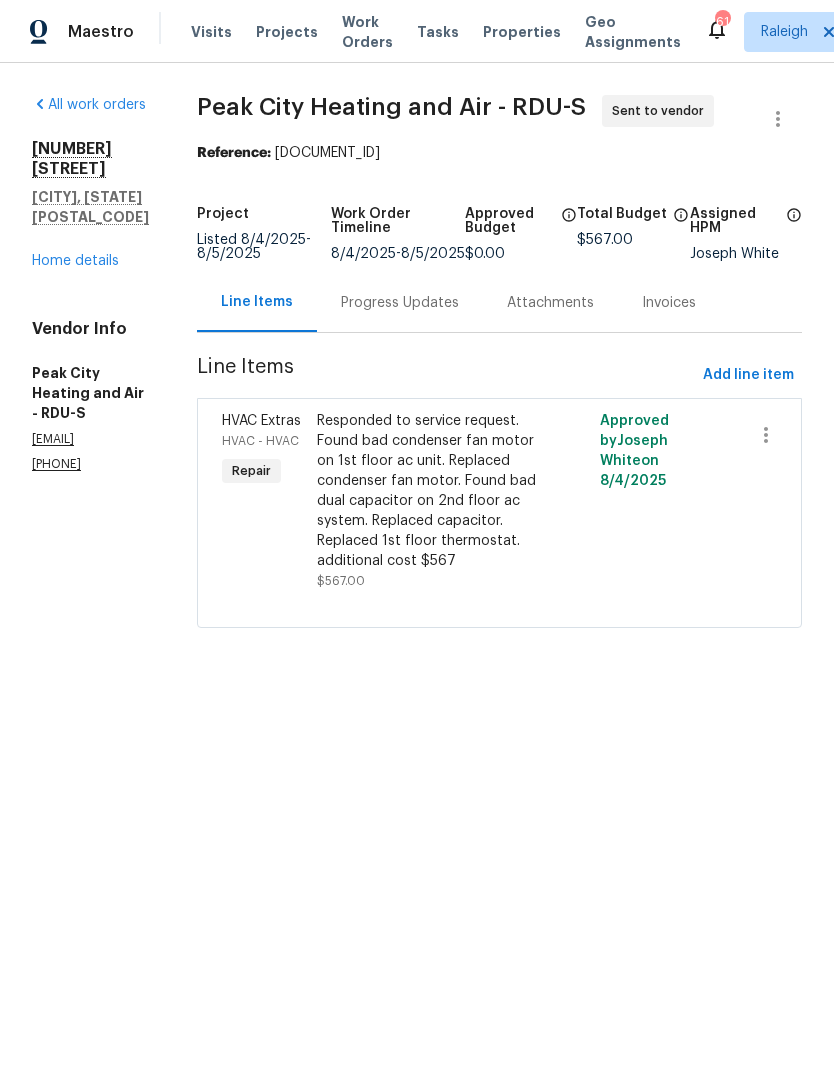 click on "Responded to service request. Found bad condenser fan motor on 1st floor ac unit. Replaced condenser fan motor. Found bad dual capacitor on 2nd floor ac system. Replaced capacitor. Replaced 1st floor thermostat. additional cost $567" at bounding box center (429, 491) 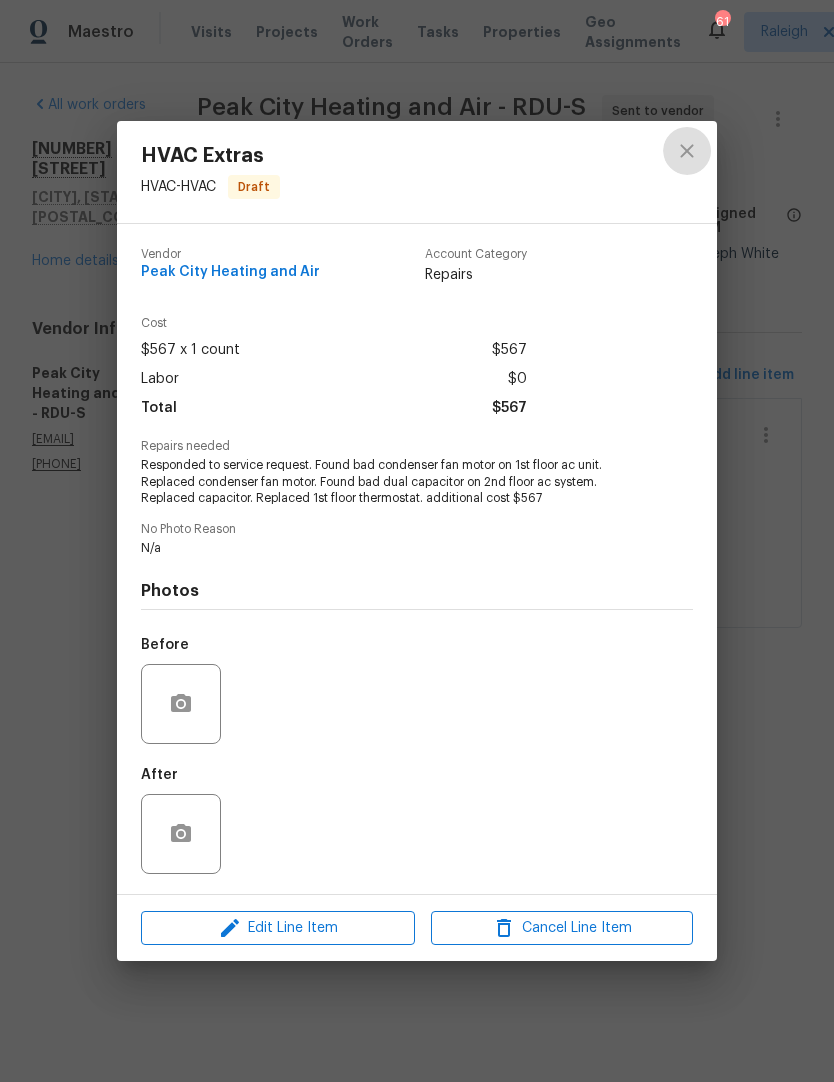 click 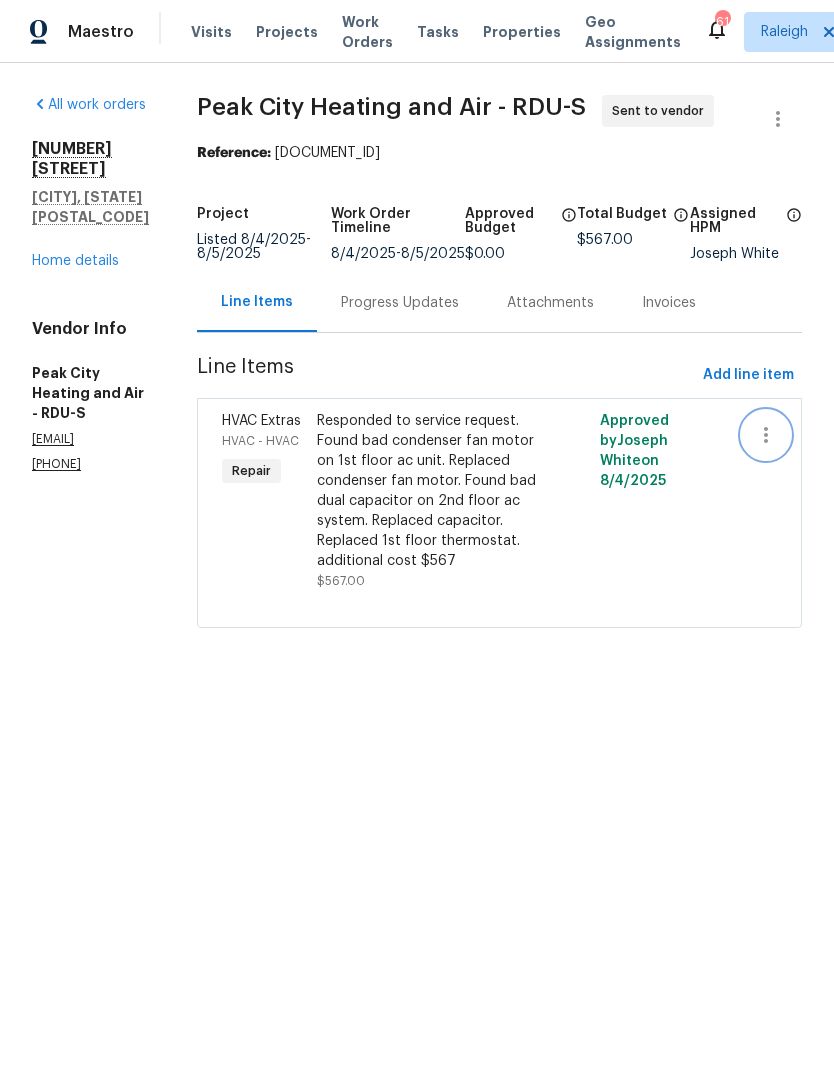 click 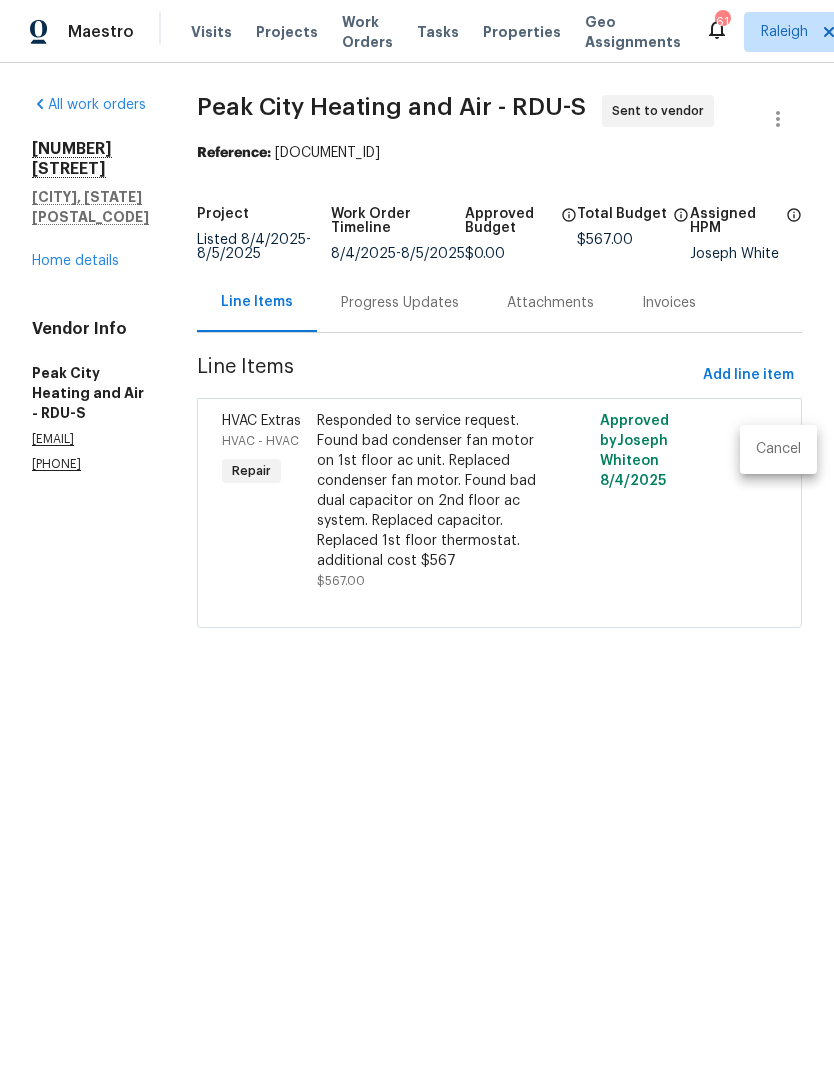 click at bounding box center [417, 541] 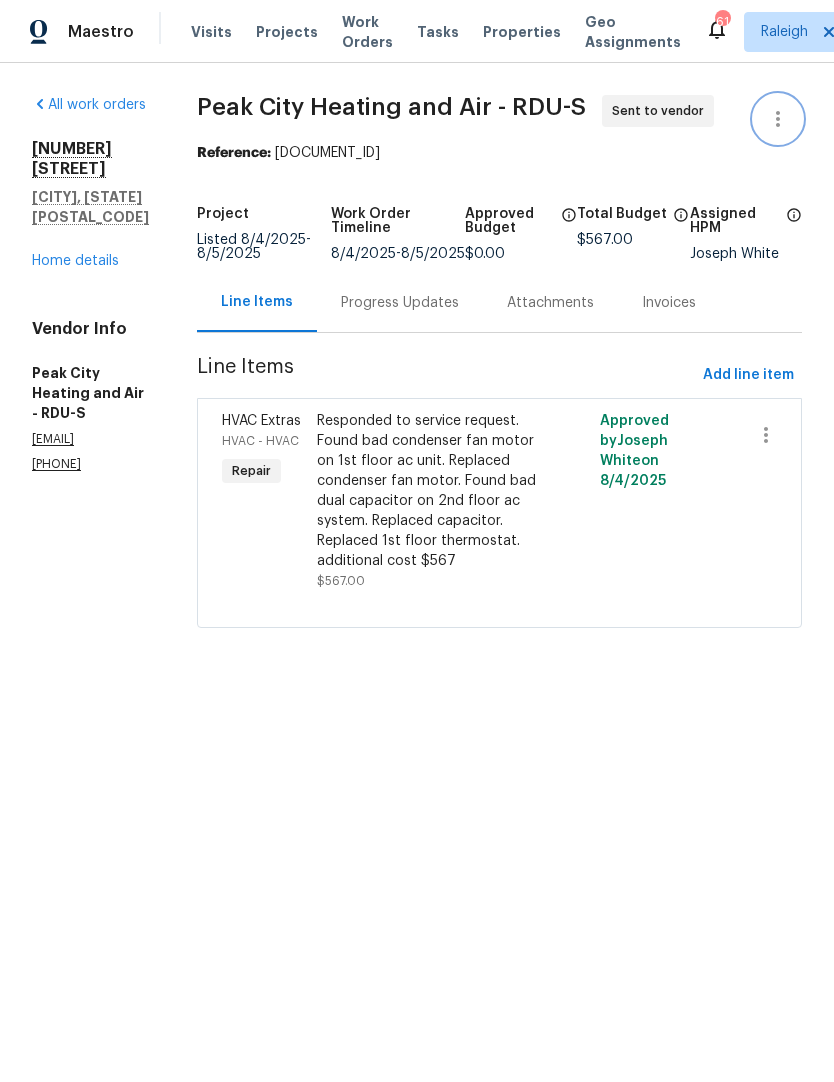 click 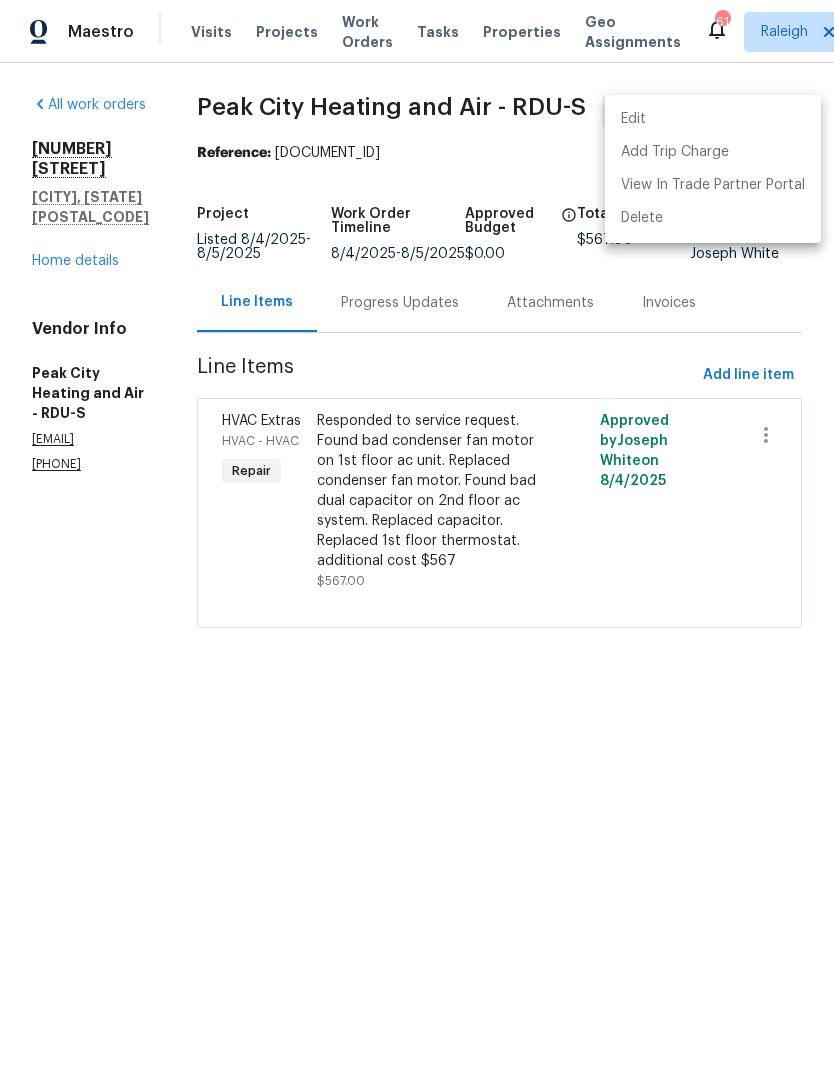 click at bounding box center (417, 541) 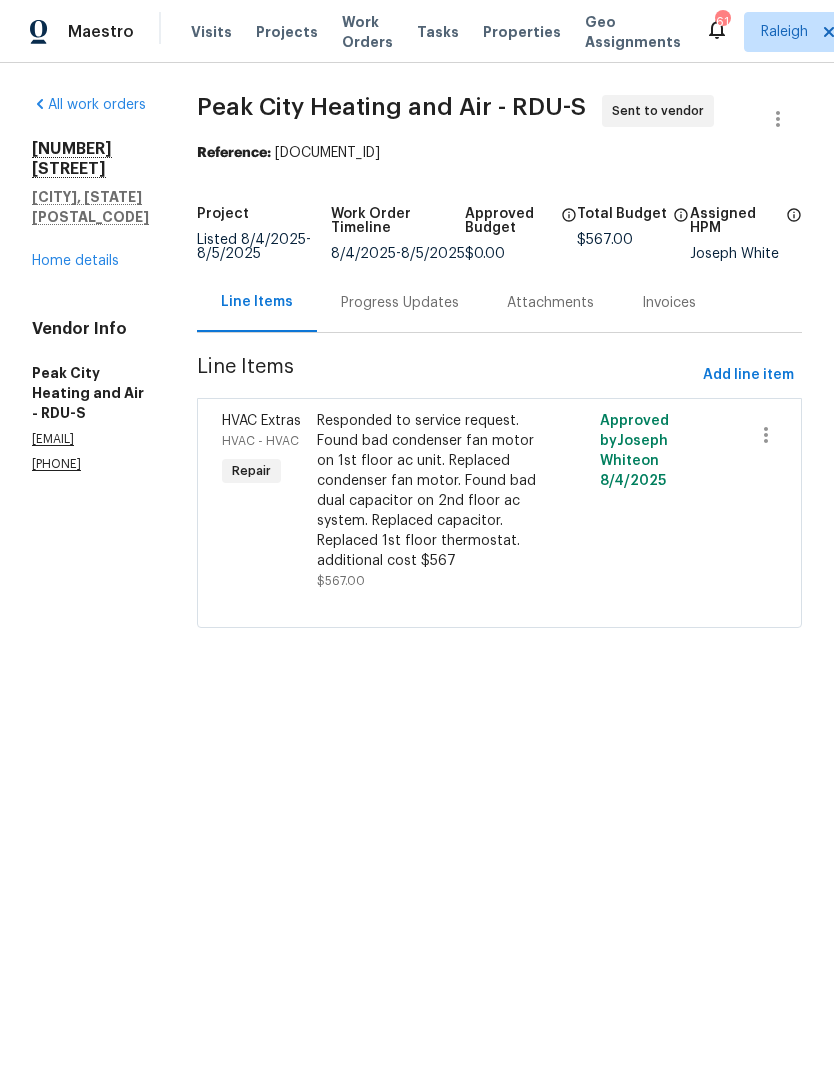 click on "Home details" at bounding box center (75, 261) 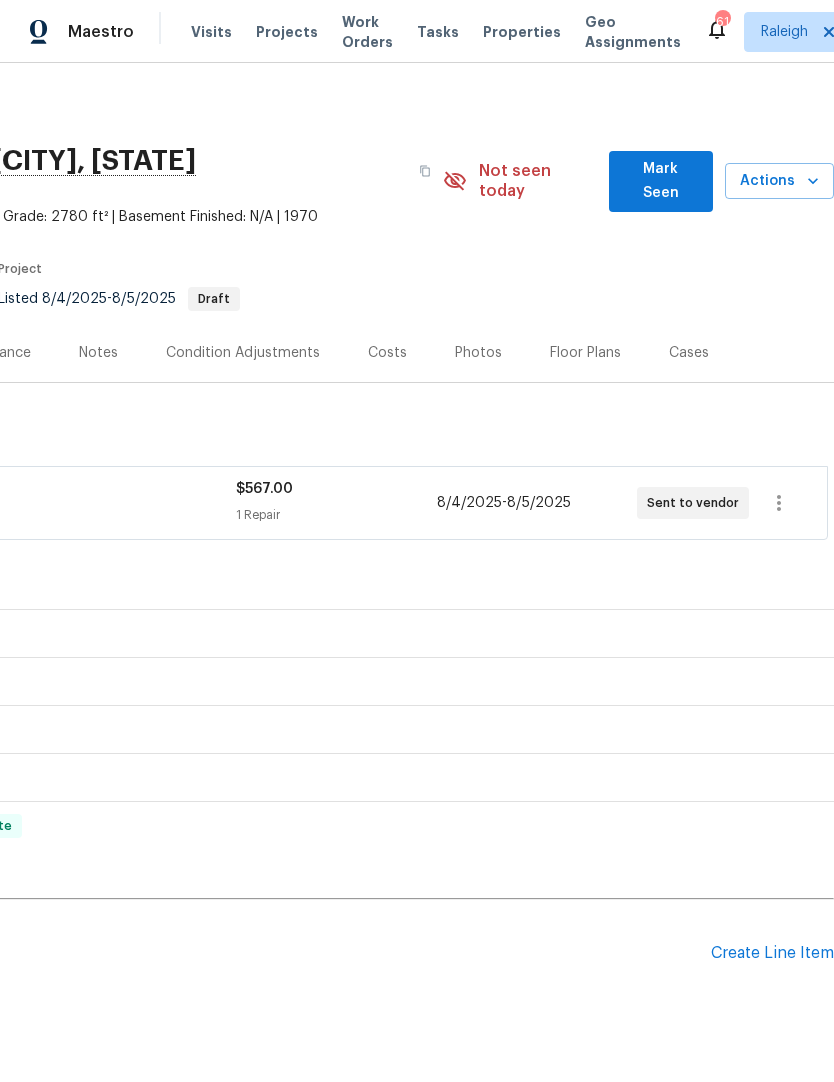 scroll, scrollTop: 0, scrollLeft: 296, axis: horizontal 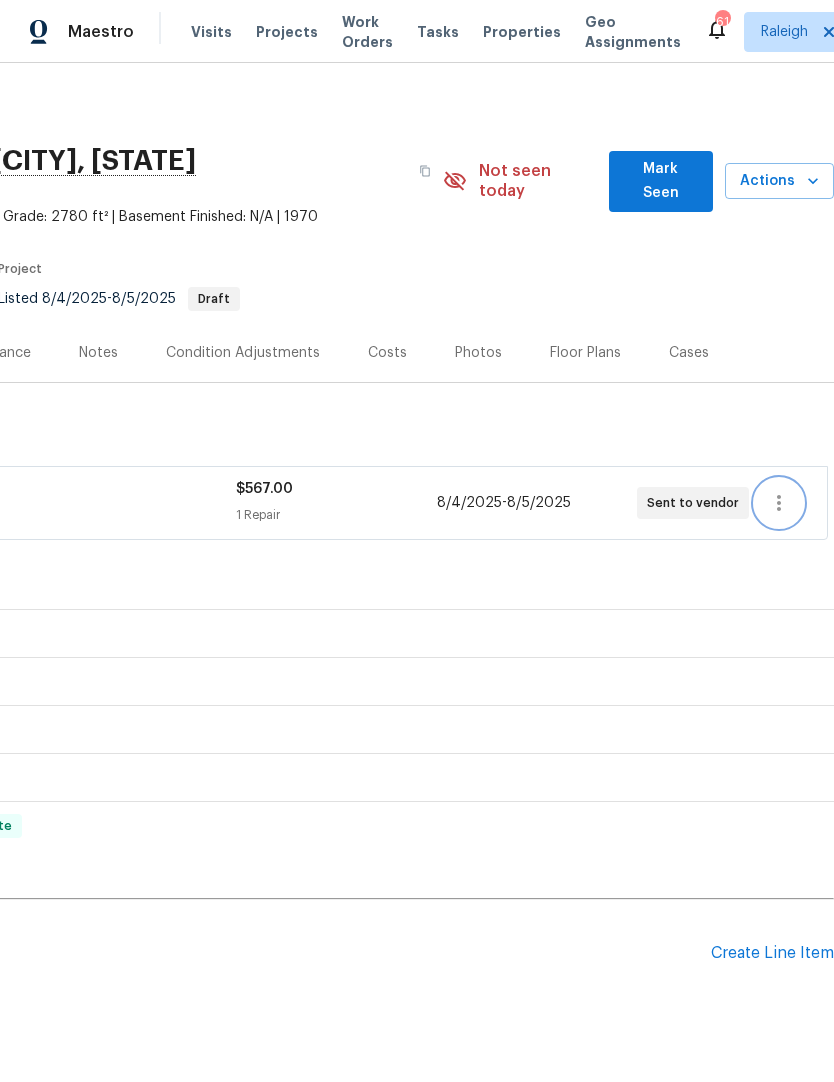 click at bounding box center (779, 503) 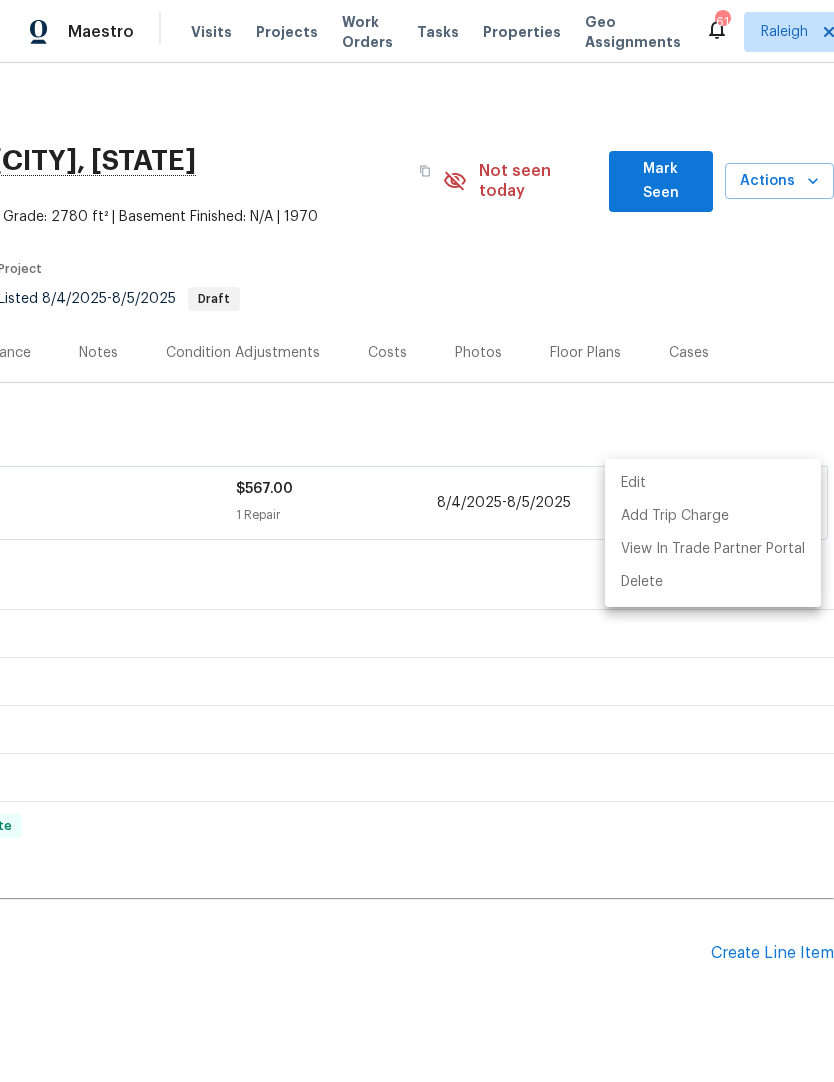 click at bounding box center (417, 541) 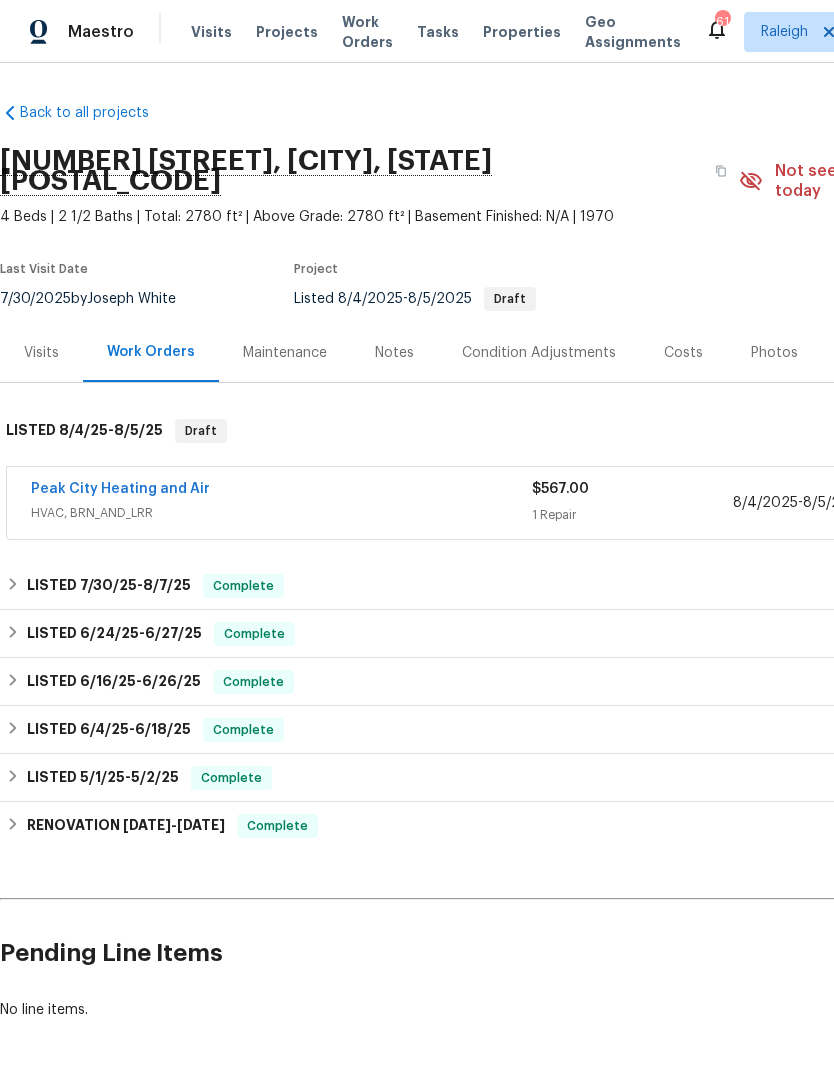 scroll, scrollTop: 0, scrollLeft: 0, axis: both 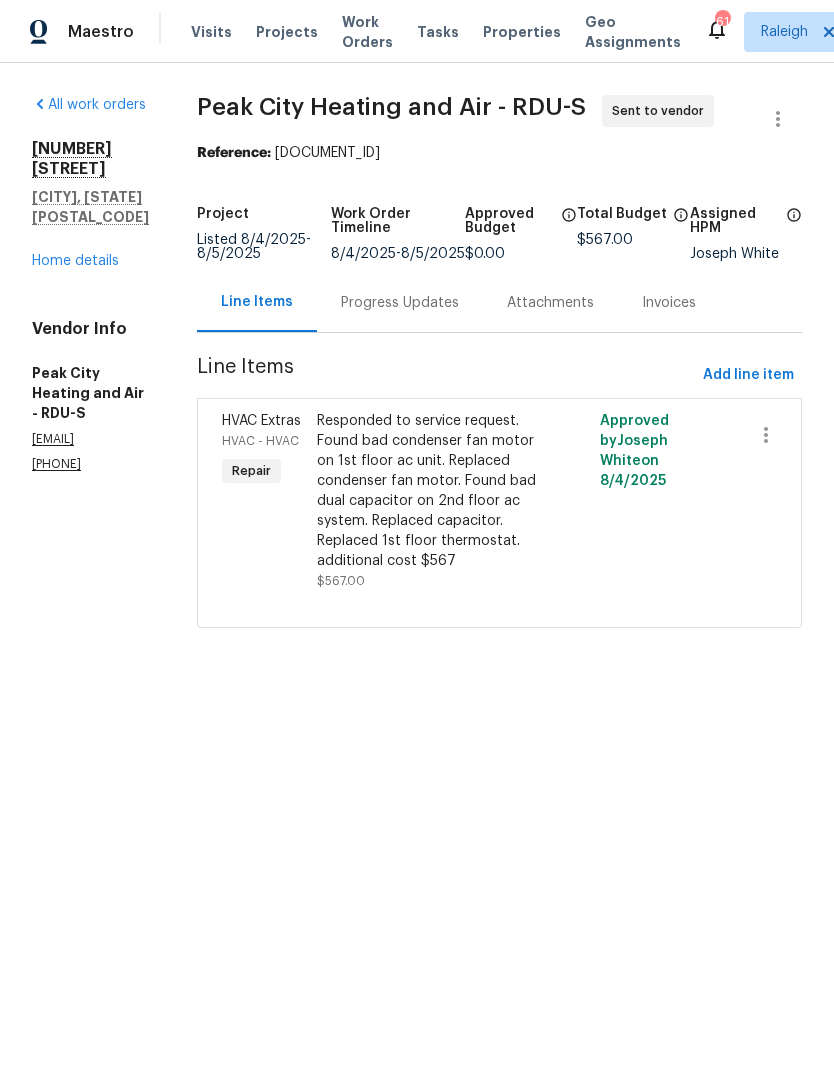click on "Progress Updates" at bounding box center (400, 303) 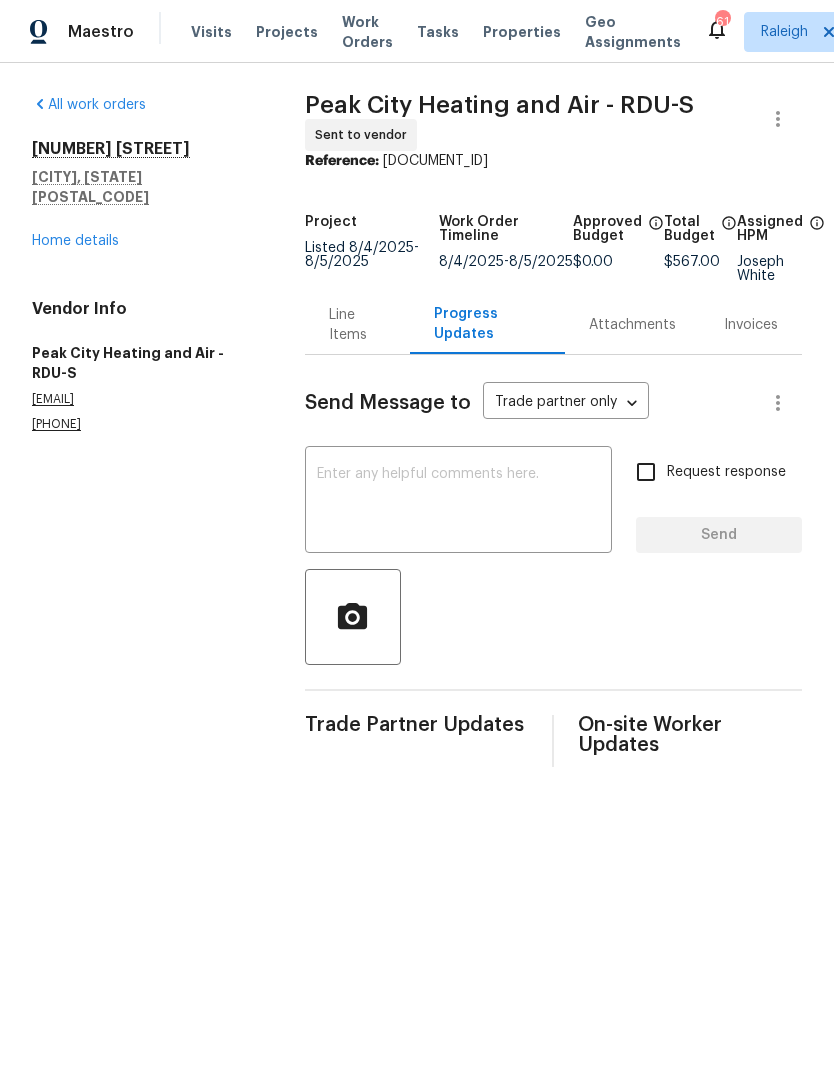 click at bounding box center [458, 502] 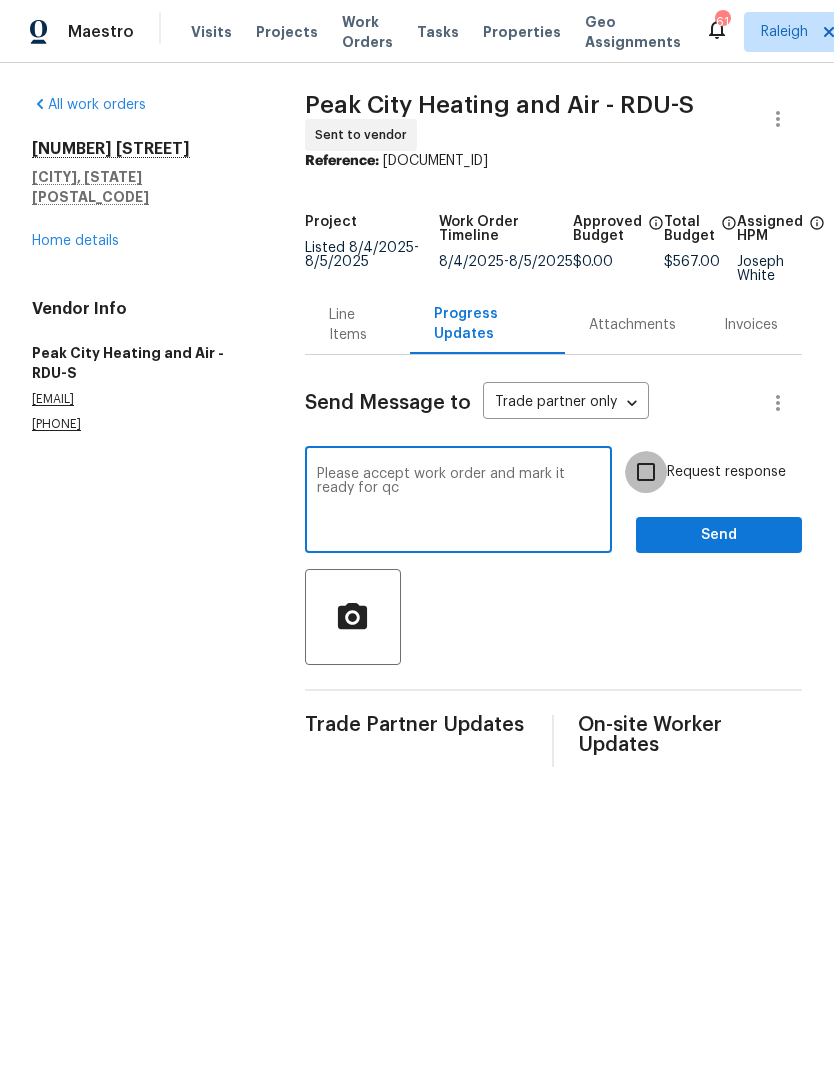 type on "Please accept work order and mark it ready for qc" 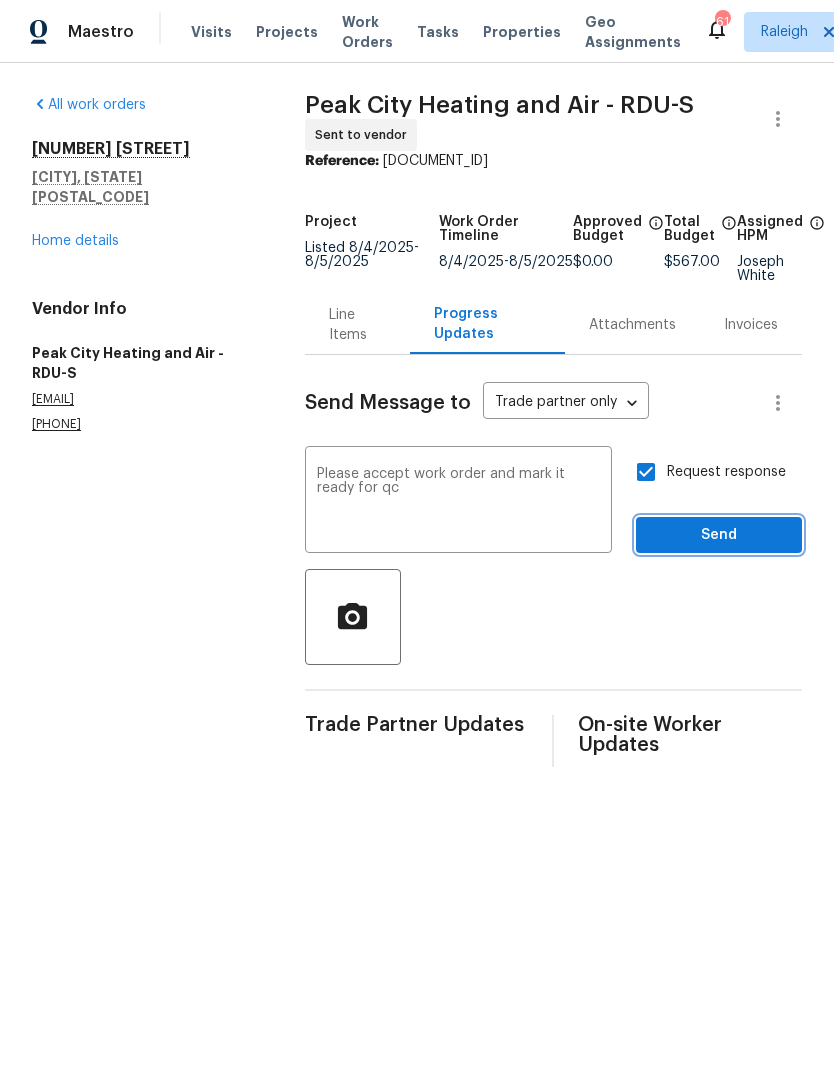 click on "Send" at bounding box center (719, 535) 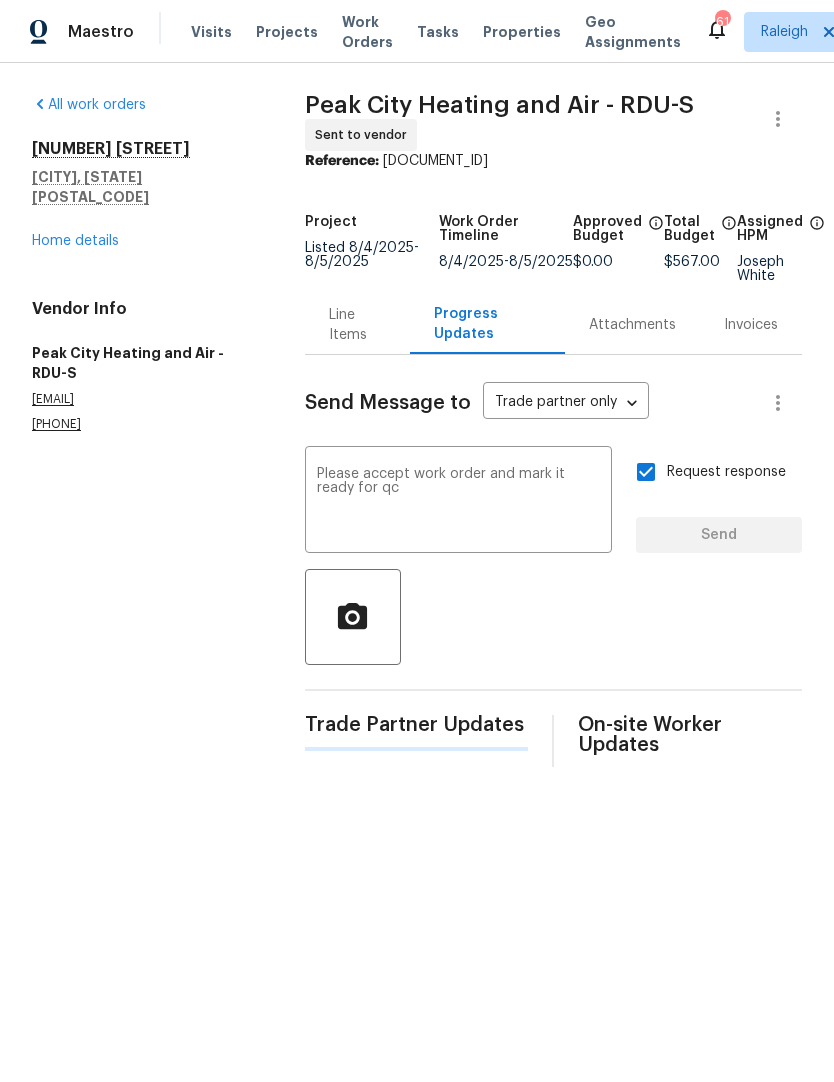 type 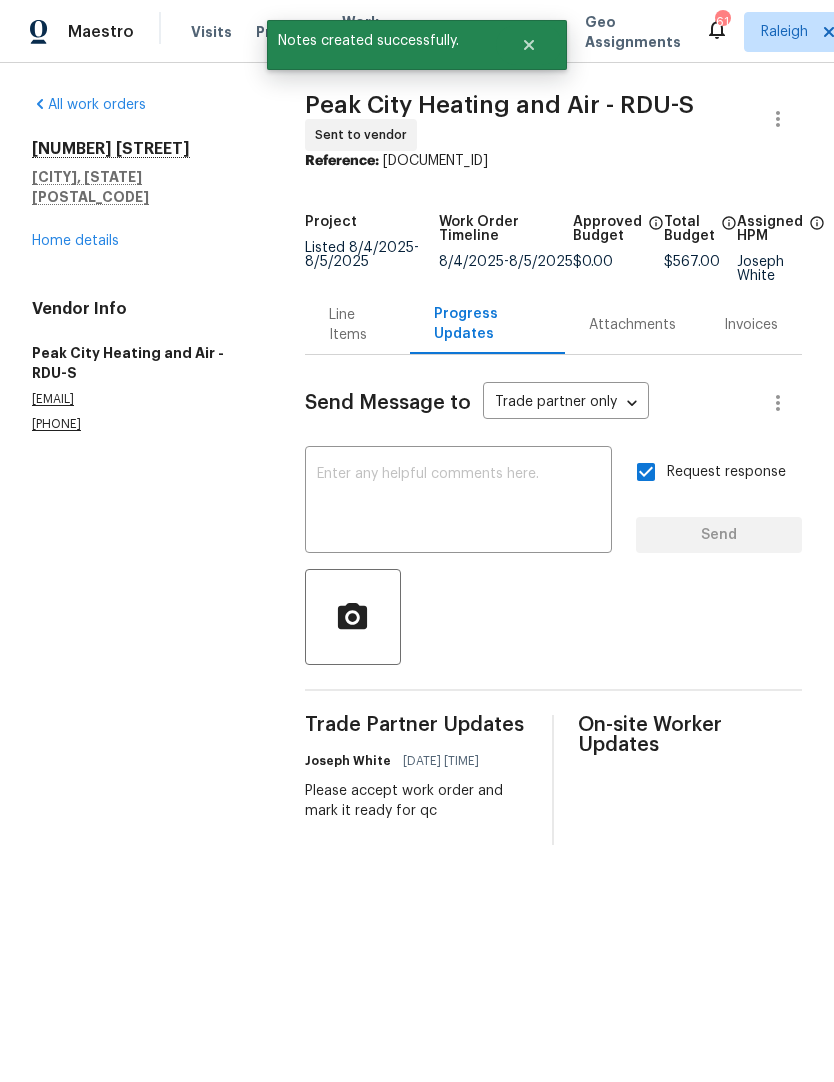 click on "Home details" at bounding box center [75, 241] 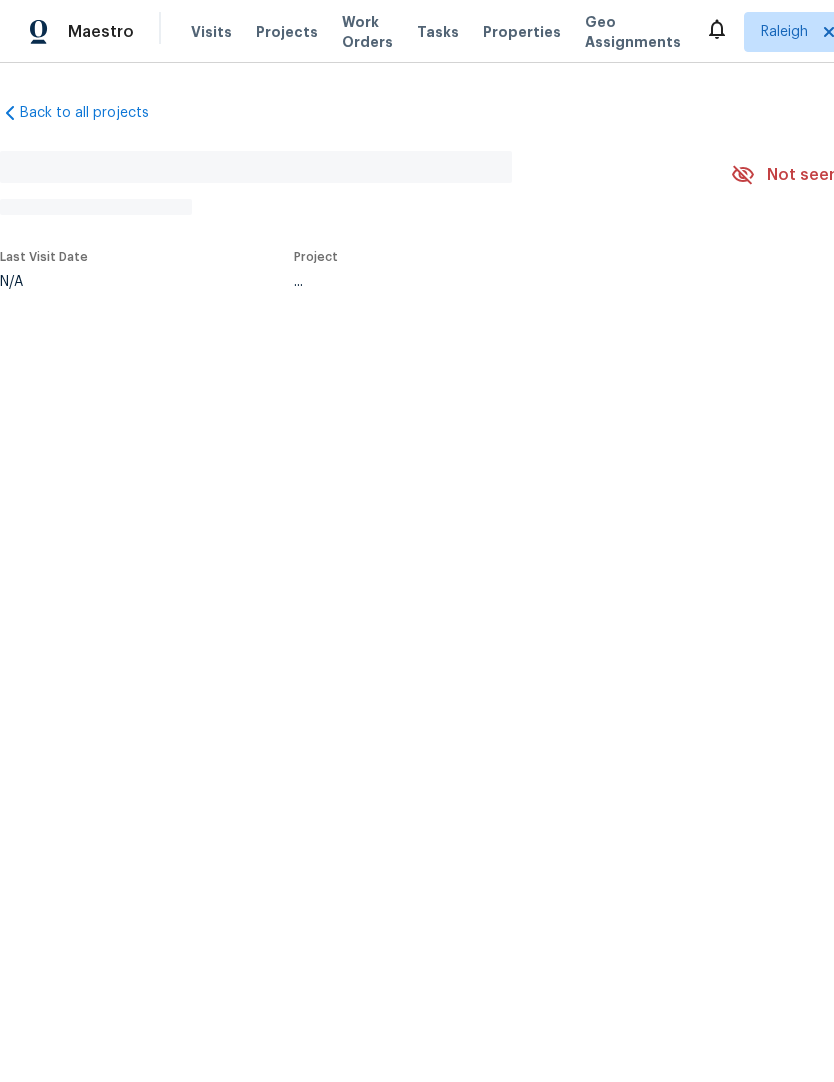 scroll, scrollTop: 0, scrollLeft: 0, axis: both 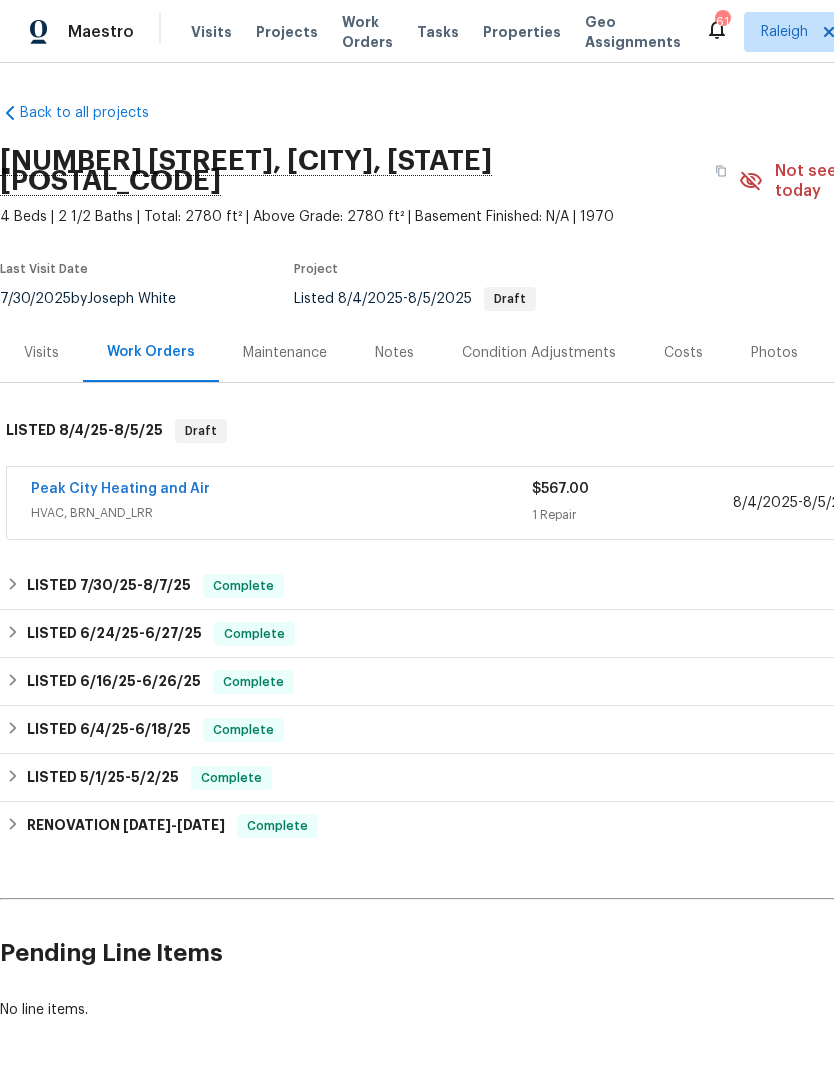 click on "Projects" at bounding box center (287, 32) 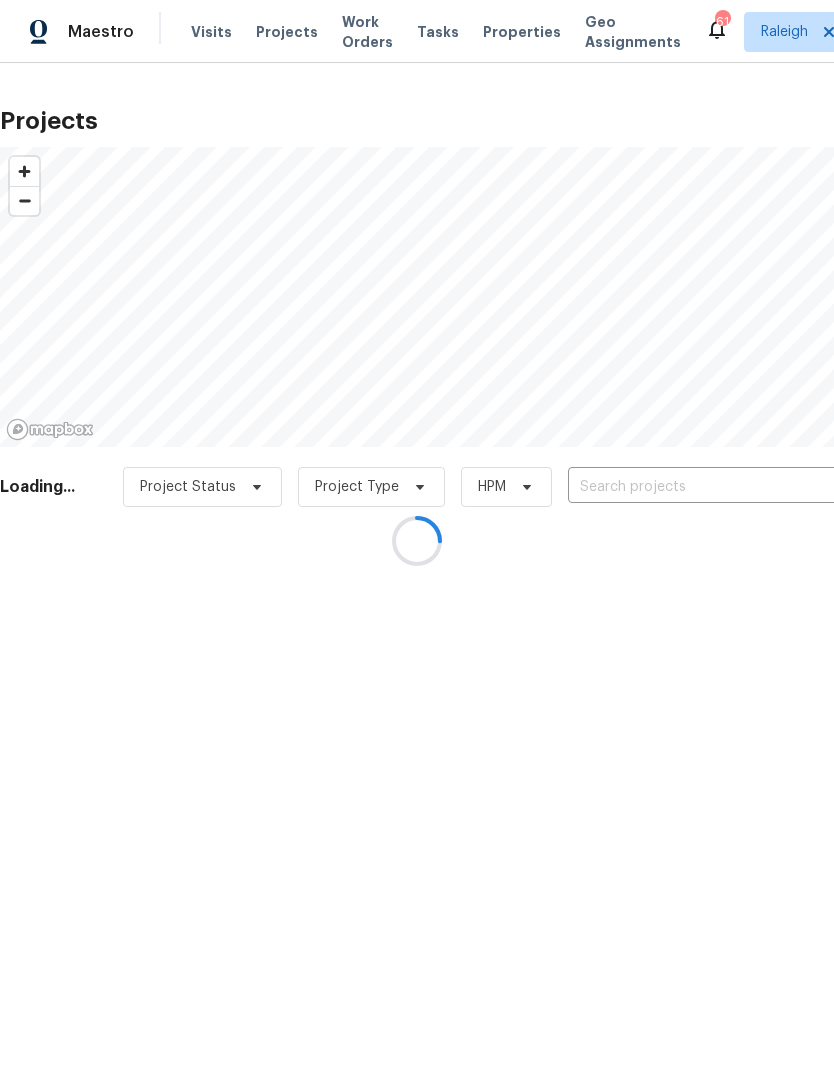 click at bounding box center [417, 541] 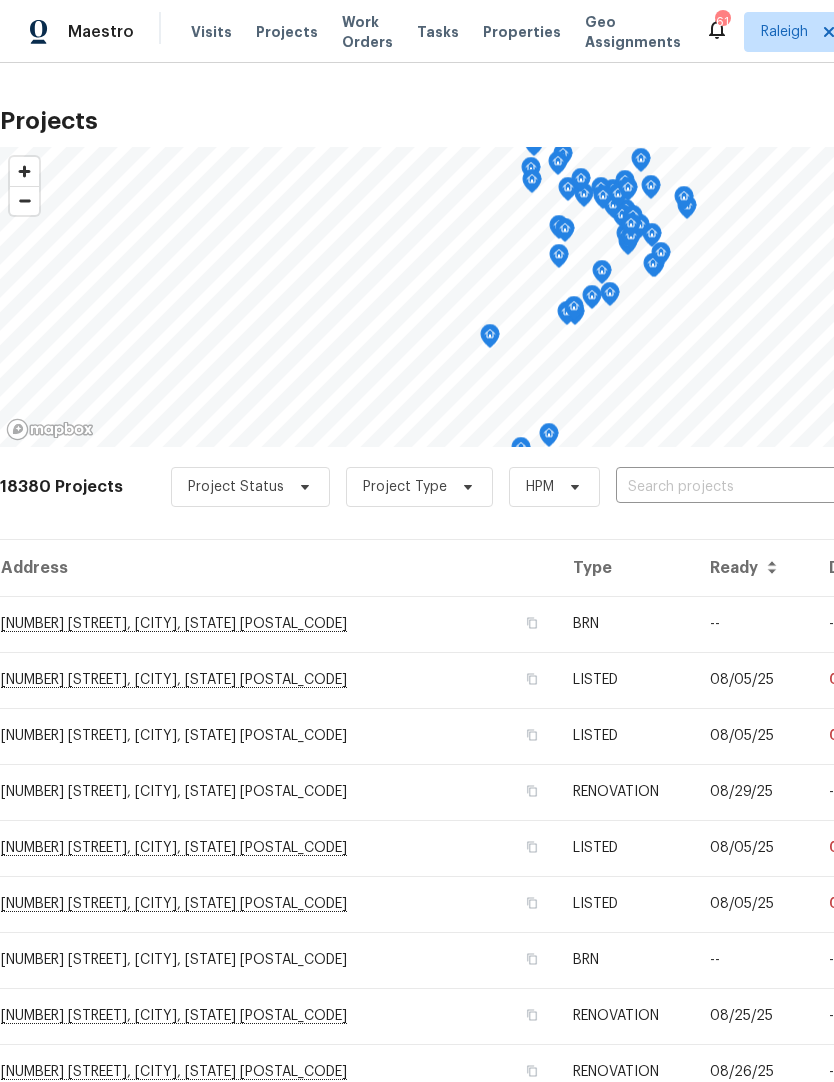 click at bounding box center (730, 487) 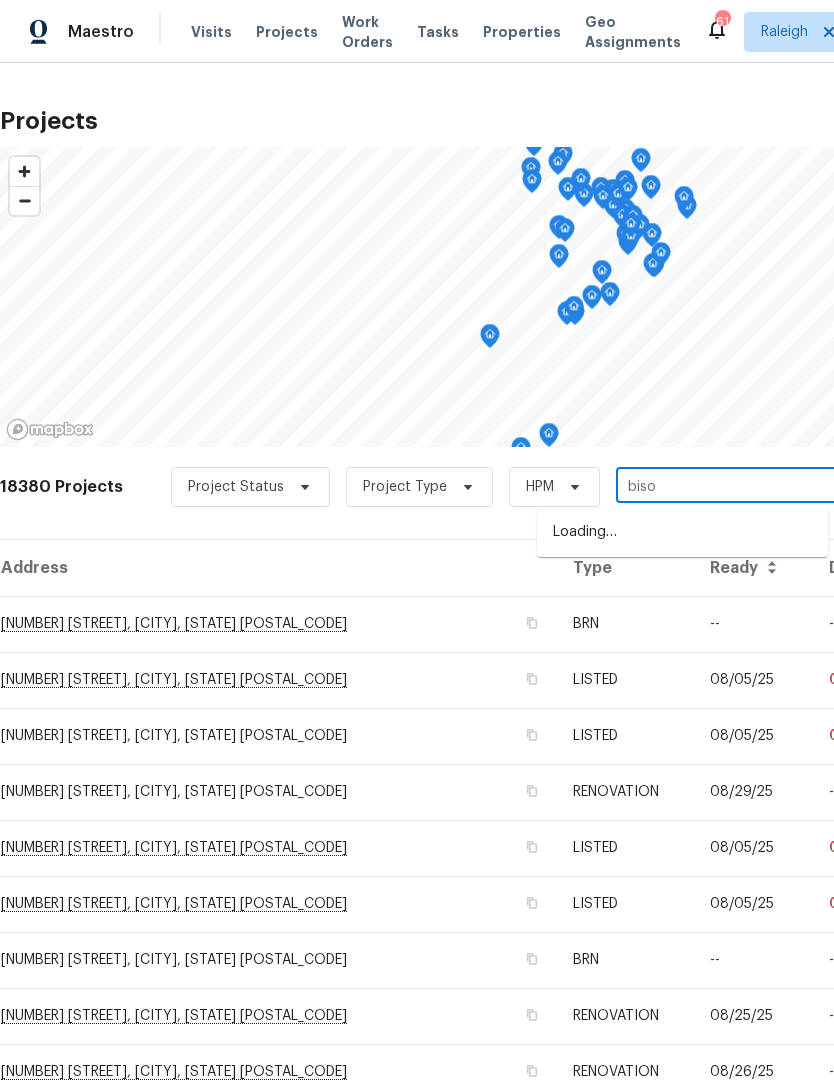 type on "bison" 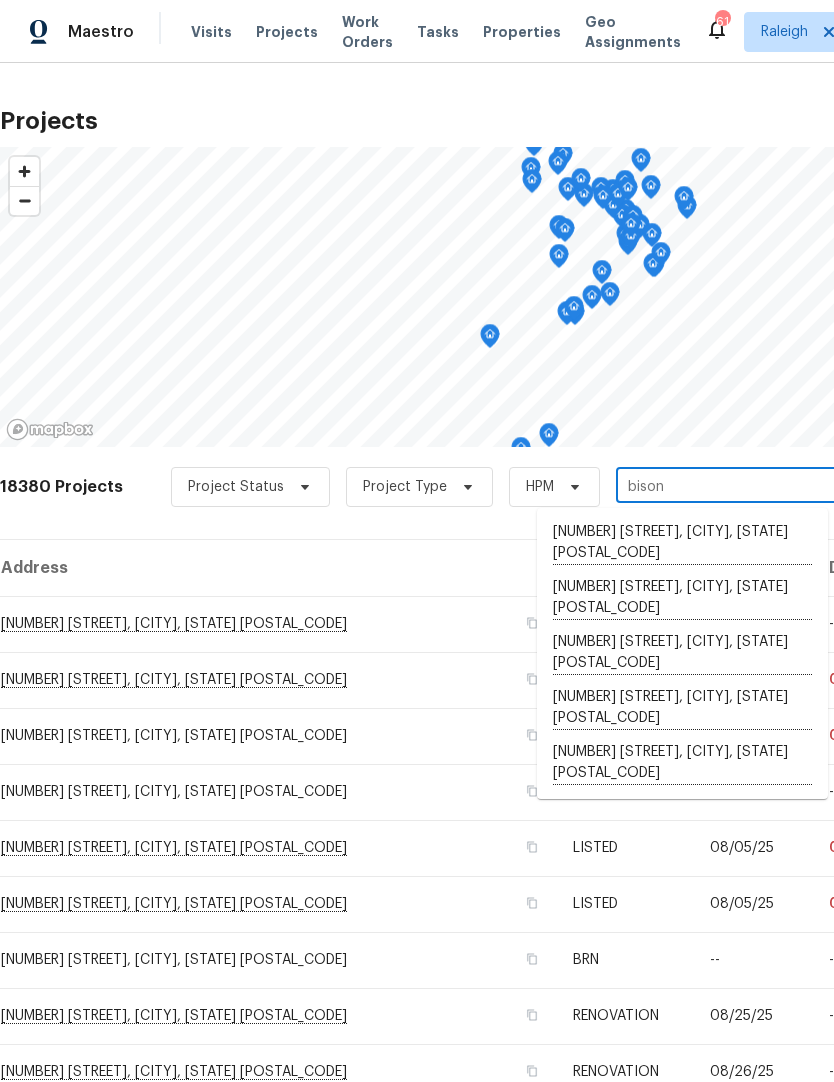 click on "[NUMBER] [STREET], [CITY], [STATE] [POSTAL_CODE]" at bounding box center (682, 708) 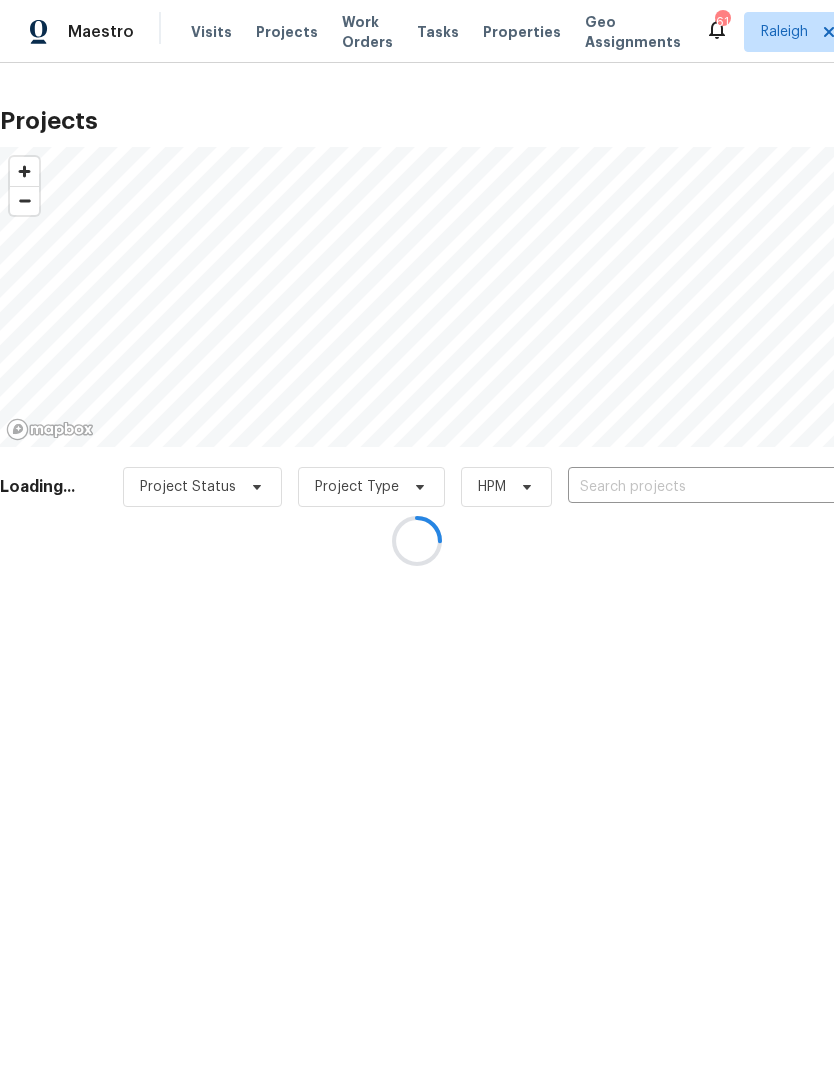 type on "[NUMBER] [STREET], [CITY], [STATE] [POSTAL_CODE]" 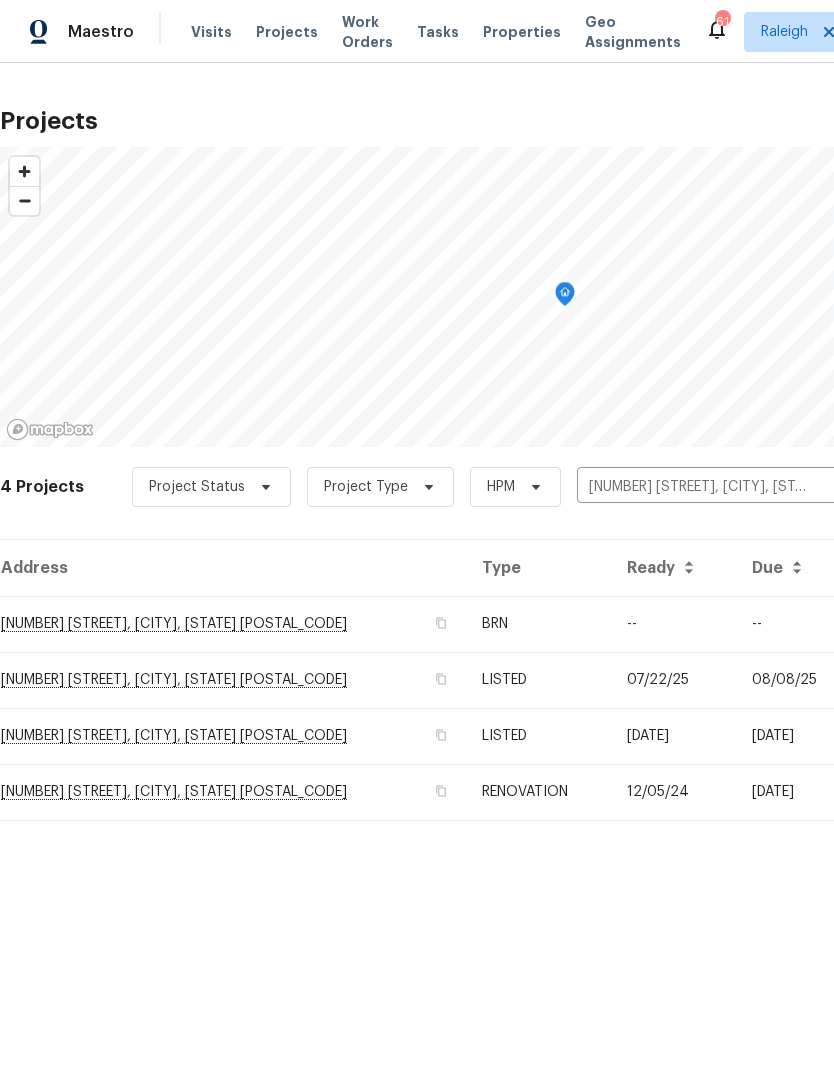 scroll, scrollTop: 0, scrollLeft: 0, axis: both 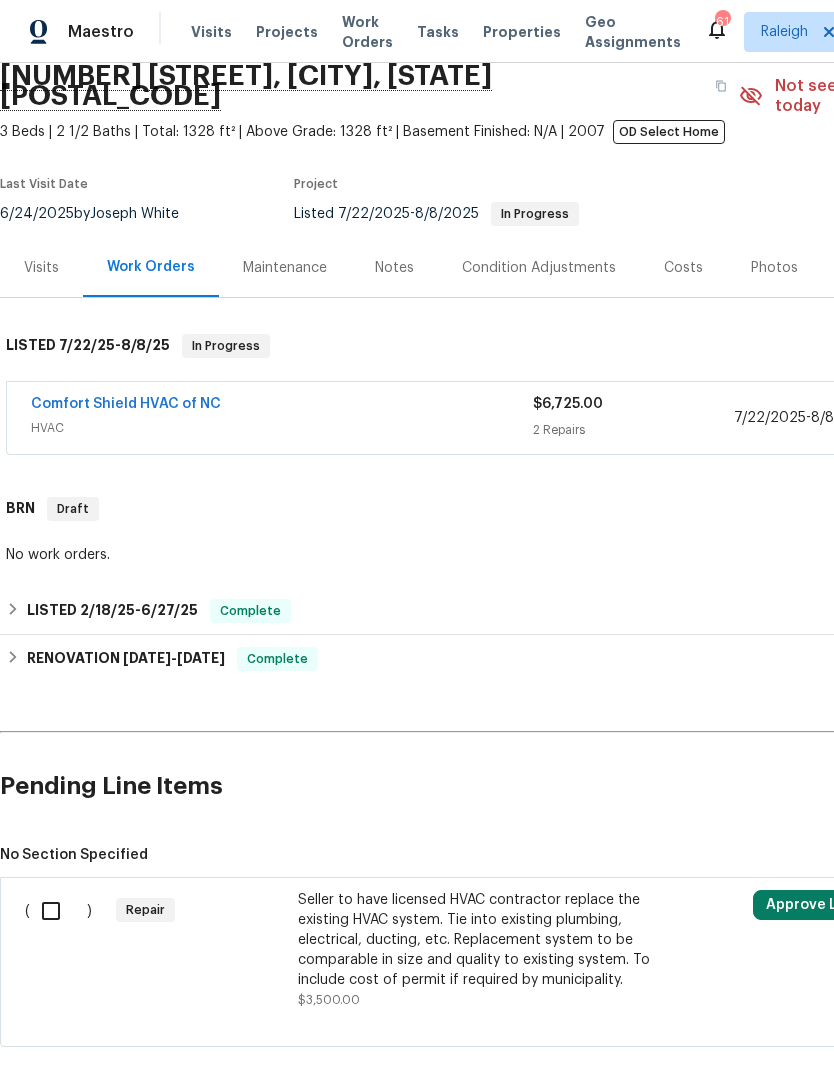 click on "Comfort Shield HVAC of NC" at bounding box center (126, 404) 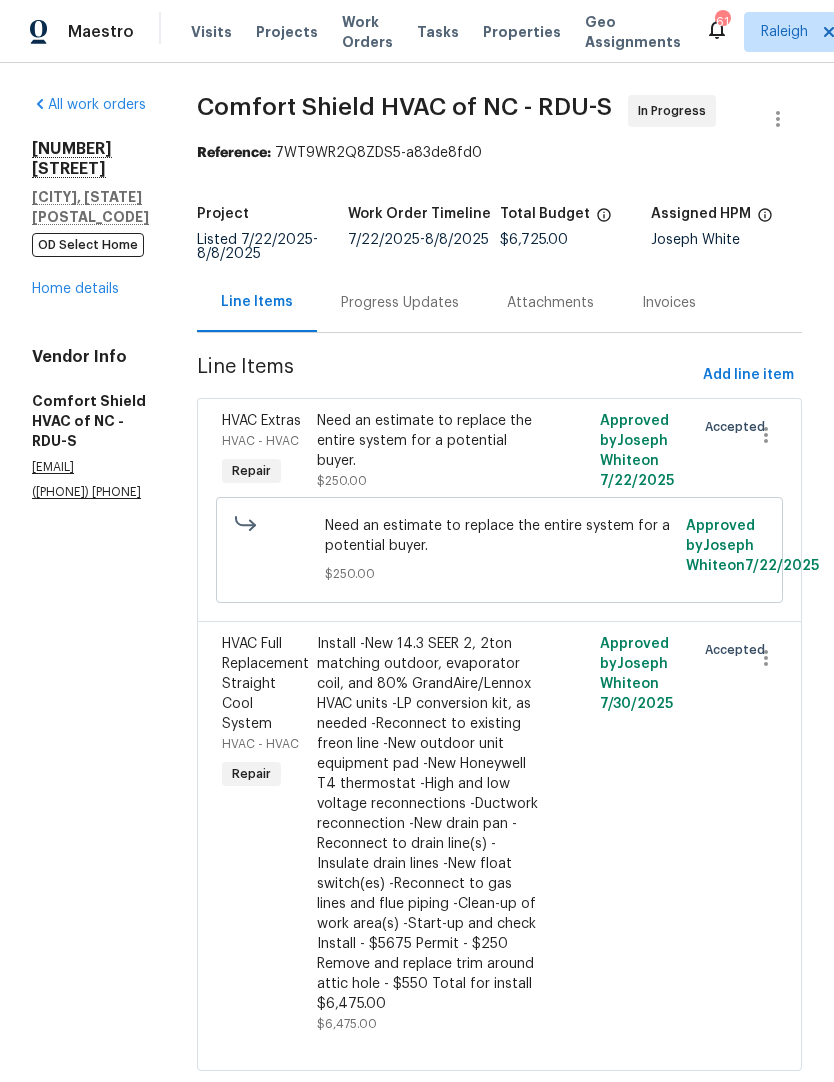 click on "Progress Updates" at bounding box center [400, 303] 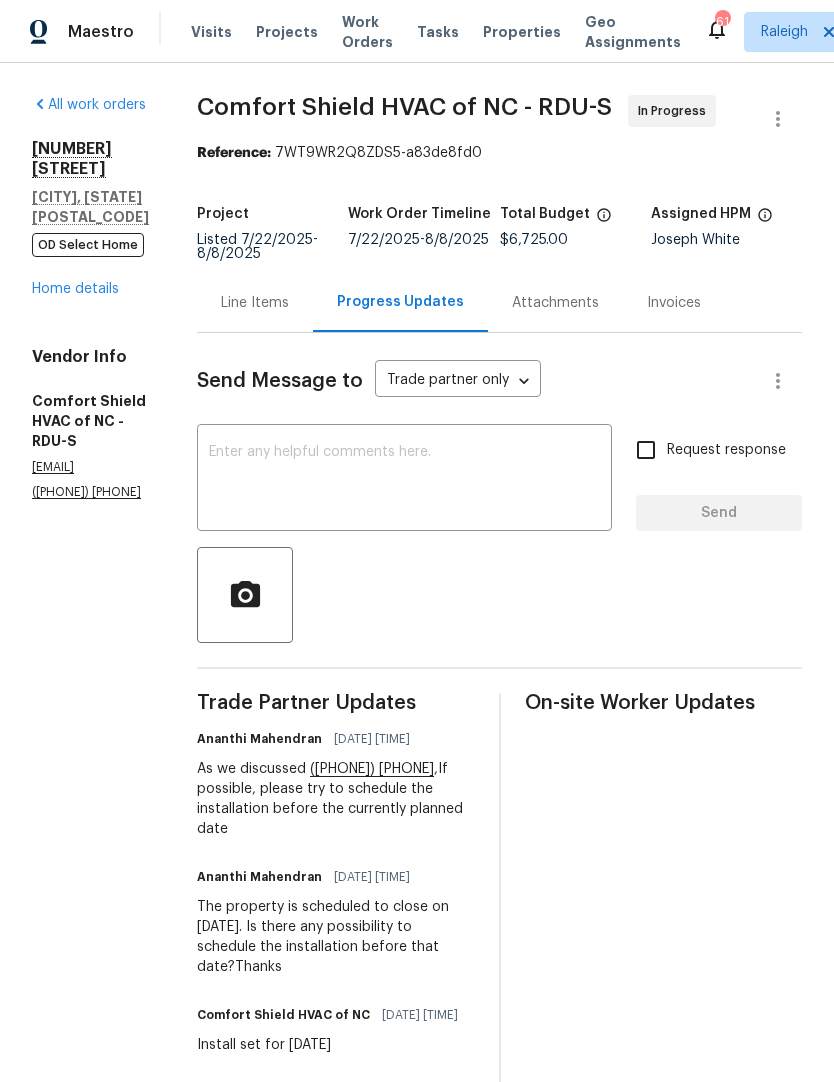 scroll, scrollTop: 0, scrollLeft: 0, axis: both 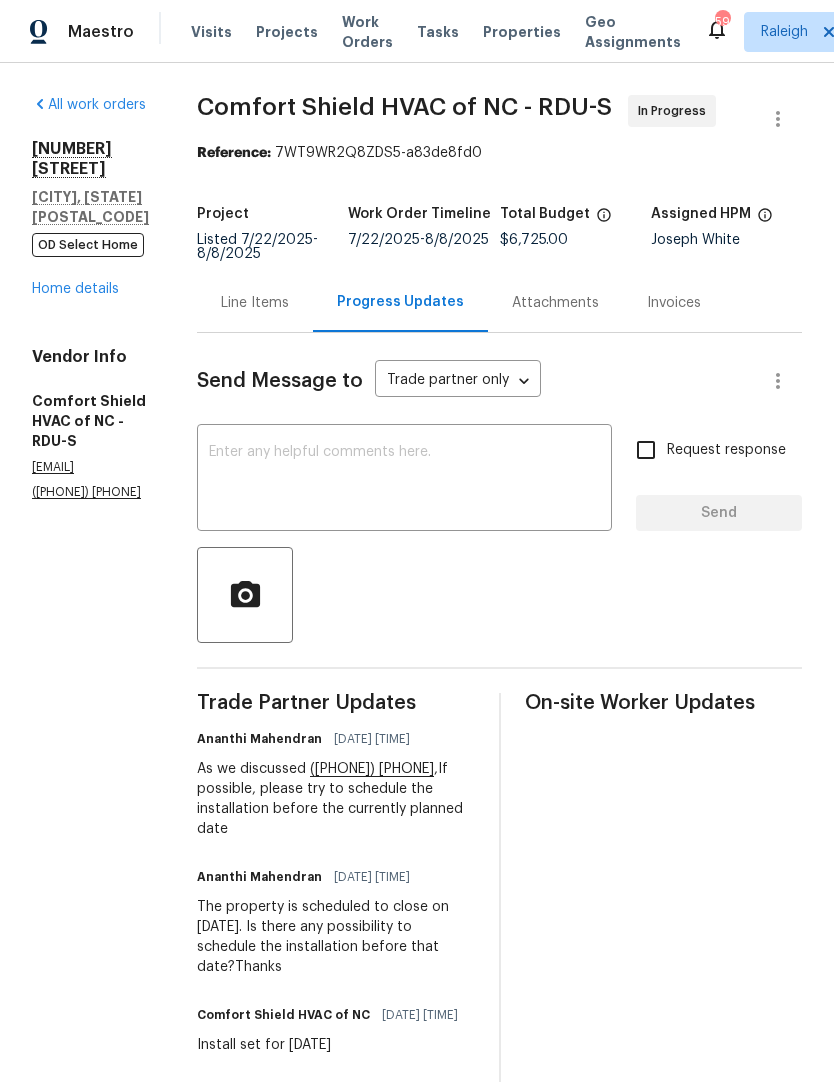 click on "Home details" at bounding box center (75, 289) 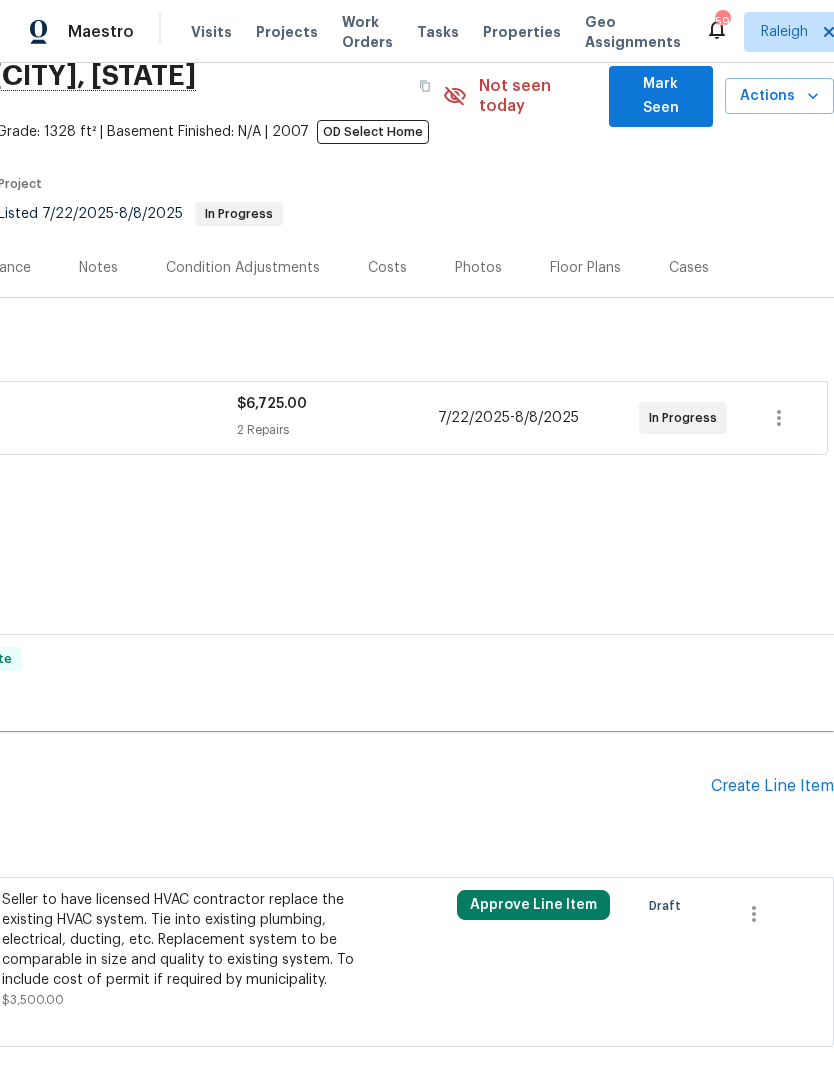 scroll, scrollTop: 85, scrollLeft: 296, axis: both 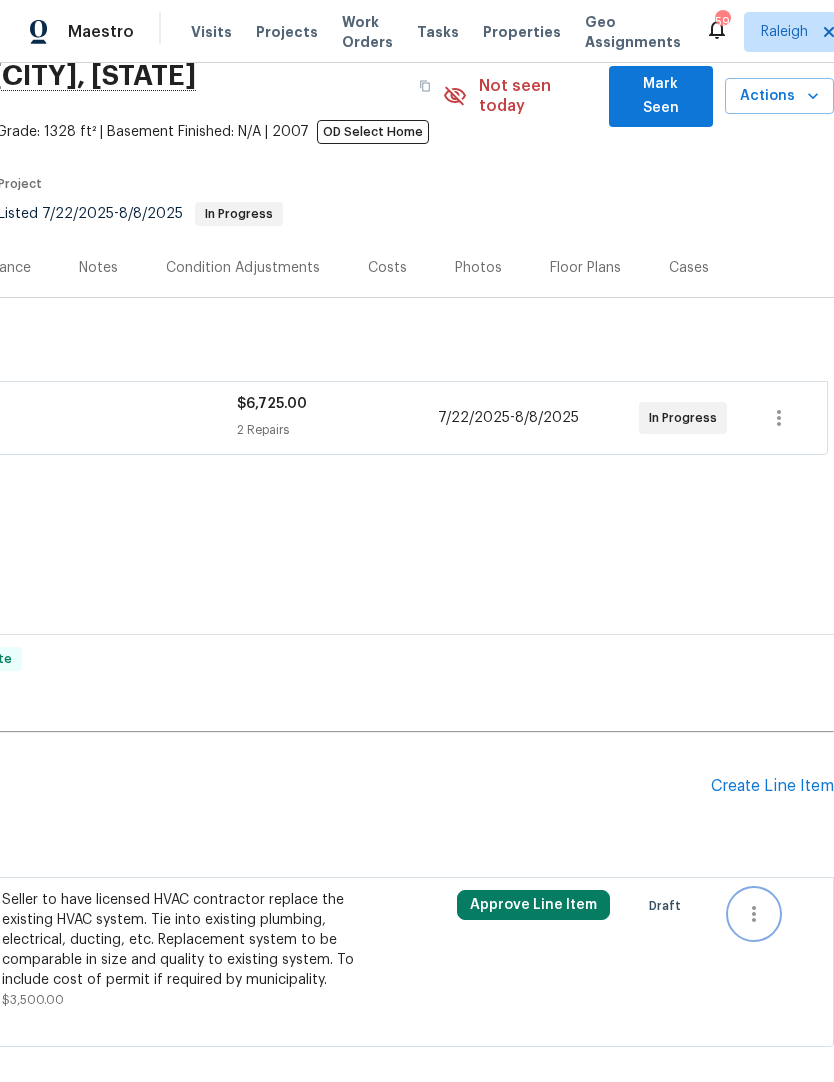click at bounding box center [754, 914] 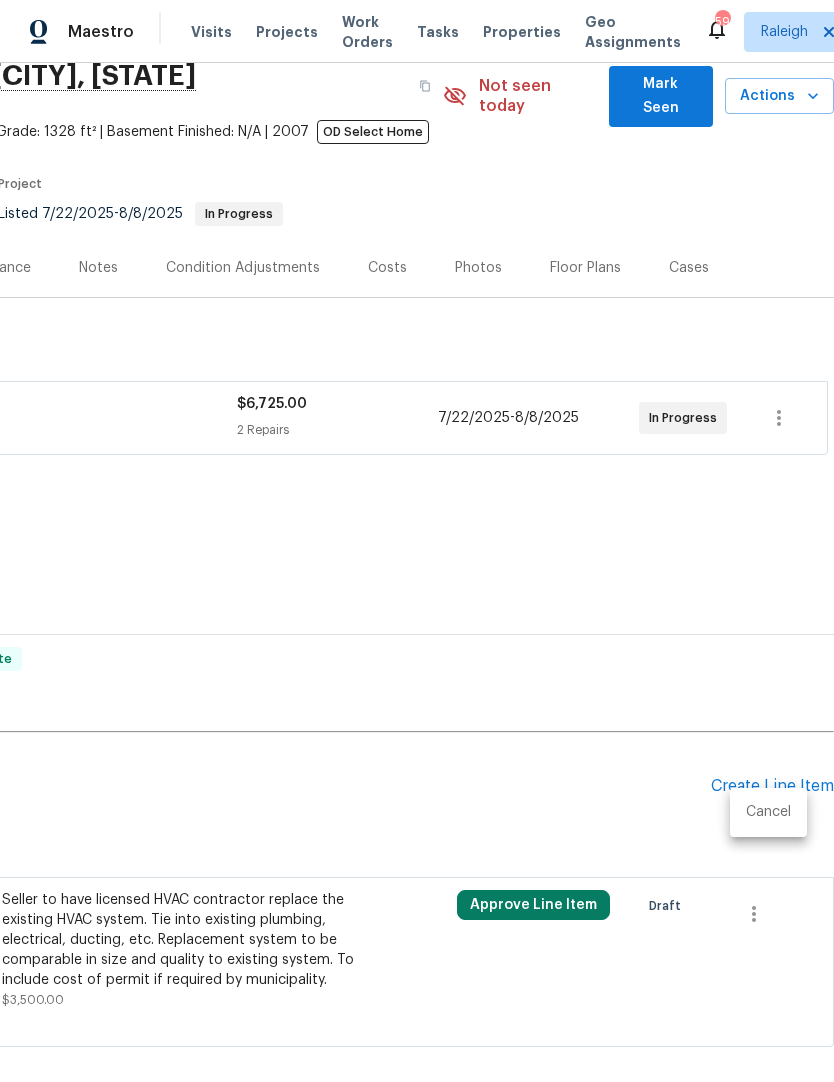 click at bounding box center [417, 541] 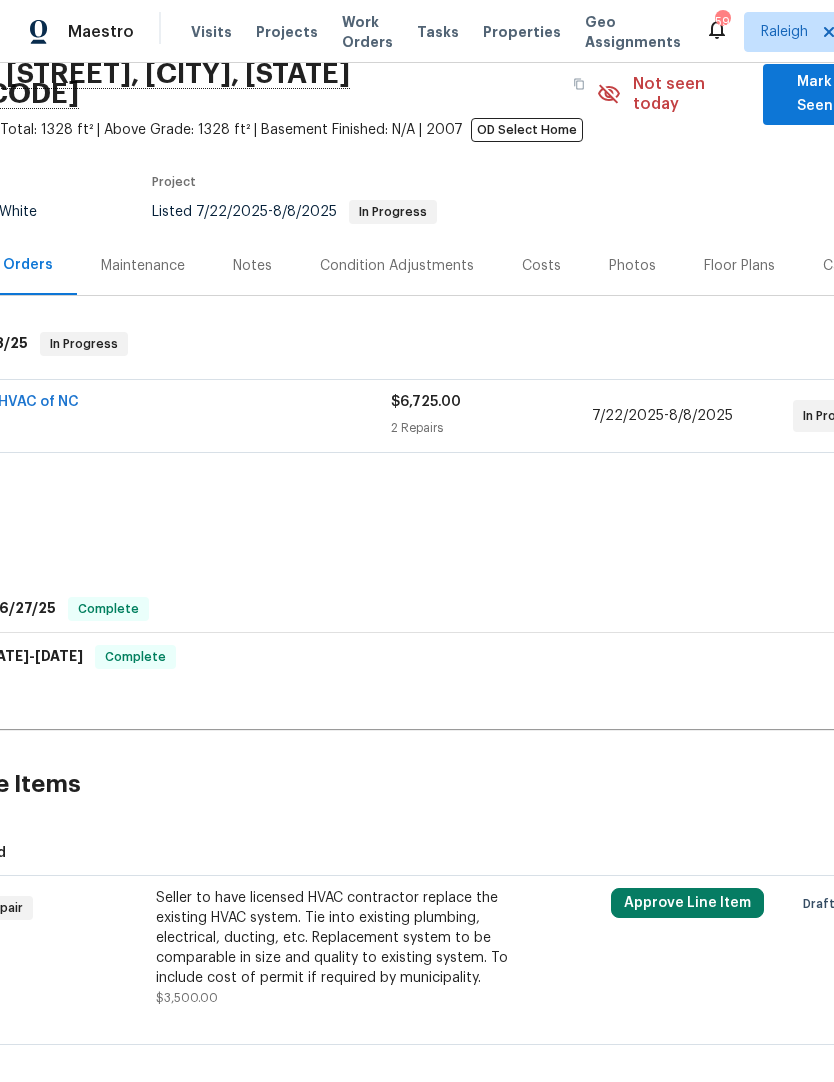 scroll, scrollTop: 85, scrollLeft: 142, axis: both 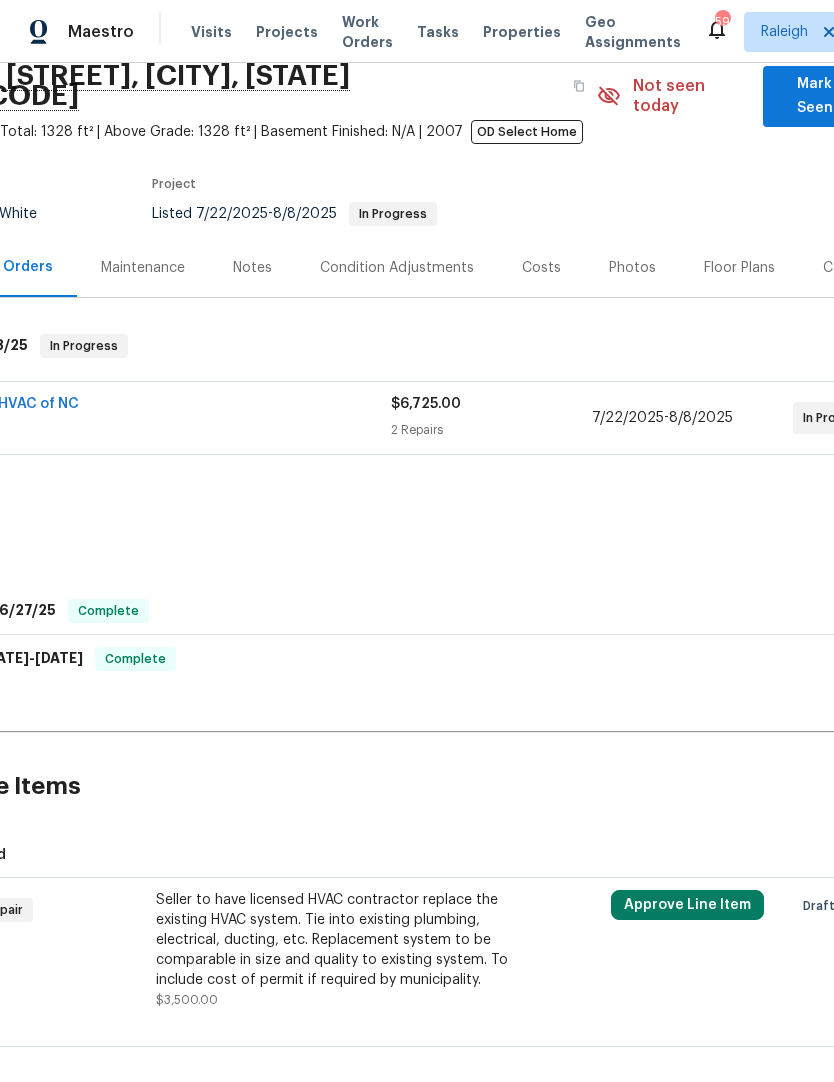 click on "Seller to have licensed HVAC contractor replace the existing HVAC system. Tie into existing plumbing, electrical, ducting, etc. Replacement system to be comparable in size and quality to existing system. To include cost of permit if required by municipality. $3,500.00" at bounding box center (332, 950) 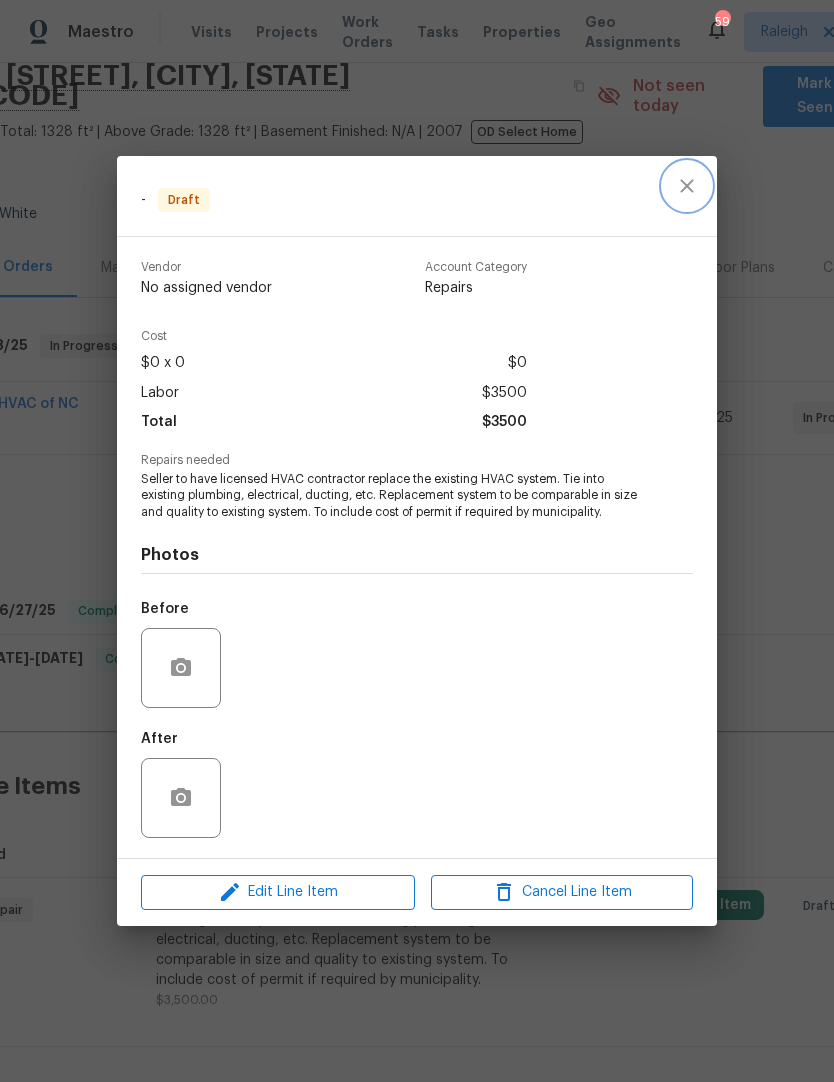 click at bounding box center (687, 186) 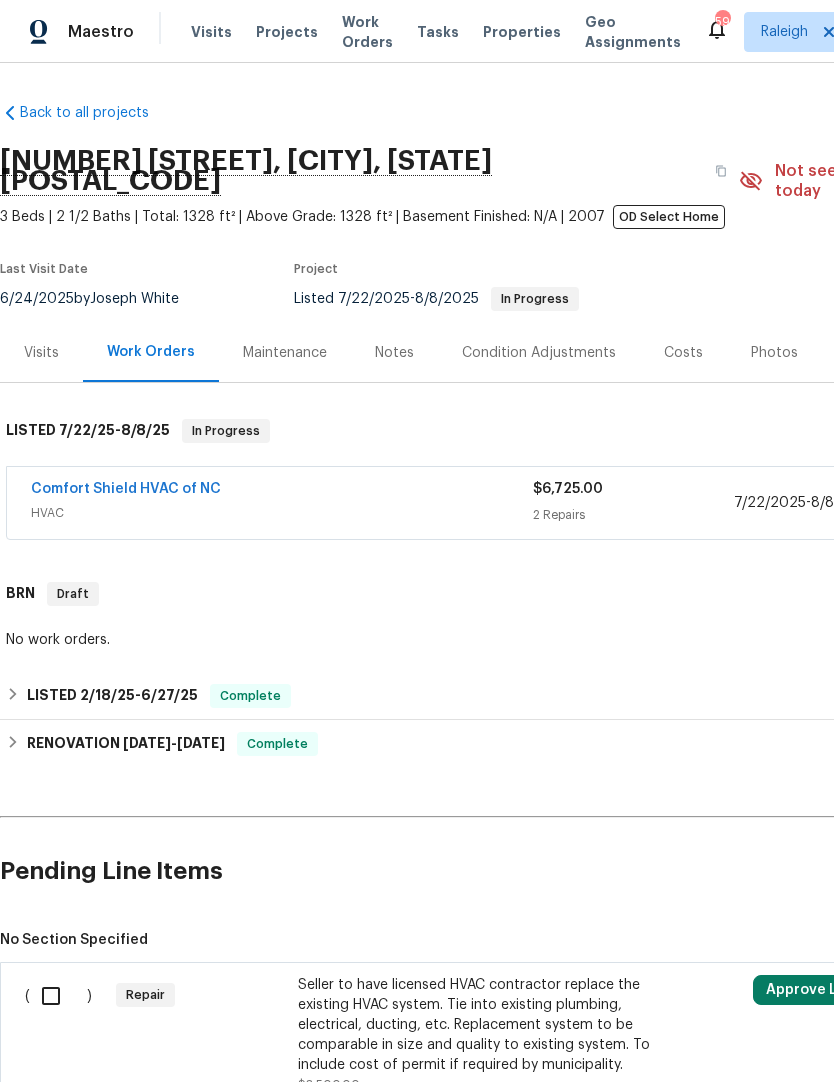 scroll, scrollTop: 0, scrollLeft: 0, axis: both 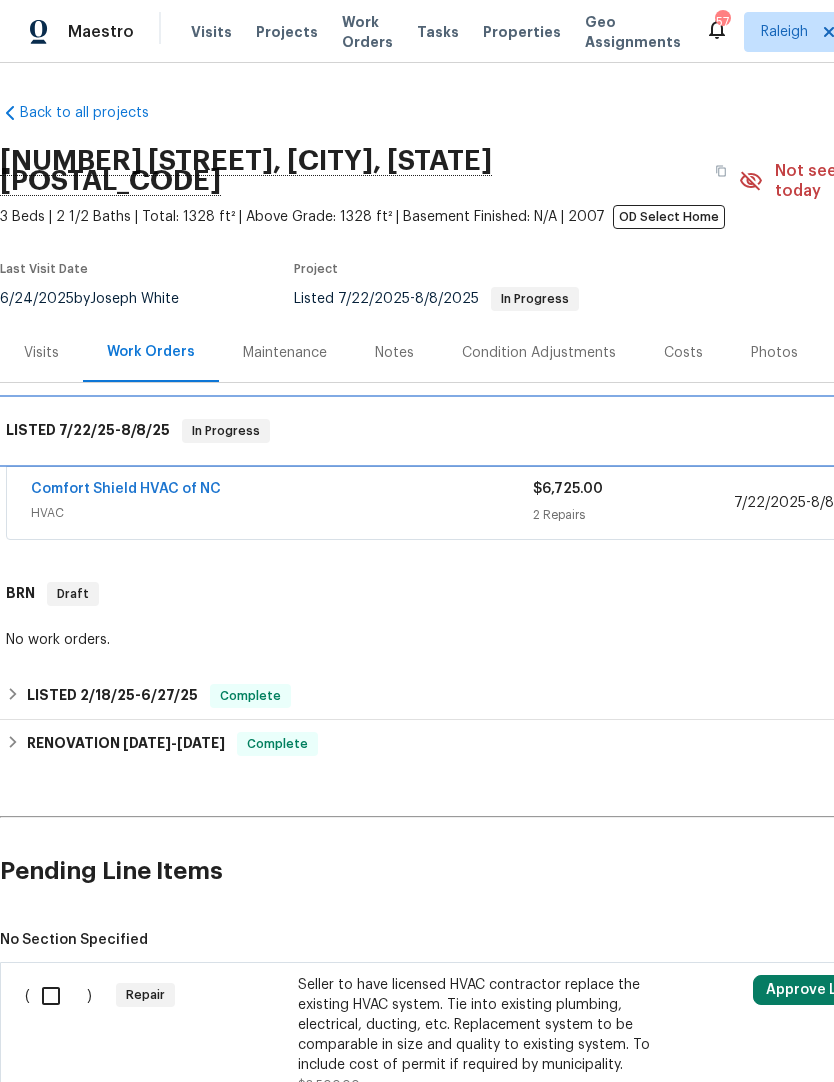 click on "LISTED   7/22/25  -  8/8/25 In Progress" at bounding box center [565, 431] 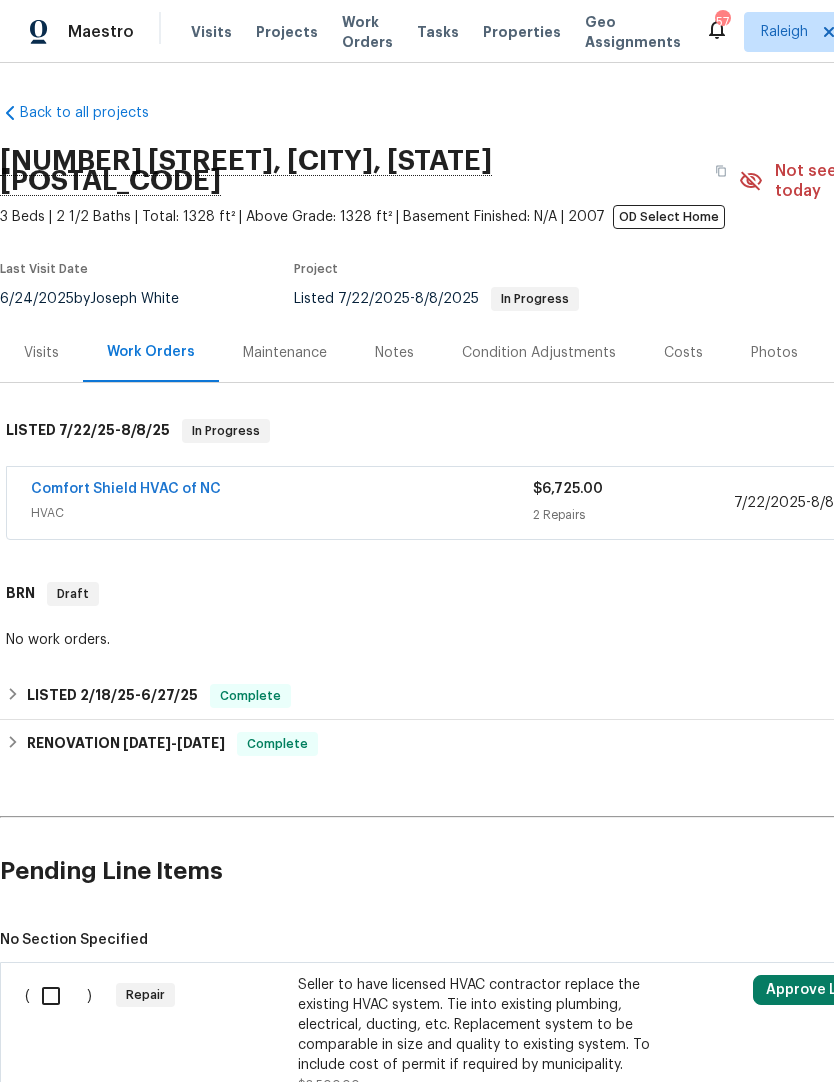 click on "Comfort Shield HVAC of NC" at bounding box center (126, 489) 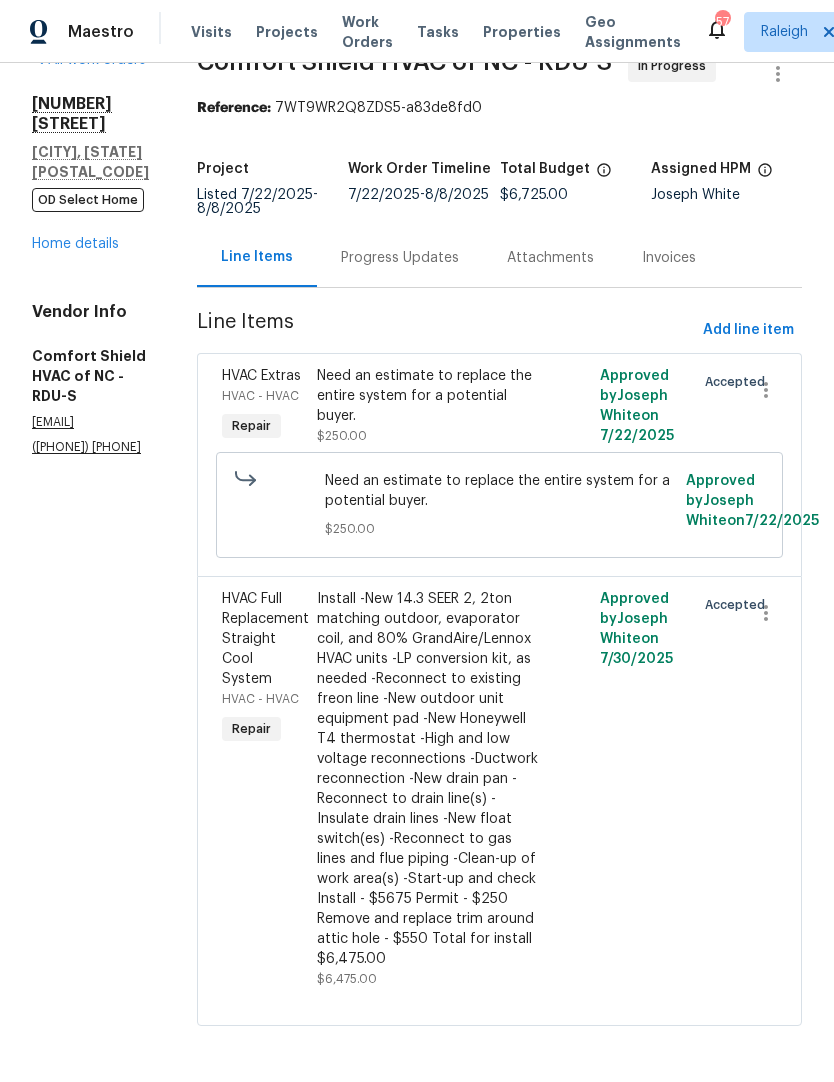 scroll, scrollTop: 139, scrollLeft: 0, axis: vertical 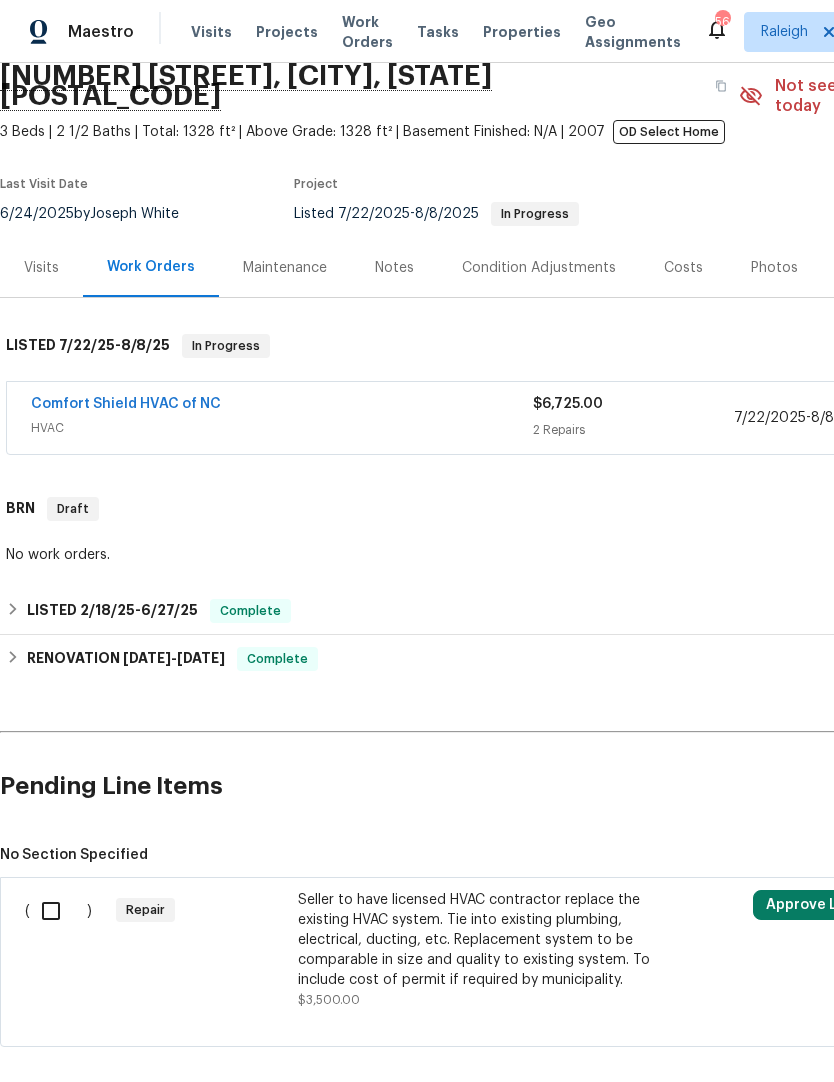 click at bounding box center (58, 911) 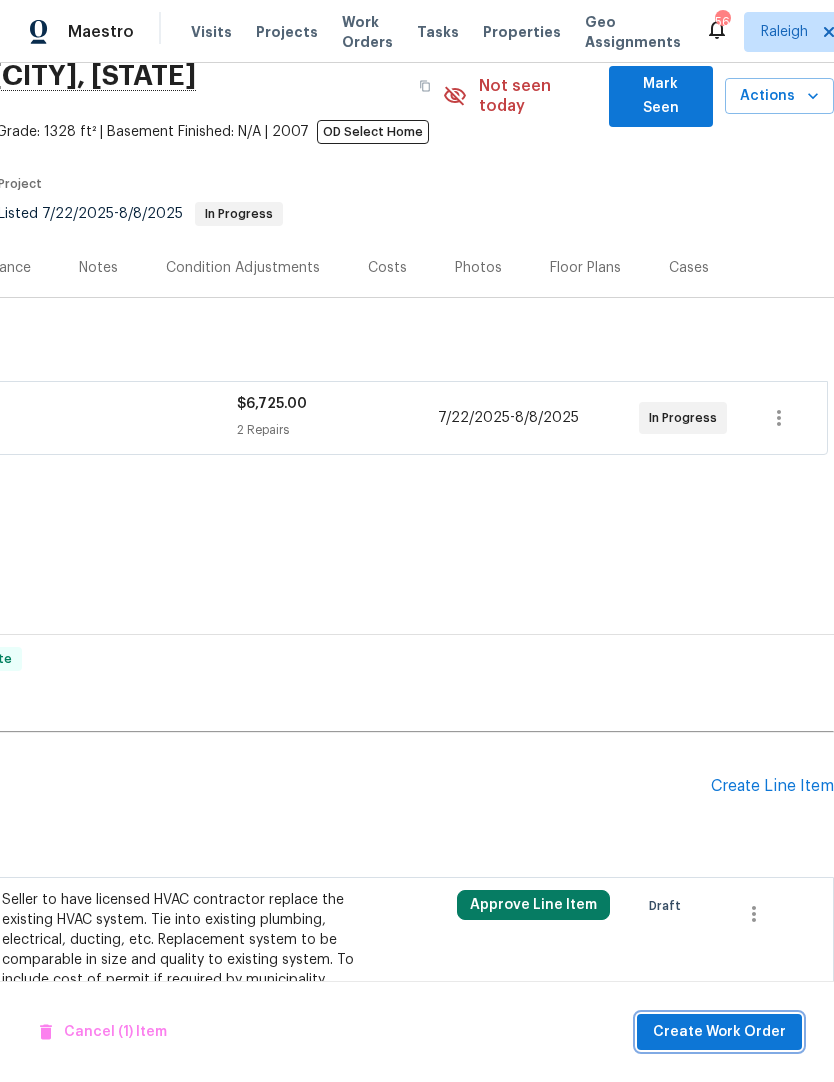 click on "Create Work Order" at bounding box center [719, 1032] 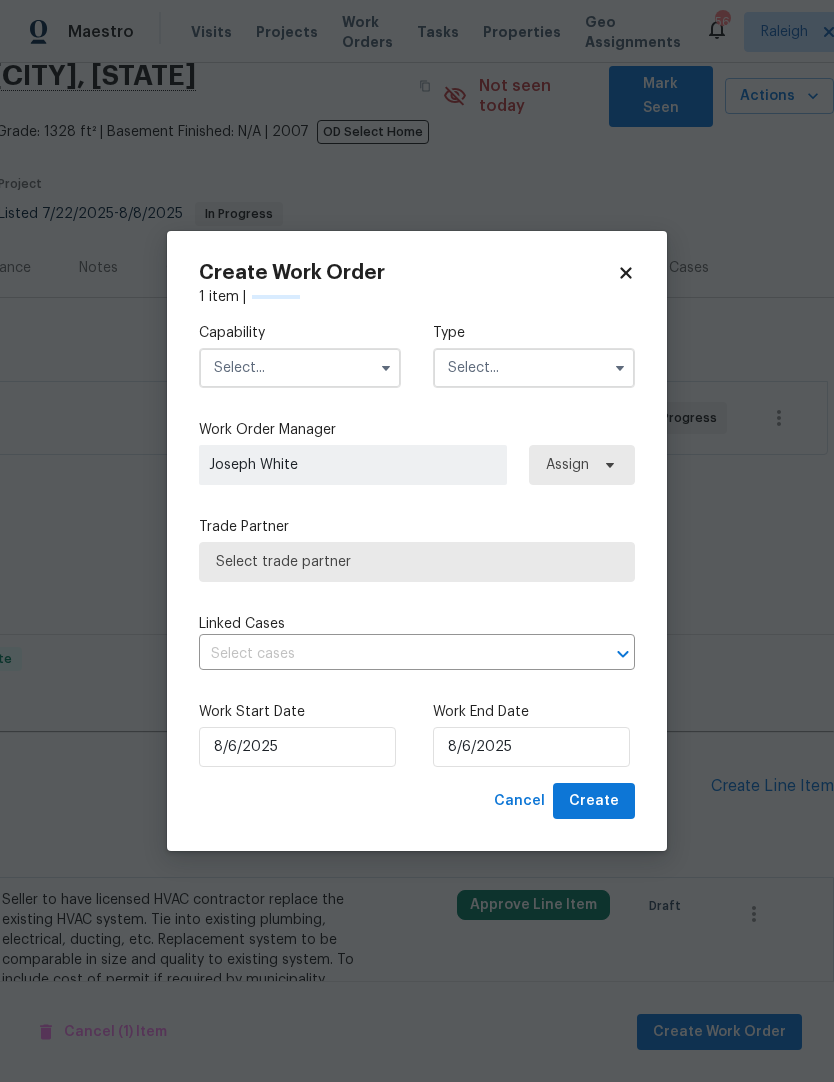 scroll, scrollTop: 85, scrollLeft: 296, axis: both 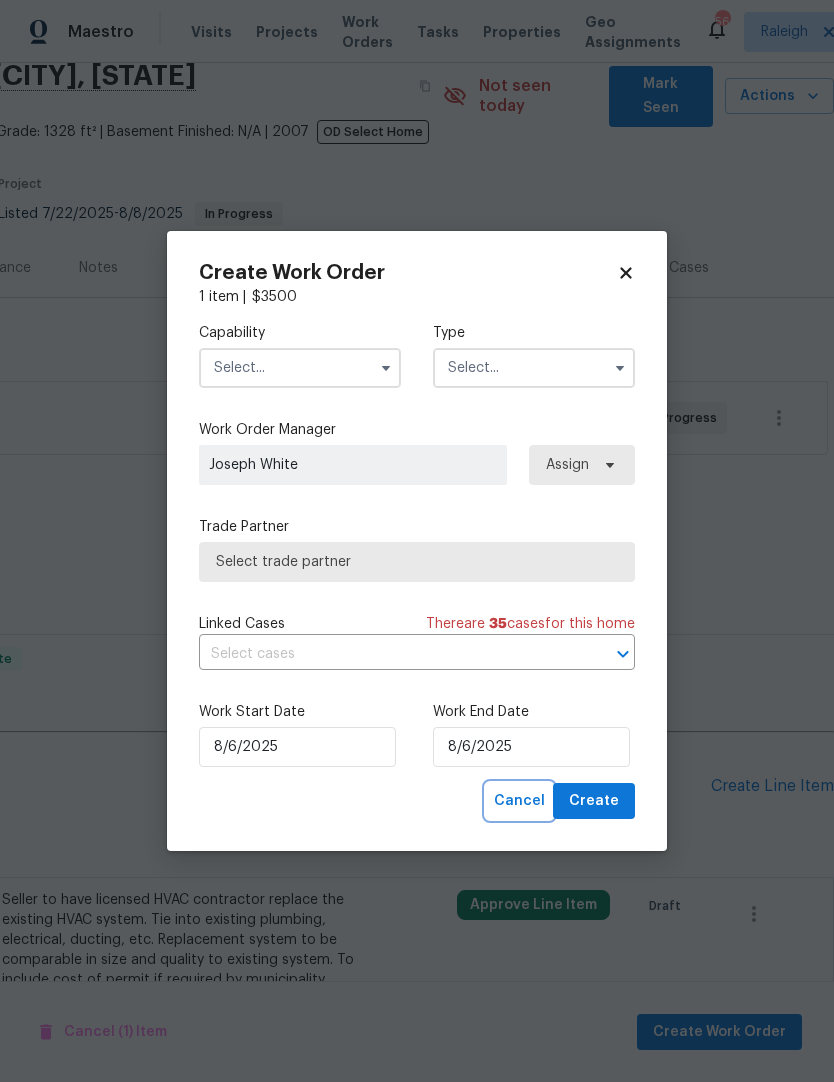 click on "Cancel" at bounding box center (519, 801) 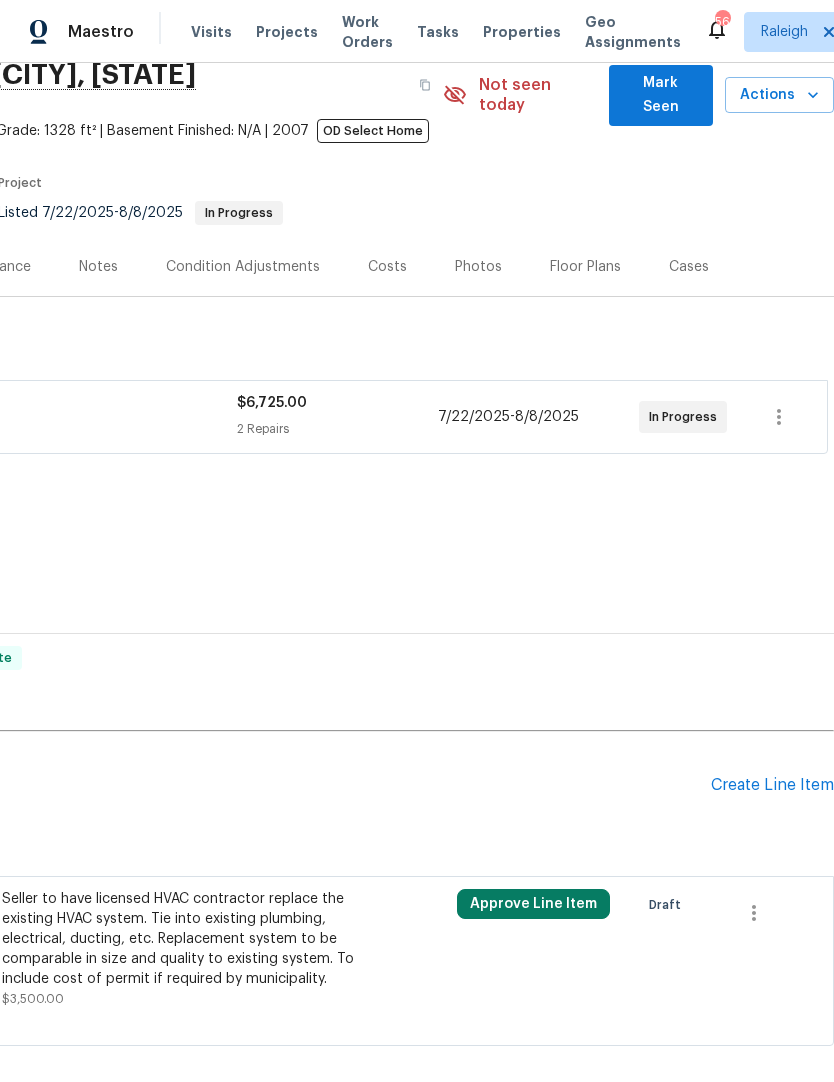 scroll, scrollTop: 85, scrollLeft: 296, axis: both 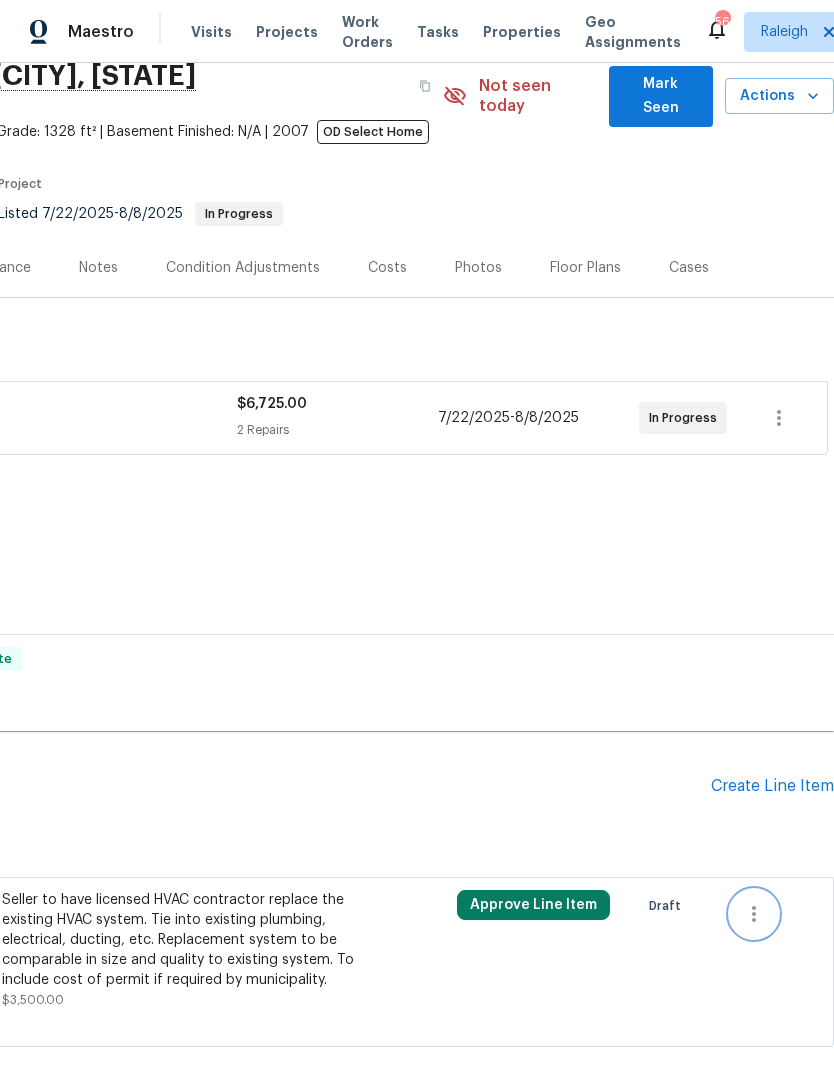 click 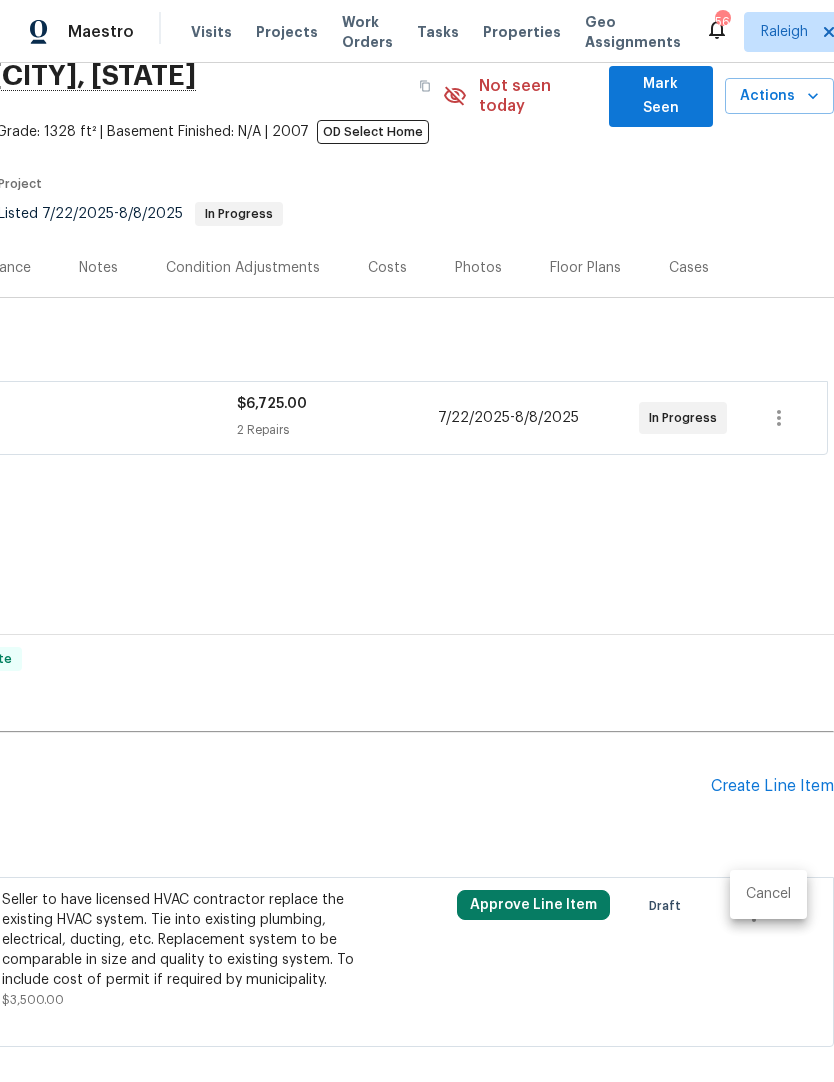 click on "Cancel" at bounding box center [768, 894] 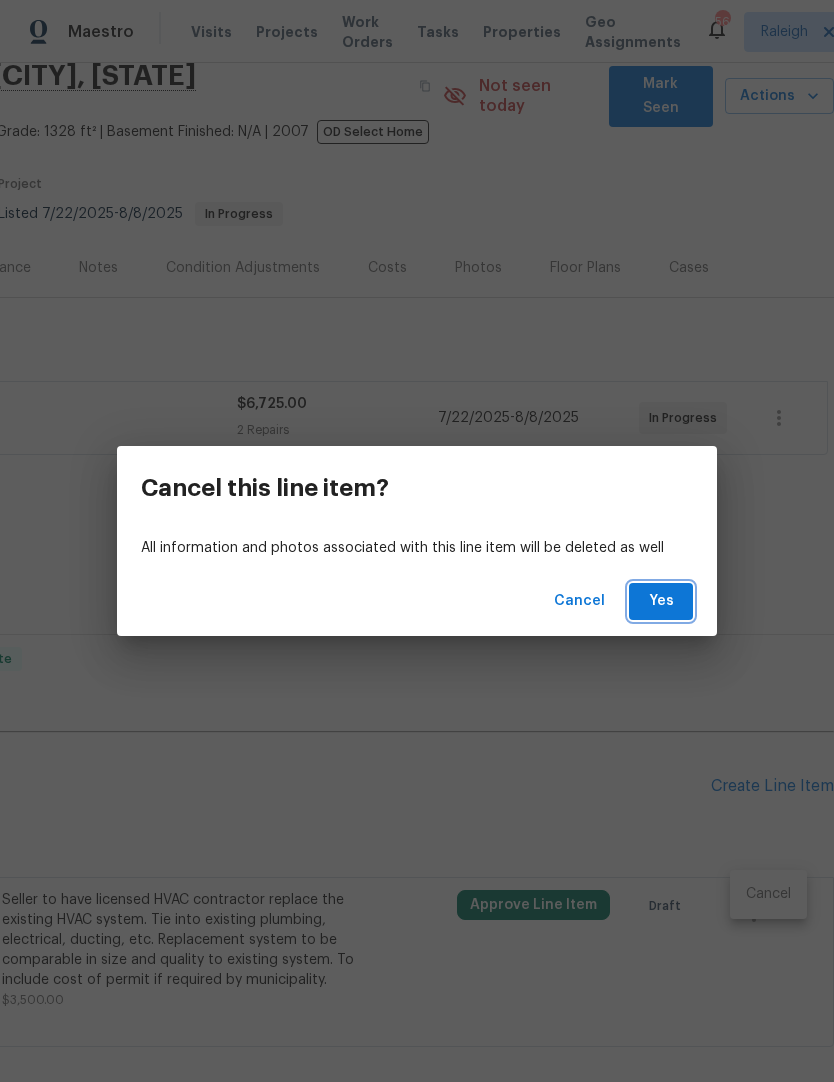 click on "Yes" at bounding box center (661, 601) 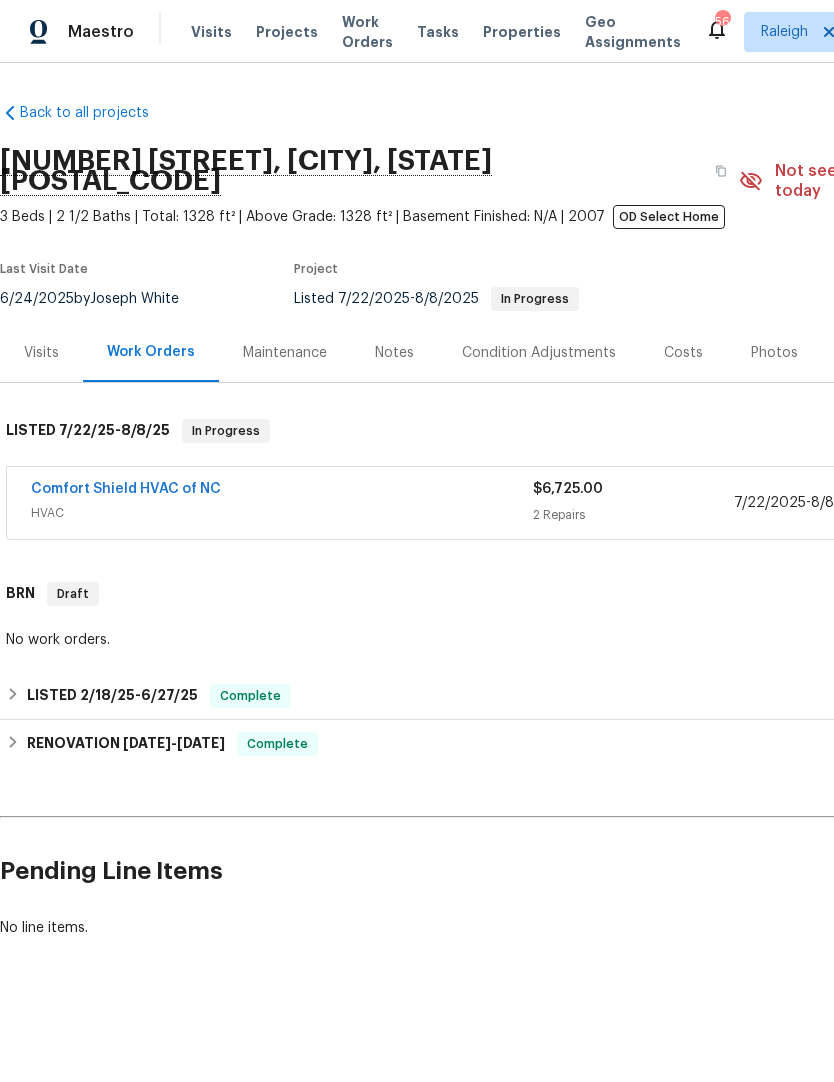 scroll, scrollTop: 0, scrollLeft: 0, axis: both 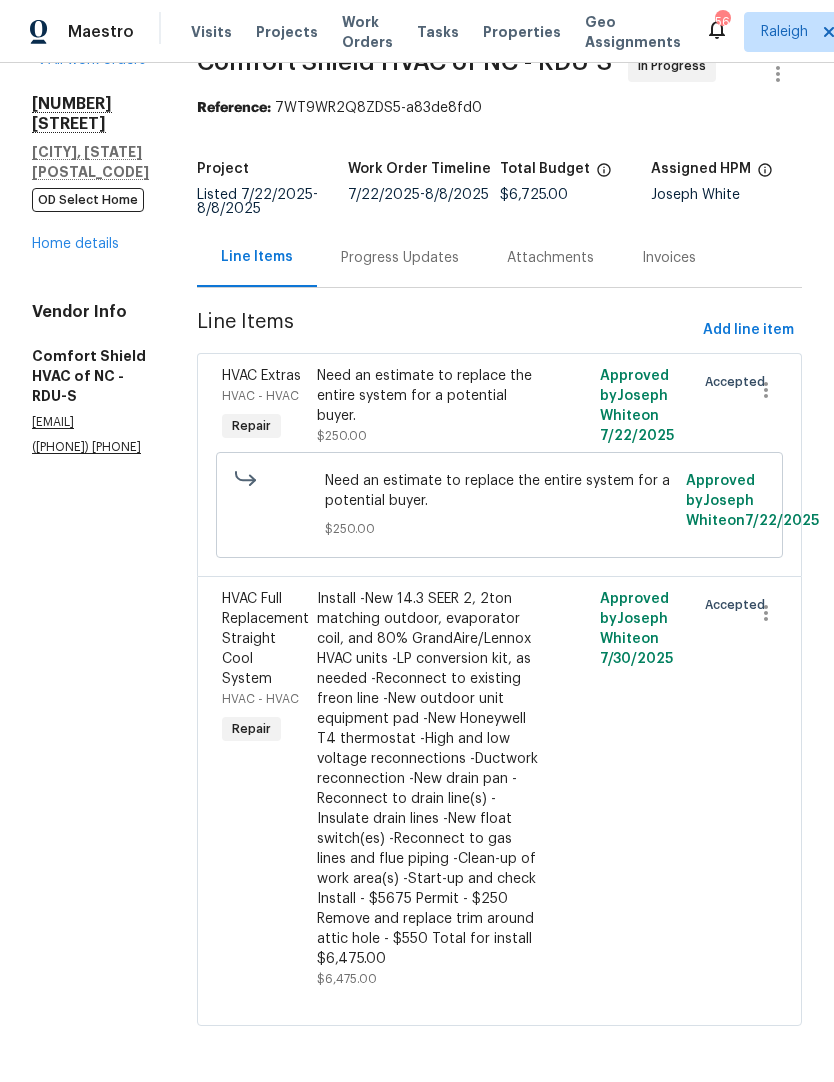 click on "Install -New 14.3 SEER 2, 2ton matching outdoor, evaporator coil, and 80% GrandAire/Lennox HVAC units -LP conversion kit, as needed -Reconnect to existing freon line -New outdoor unit equipment pad -New Honeywell T4 thermostat -High and low voltage reconnections -Ductwork reconnection -New drain pan -Reconnect to drain line(s) -Insulate drain lines -New float switch(es) -Reconnect to gas lines and flue piping -Clean-up of work area(s) -Start-up and check Install - $5675 Permit - $250 Remove and replace trim around attic hole - $550 Total for install $6,475.00" at bounding box center (429, 779) 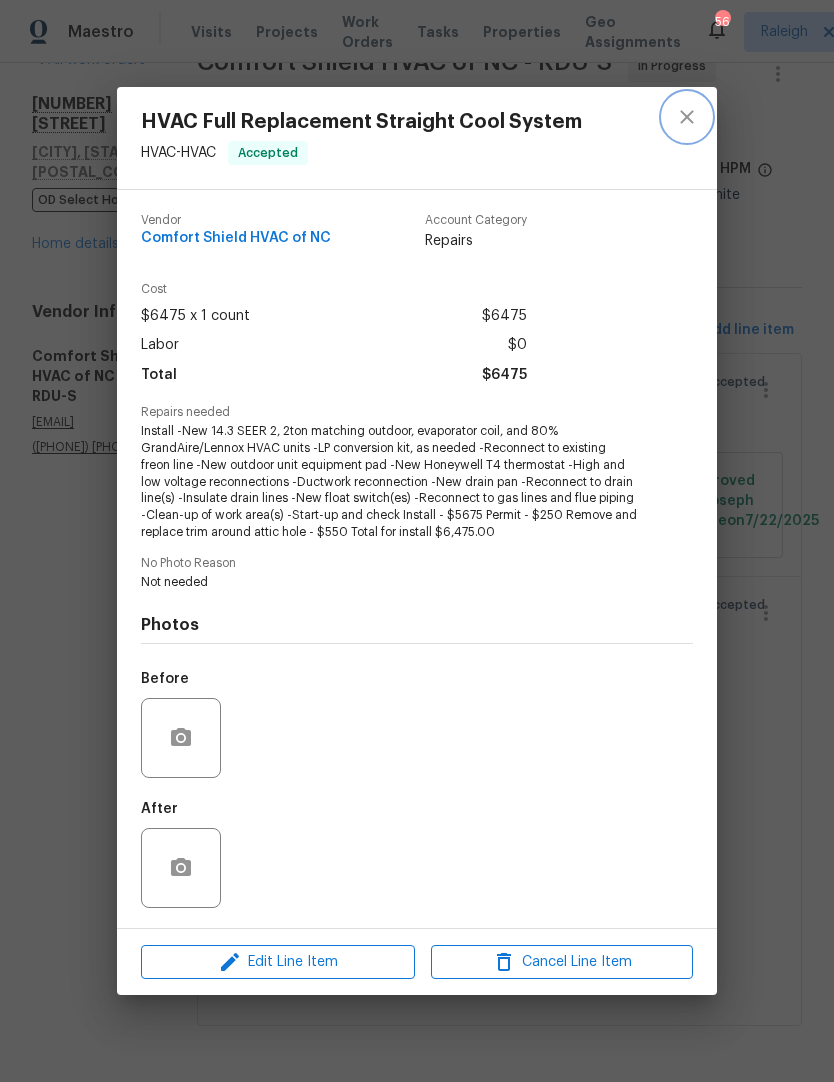 click 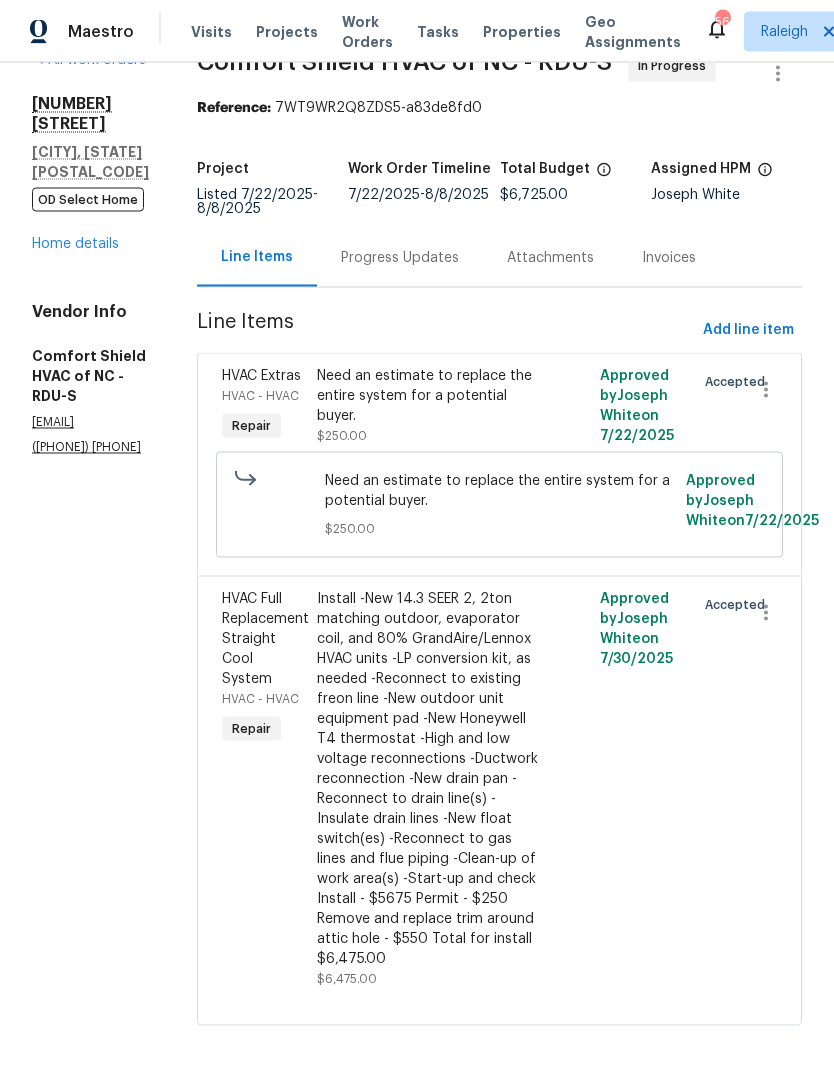 scroll, scrollTop: 82, scrollLeft: 0, axis: vertical 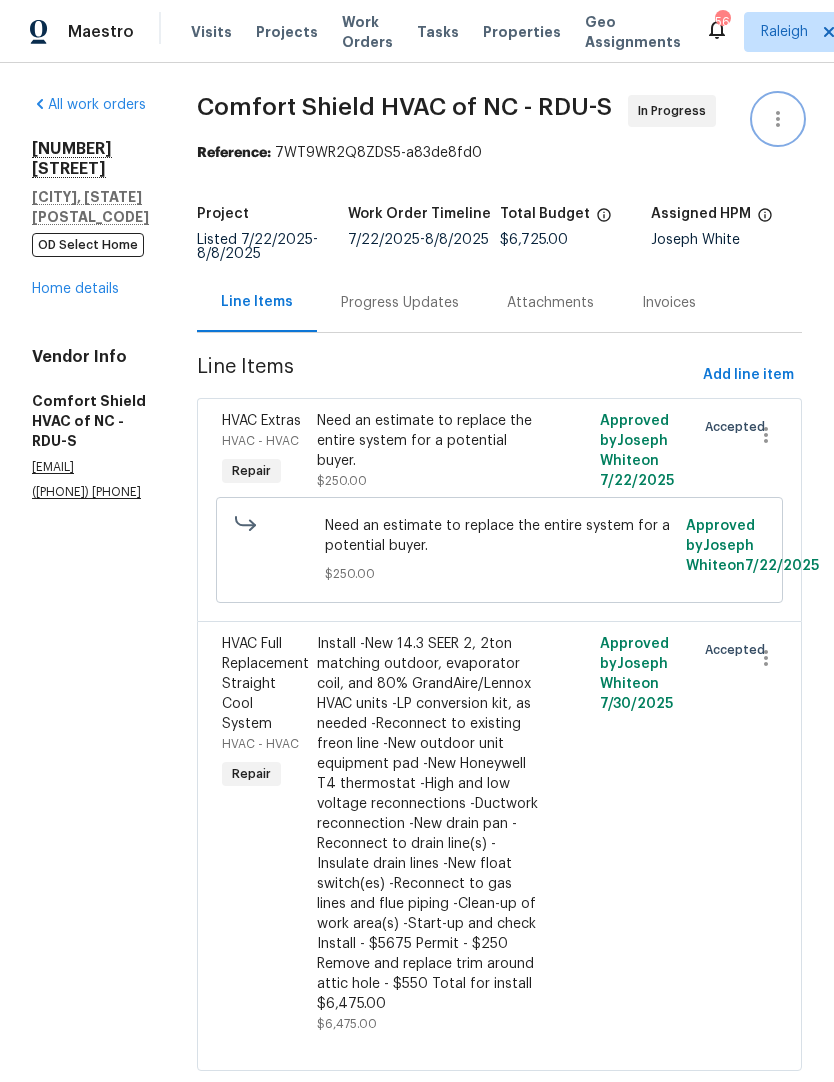 click at bounding box center [778, 119] 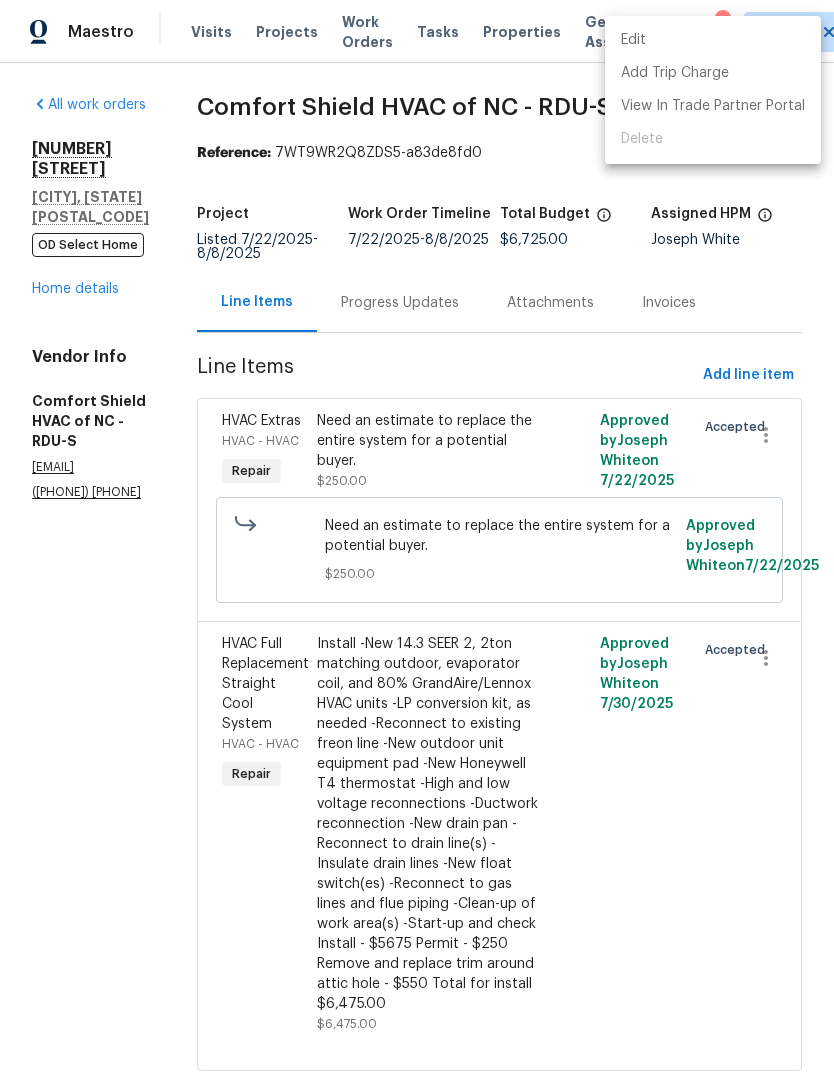 click at bounding box center (417, 541) 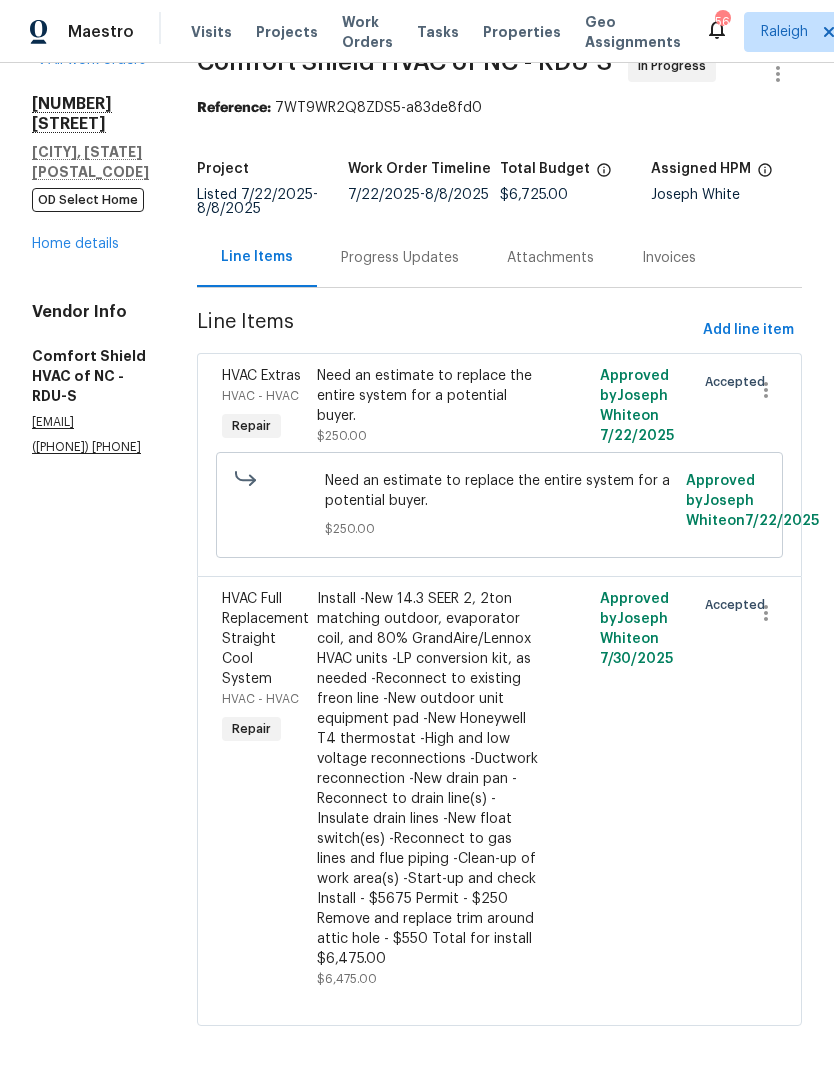 scroll, scrollTop: 139, scrollLeft: 0, axis: vertical 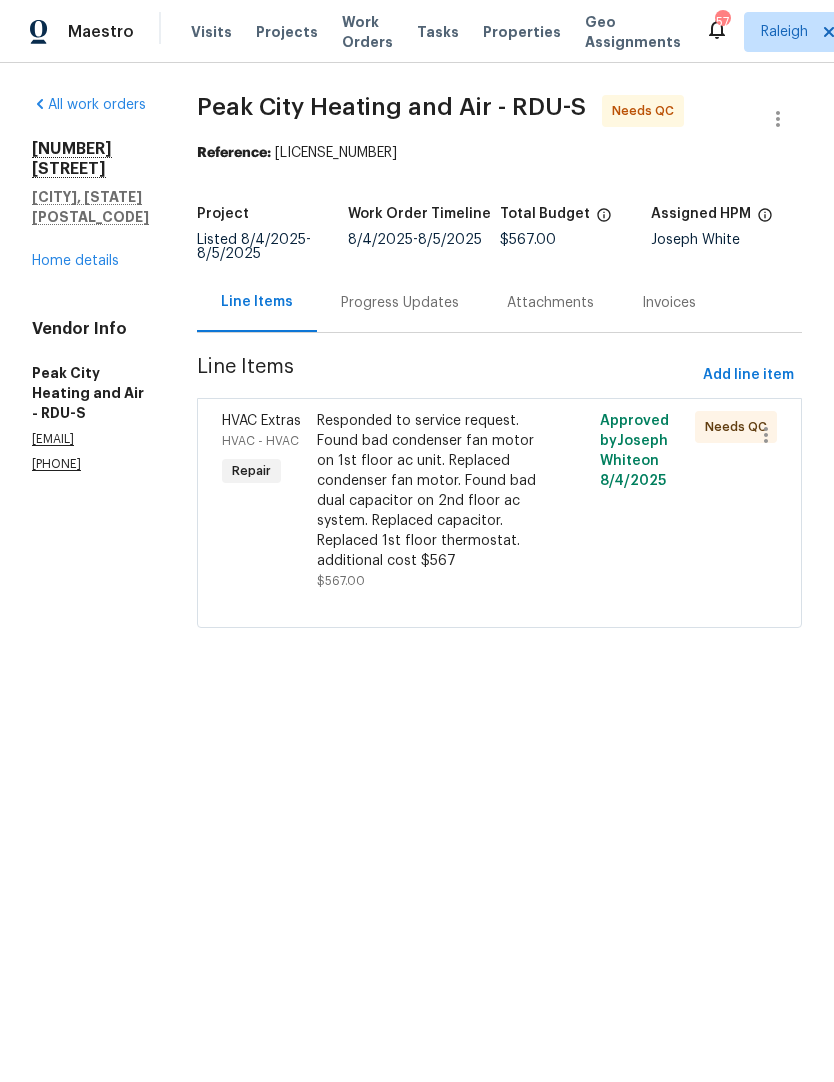 click on "Home details" at bounding box center [75, 261] 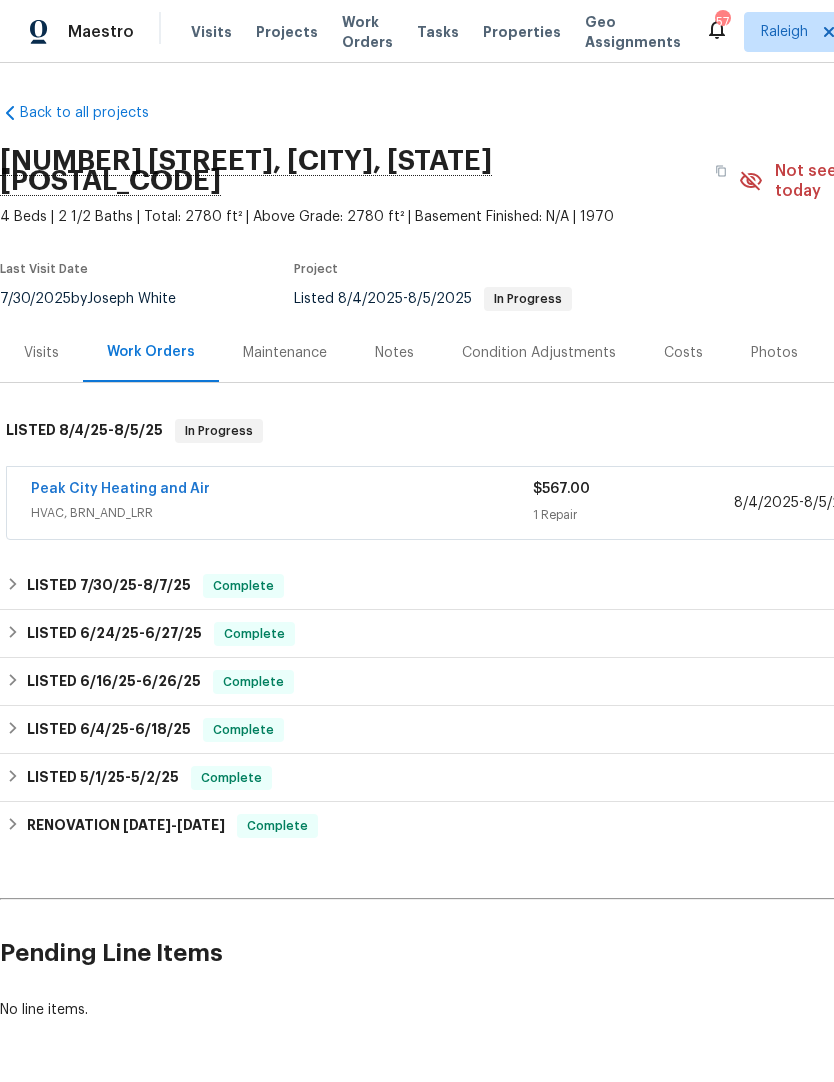 scroll, scrollTop: 0, scrollLeft: 0, axis: both 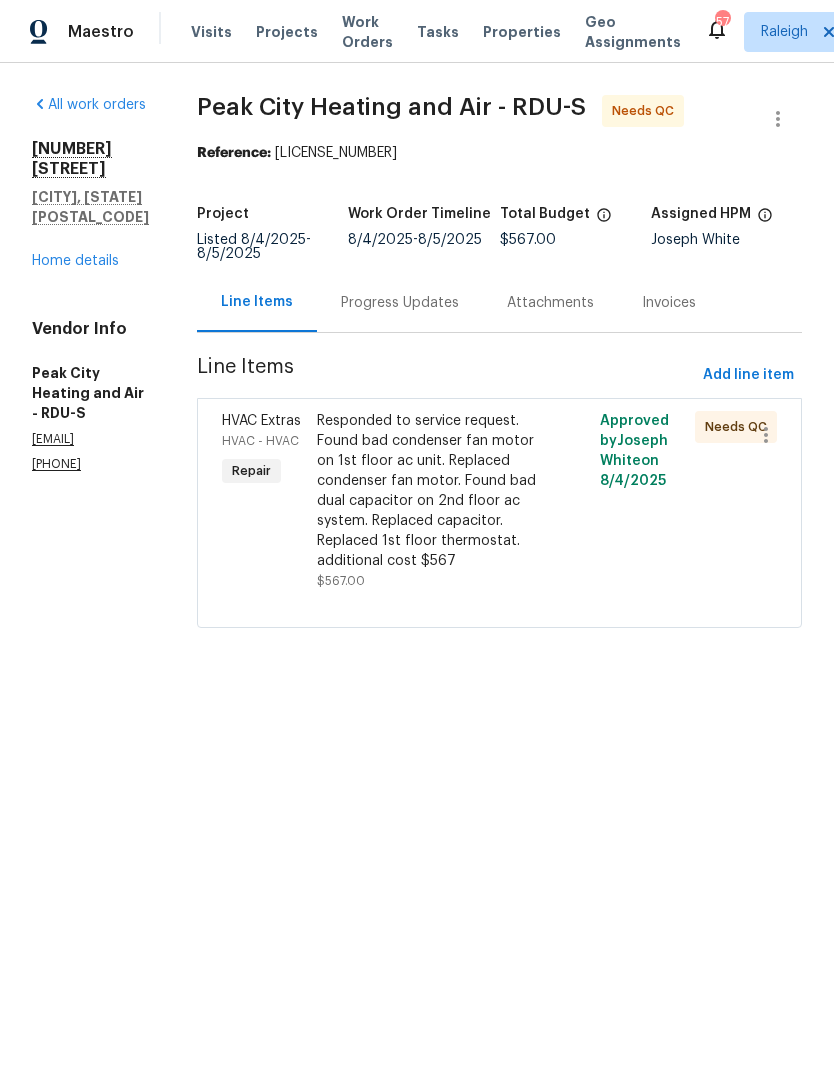 click on "Responded to service request. Found bad condenser fan motor on 1st floor ac unit. Replaced condenser fan motor. Found bad dual capacitor on 2nd floor ac system. Replaced capacitor. Replaced 1st floor thermostat. additional cost $567" at bounding box center [429, 491] 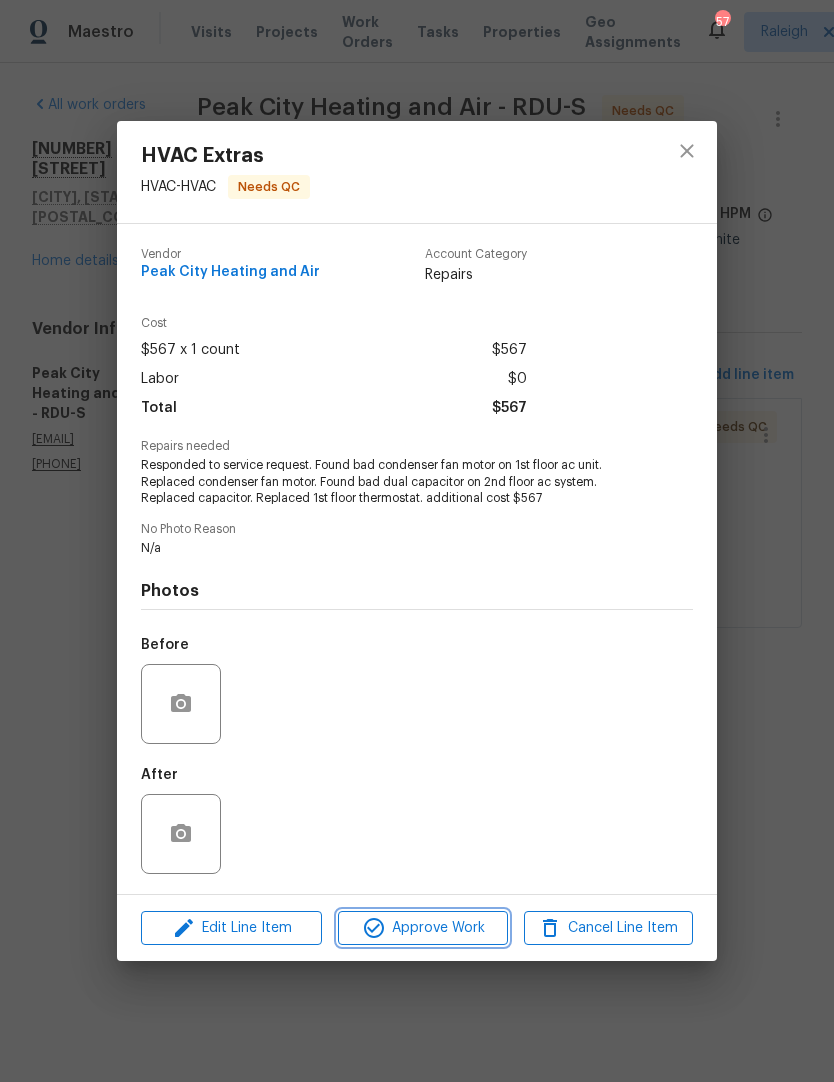click on "Approve Work" at bounding box center [422, 928] 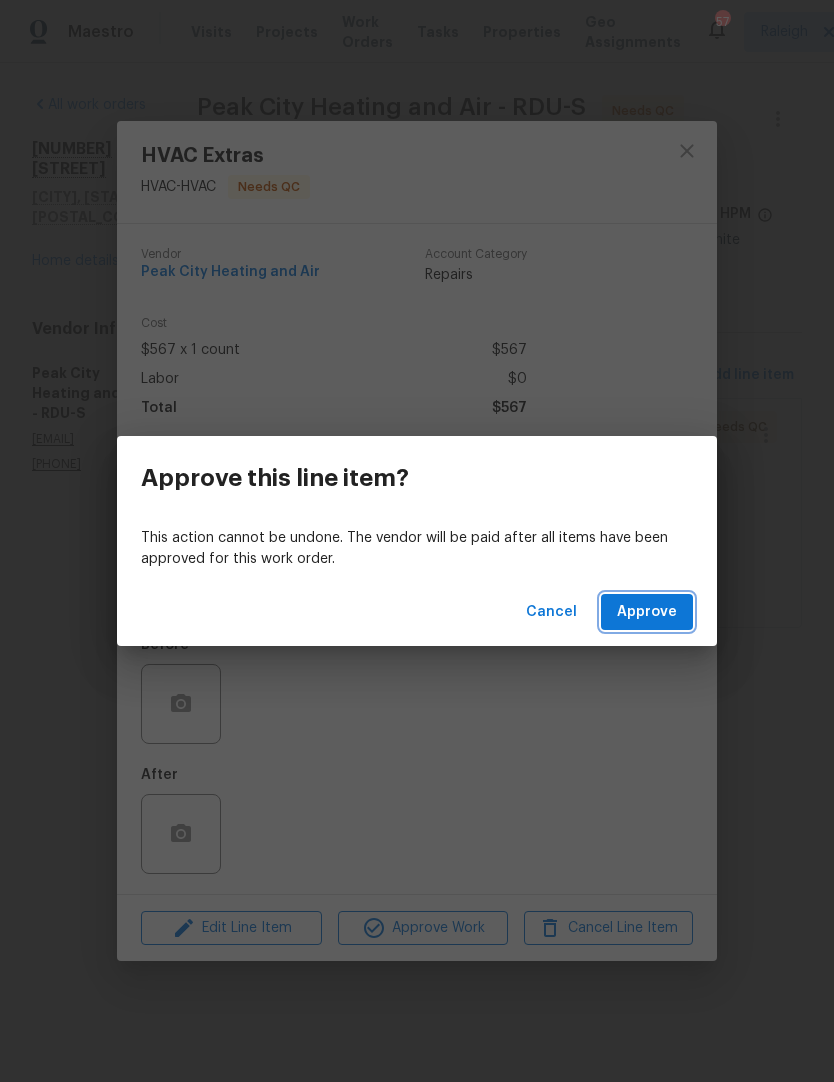 click on "Approve" at bounding box center [647, 612] 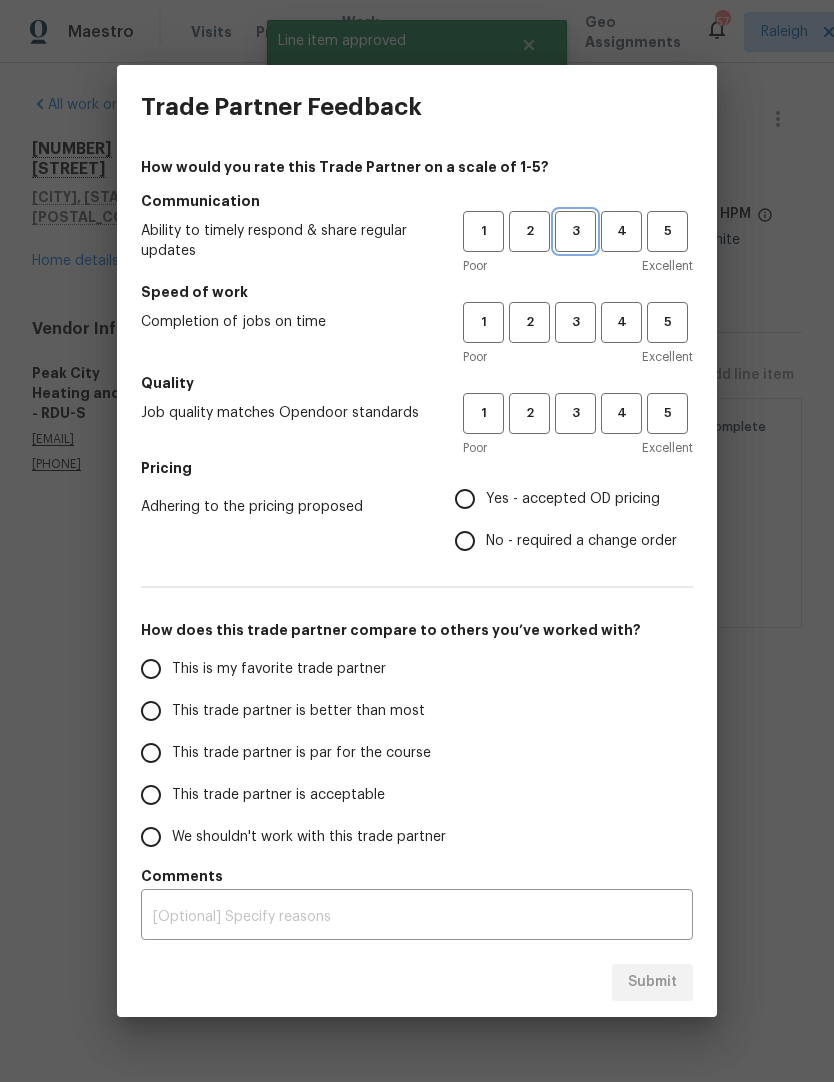 click on "3" at bounding box center [575, 231] 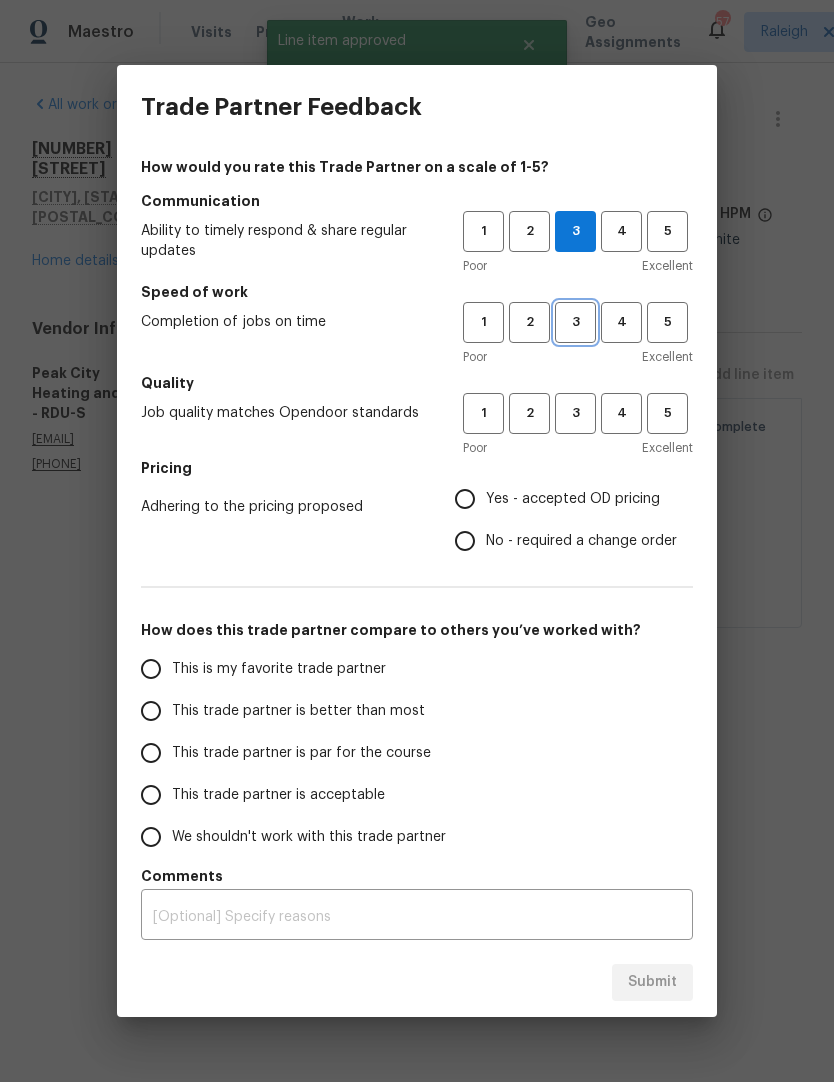 click on "3" at bounding box center (575, 322) 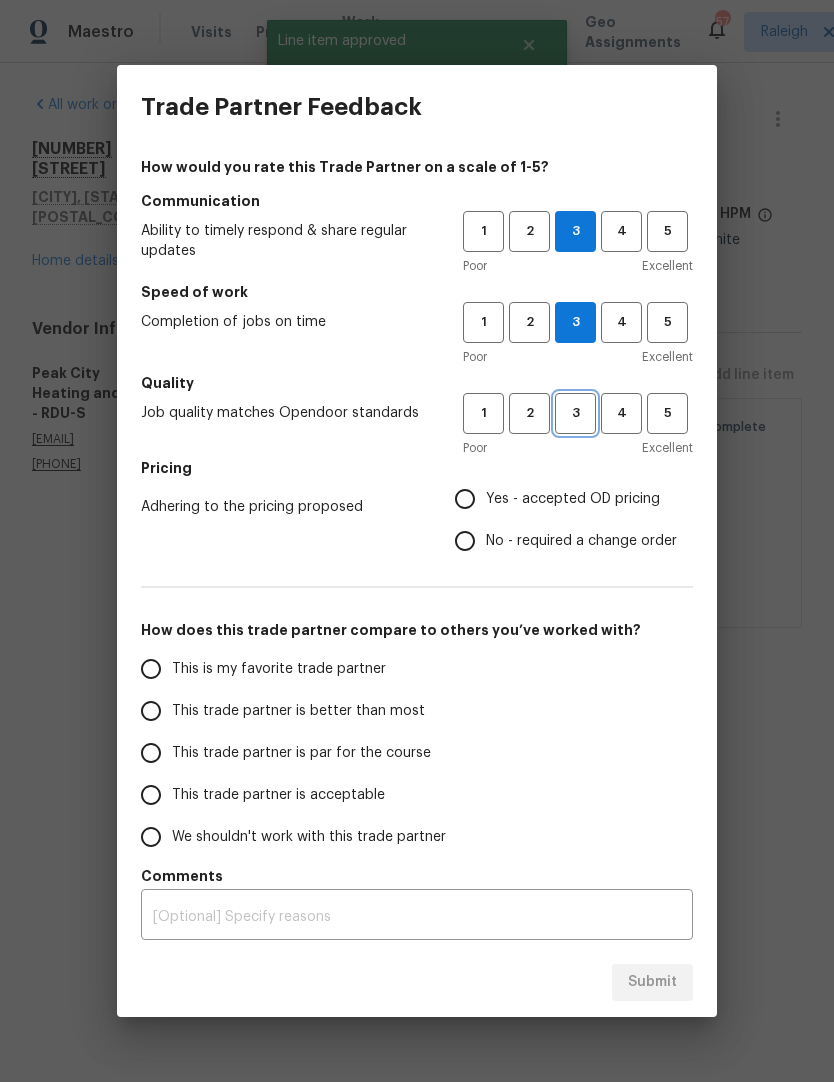 click on "3" at bounding box center [575, 413] 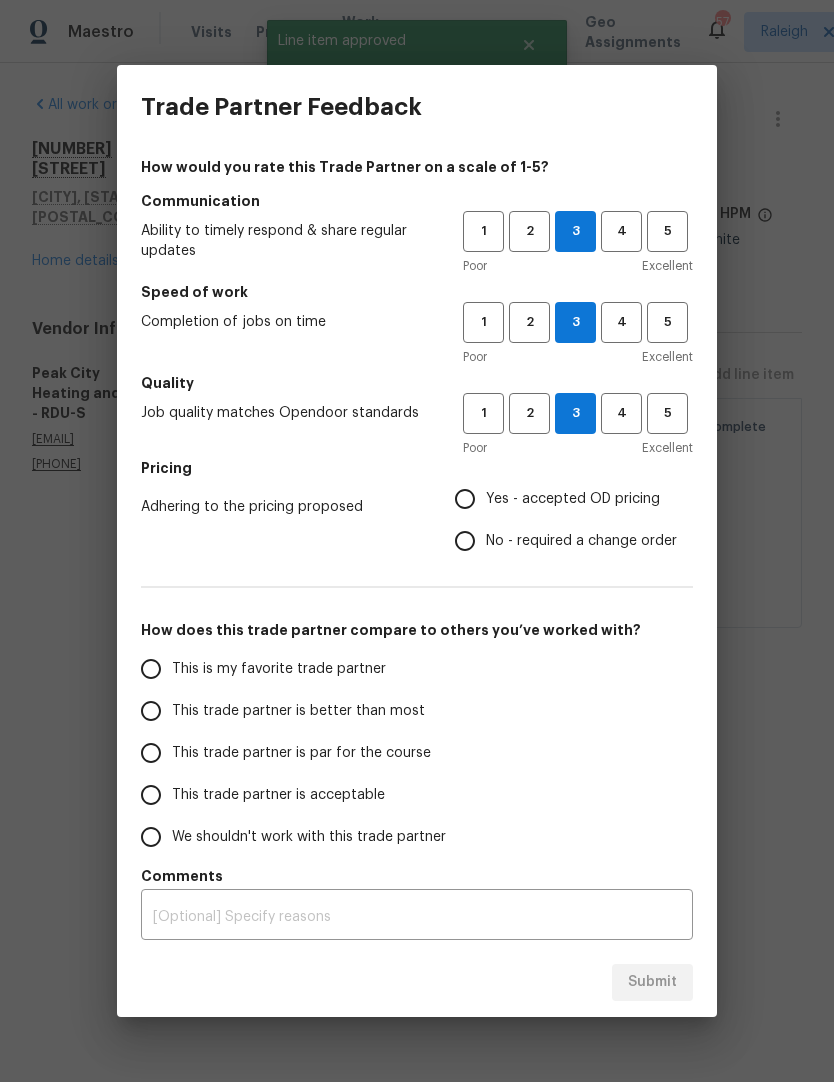click on "Yes - accepted OD pricing" at bounding box center [573, 499] 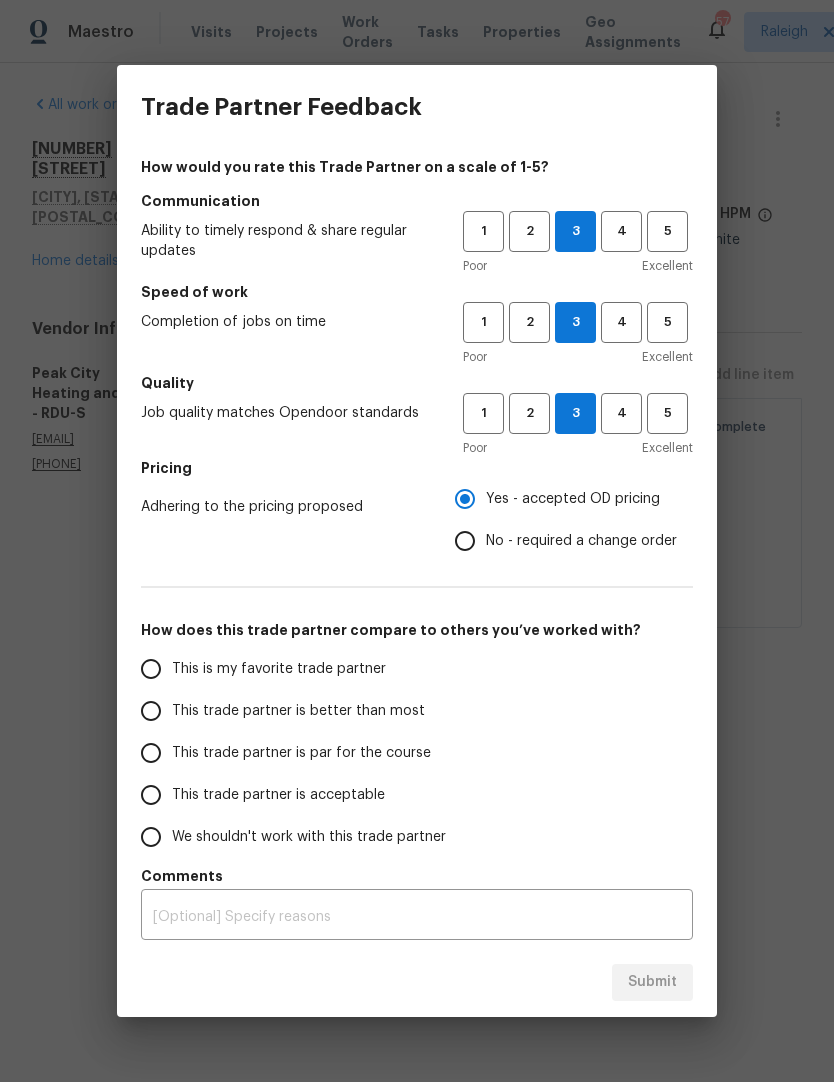 click on "No - required a change order" at bounding box center [465, 541] 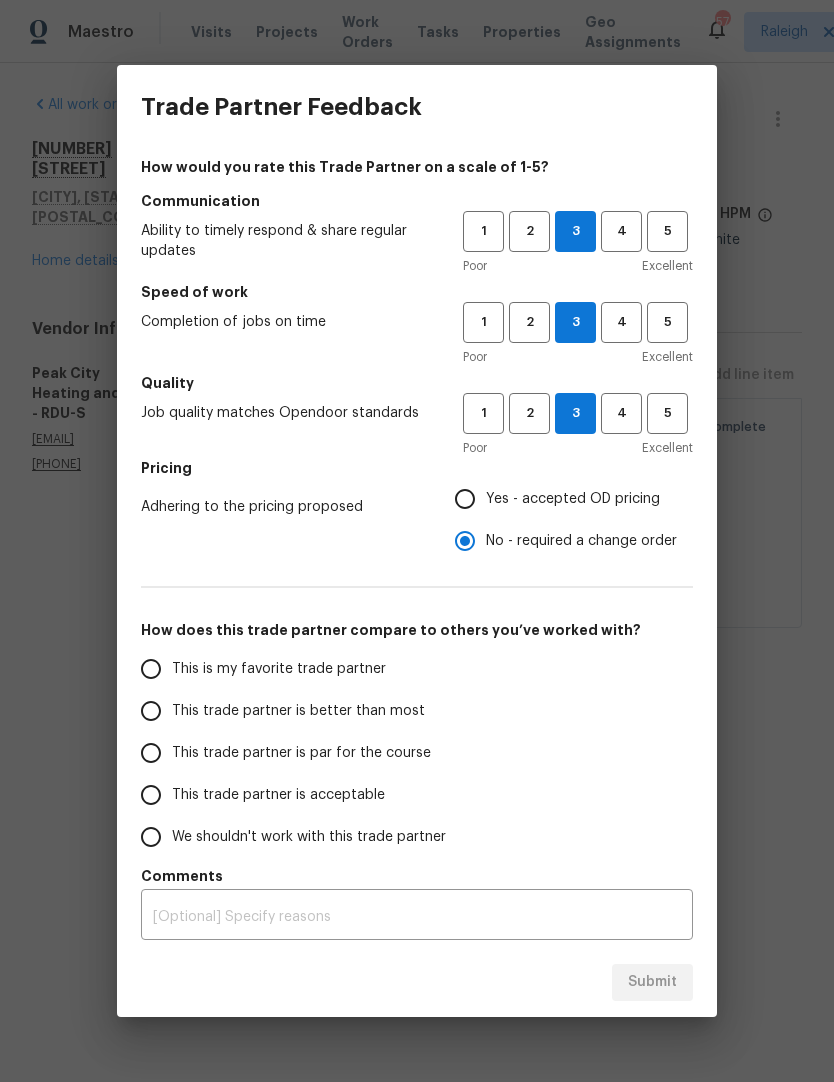 click on "This trade partner is par for the course" at bounding box center (301, 753) 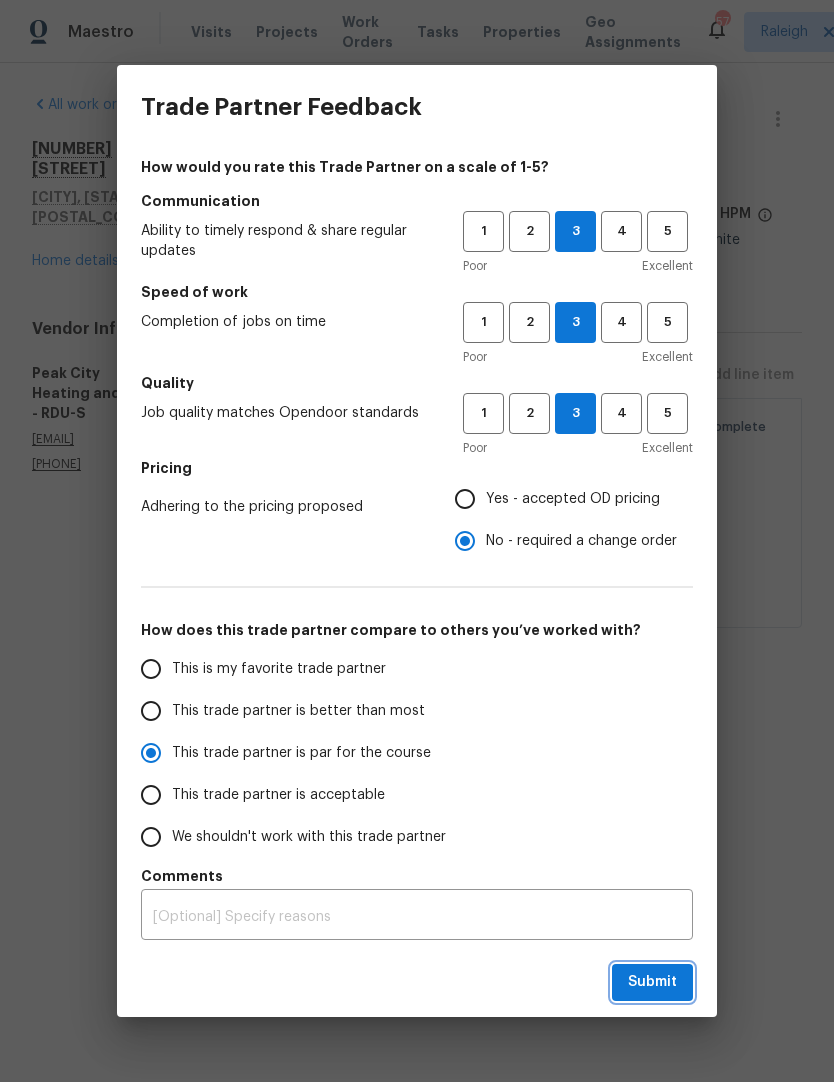 click on "Submit" at bounding box center [652, 982] 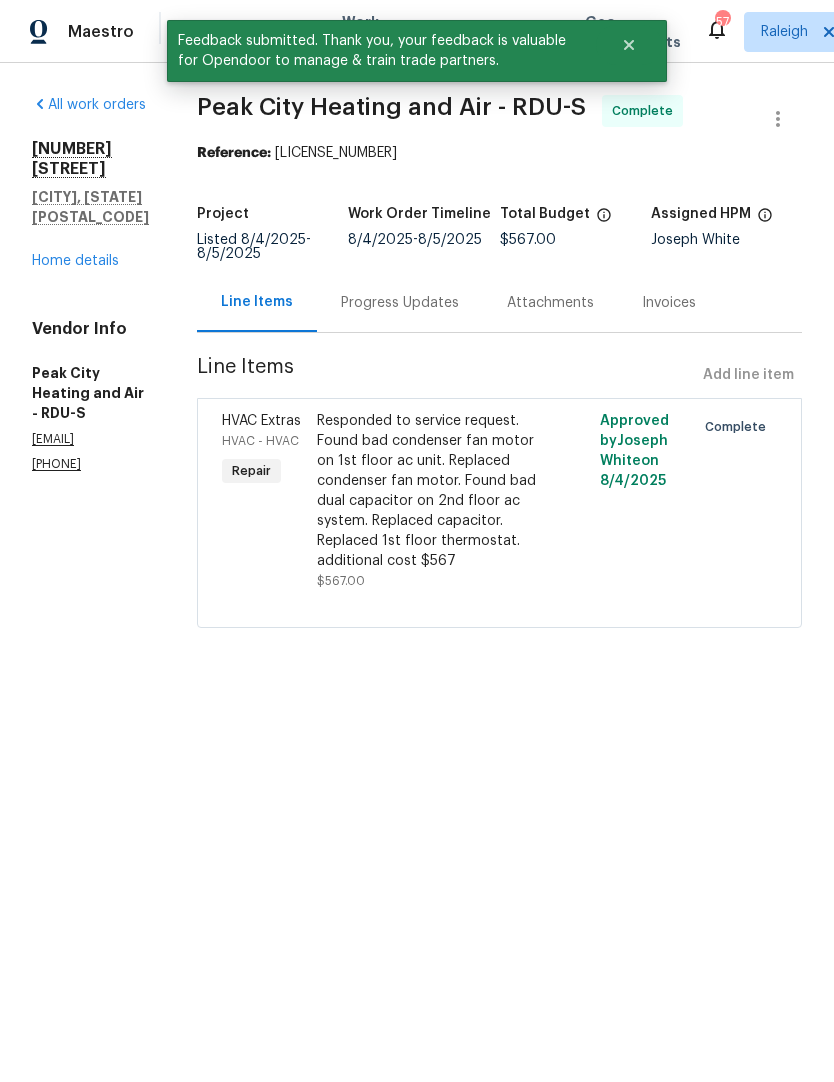 click on "Home details" at bounding box center (75, 261) 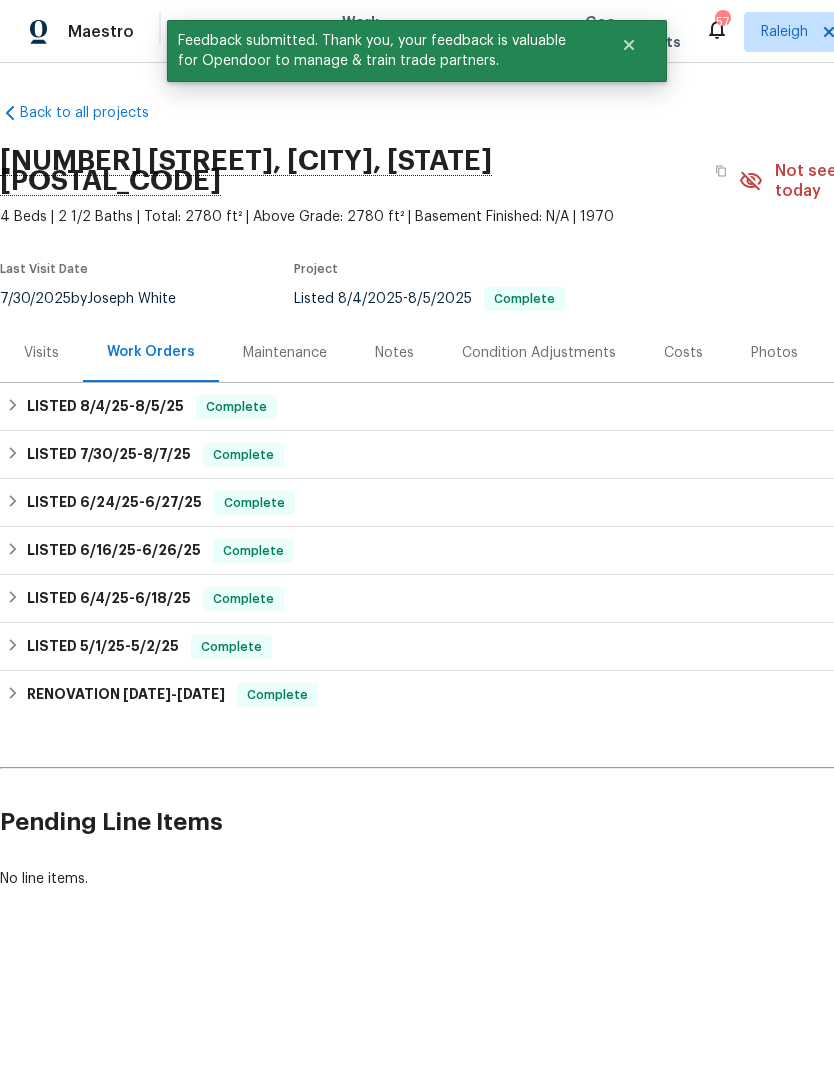 click on "Back to all projects [NUMBER] [STREET], [CITY], [STATE] [POSTAL_CODE] [NUMBER] Beds | [NUMBER] [BATHS] | Total: [NUMBER] ft² | Above Grade: [NUMBER] ft² | Basement Finished: N/A | [YEAR] Not seen today Mark Seen Actions Last Visit Date [DATE]  by  [FIRST] [LAST]   Project Listed   [DATE]  -  [DATE] Complete Visits Work Orders Maintenance Notes Condition Adjustments Costs Photos Floor Plans Cases LISTED   [DATE]  -  [DATE] Complete Peak City Heating and Air HVAC, BRN_AND_LRR $[PRICE] [NUMBER] Repair [DATE]  -  [DATE] Complete LISTED   [DATE]  -  [DATE] Complete Peak City Heating and Air HVAC, BRN_AND_LRR $[PRICE] [NUMBER] Repair [DATE]  -  [DATE] Complete LISTED   [DATE]  -  [DATE] Complete Hodge & Sons Painting & Cleaning LLC HANDYMAN, BRN_AND_LRR, COUNTERTOP $[PRICE] [NUMBER] Repair [DATE]  -  [DATE] Paid LISTED   [DATE]  -  [DATE] Complete Hodge & Sons Painting & Cleaning LLC [NUMBER] HANDYMAN, BRN_AND_LRR, COUNTERTOP $[PRICE] [NUMBER] Repairs [DATE]  -  [DATE] Paid LISTED   [DATE]  -  [DATE] Complete Affordable Lawns LLC $[PRICE] [NUMBER] Repairs  -" at bounding box center [565, 496] 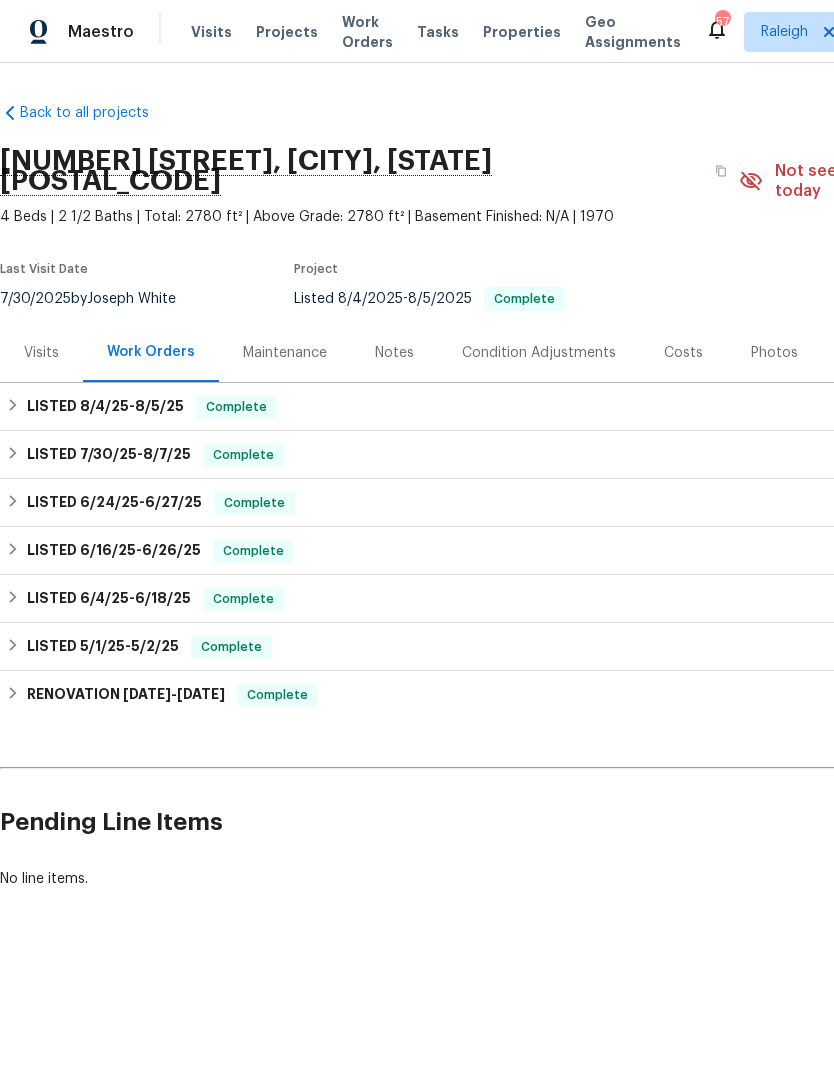click on "Visits" at bounding box center [211, 32] 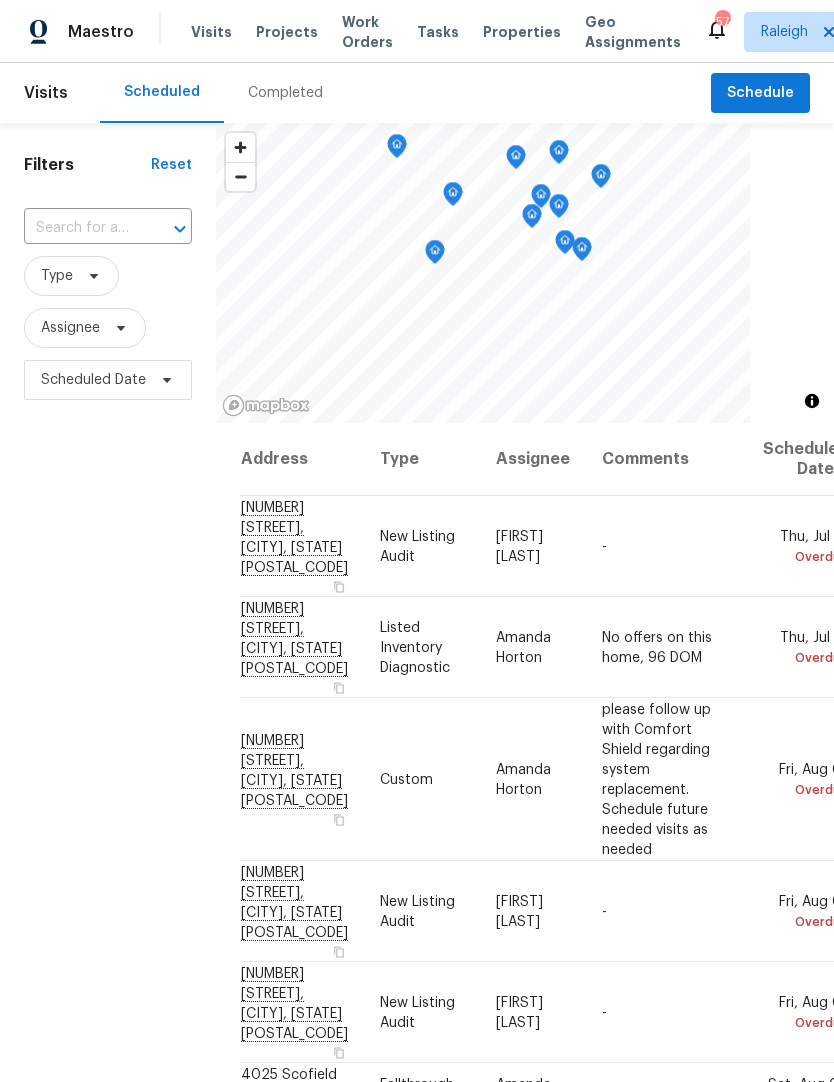 click 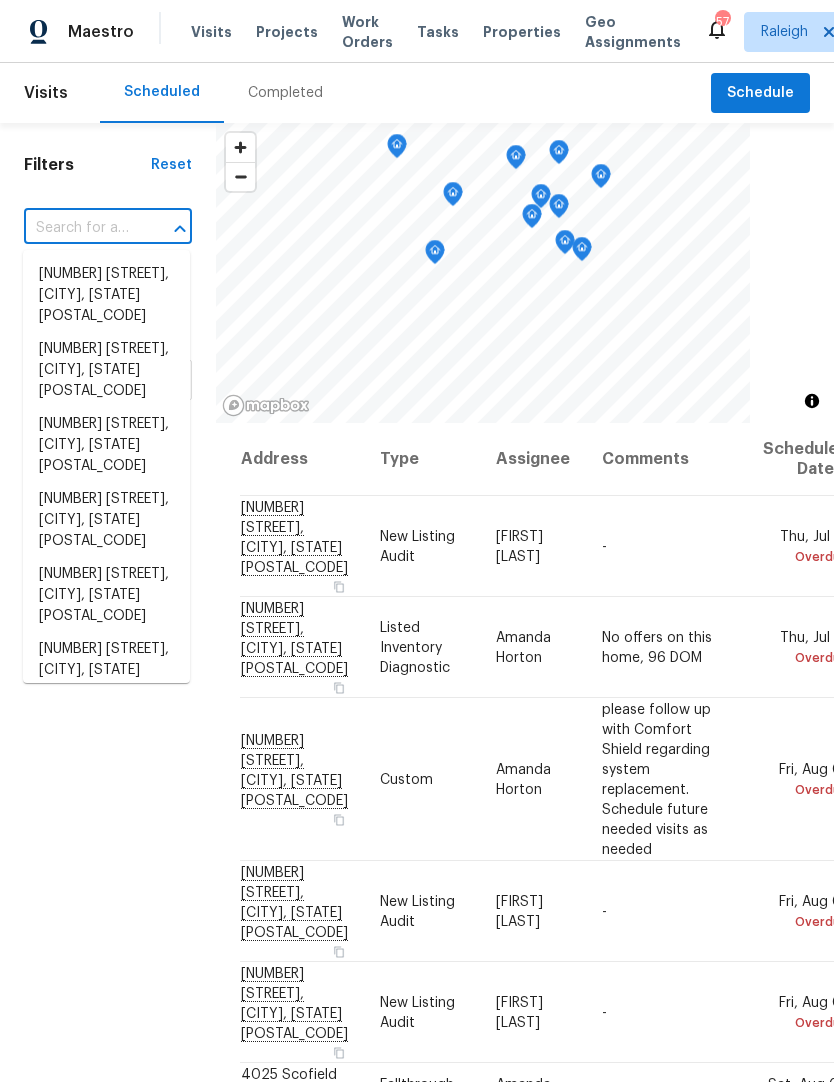 click at bounding box center [80, 228] 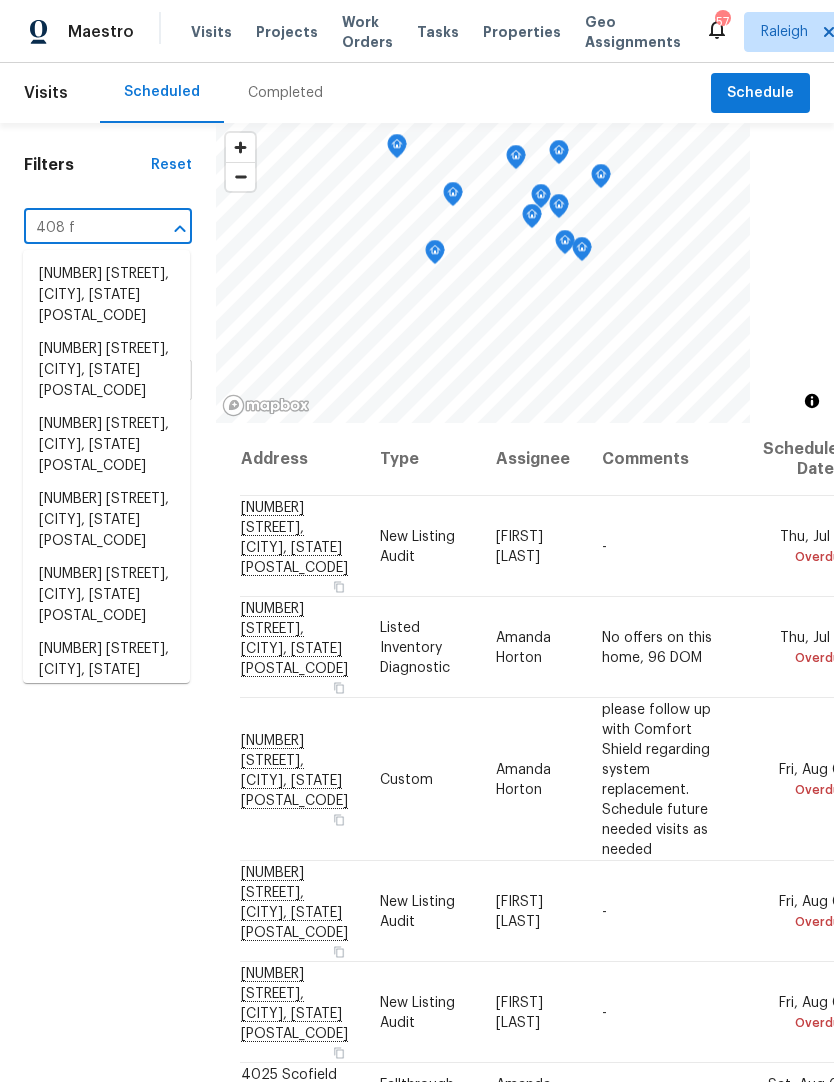 type on "408 fr" 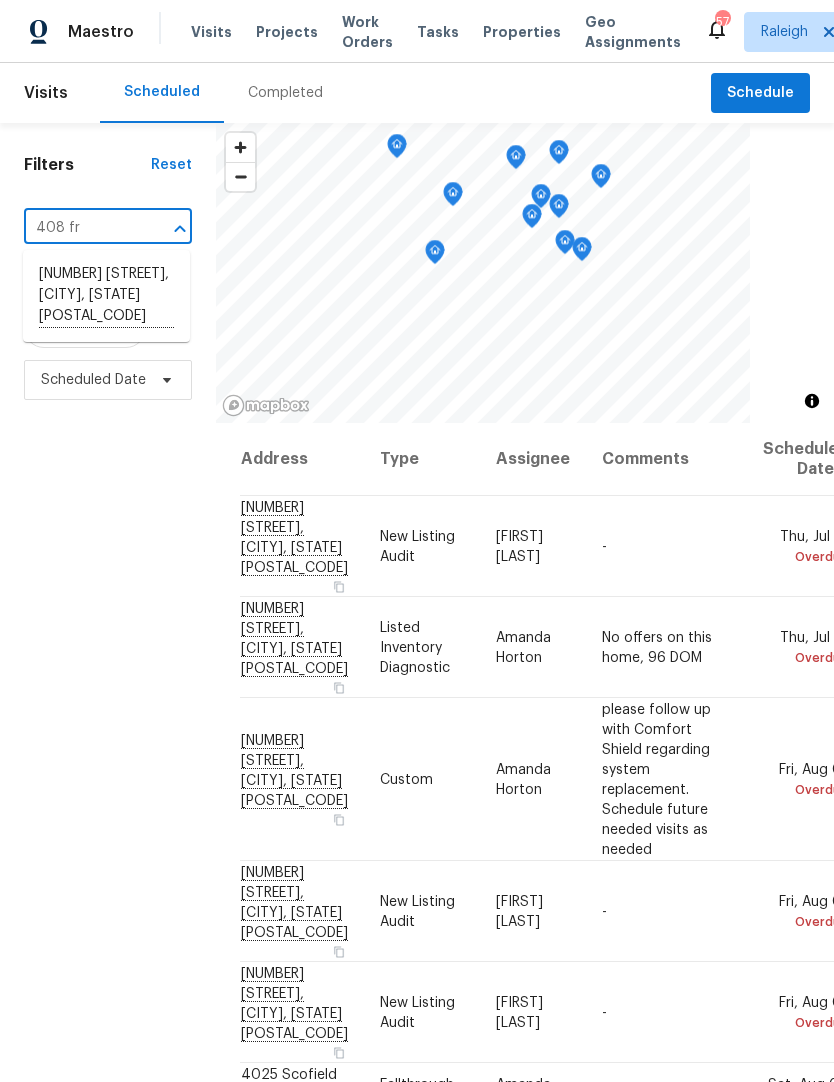 click on "[NUMBER] [STREET], [CITY], [STATE] [POSTAL_CODE]" at bounding box center (106, 296) 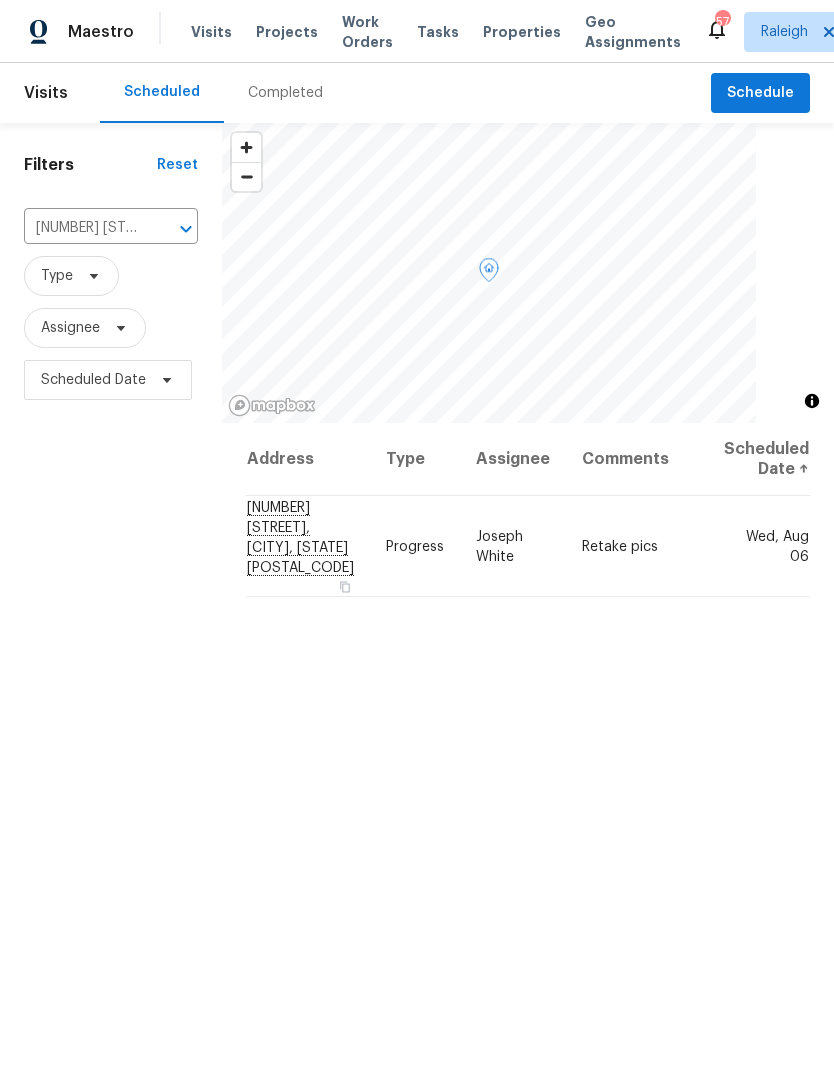 click 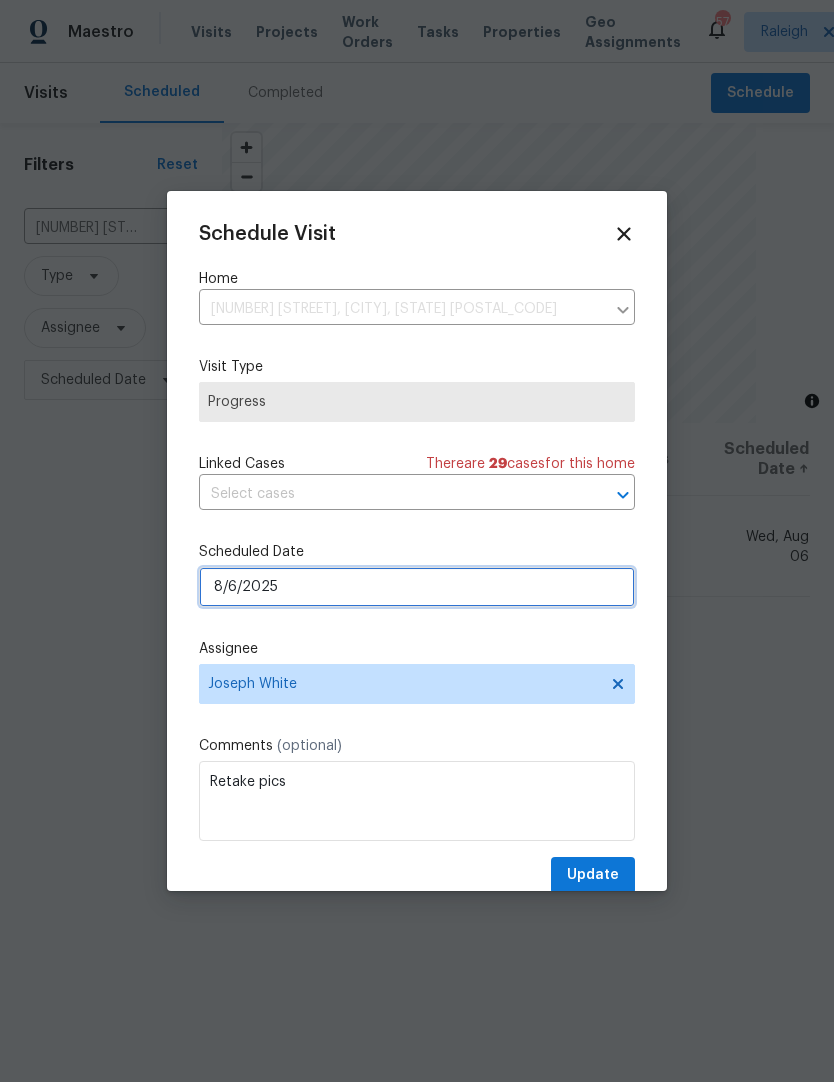 click on "8/6/2025" at bounding box center [417, 587] 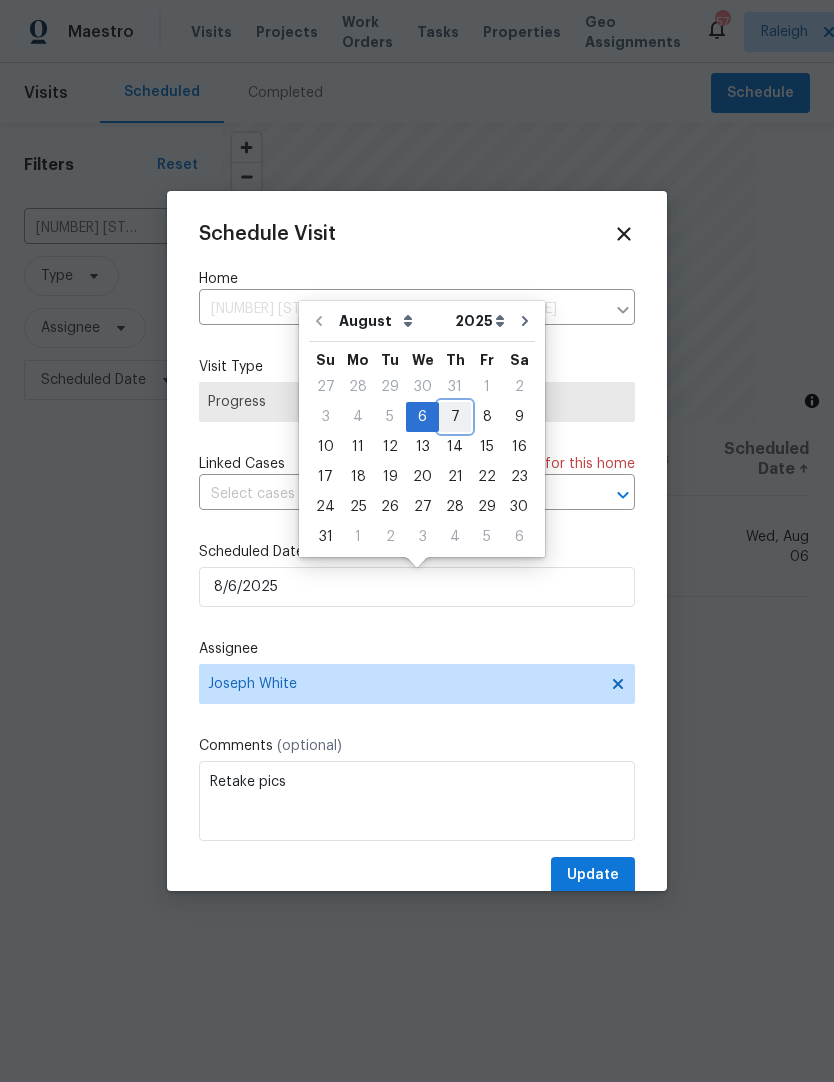 click on "7" at bounding box center [455, 417] 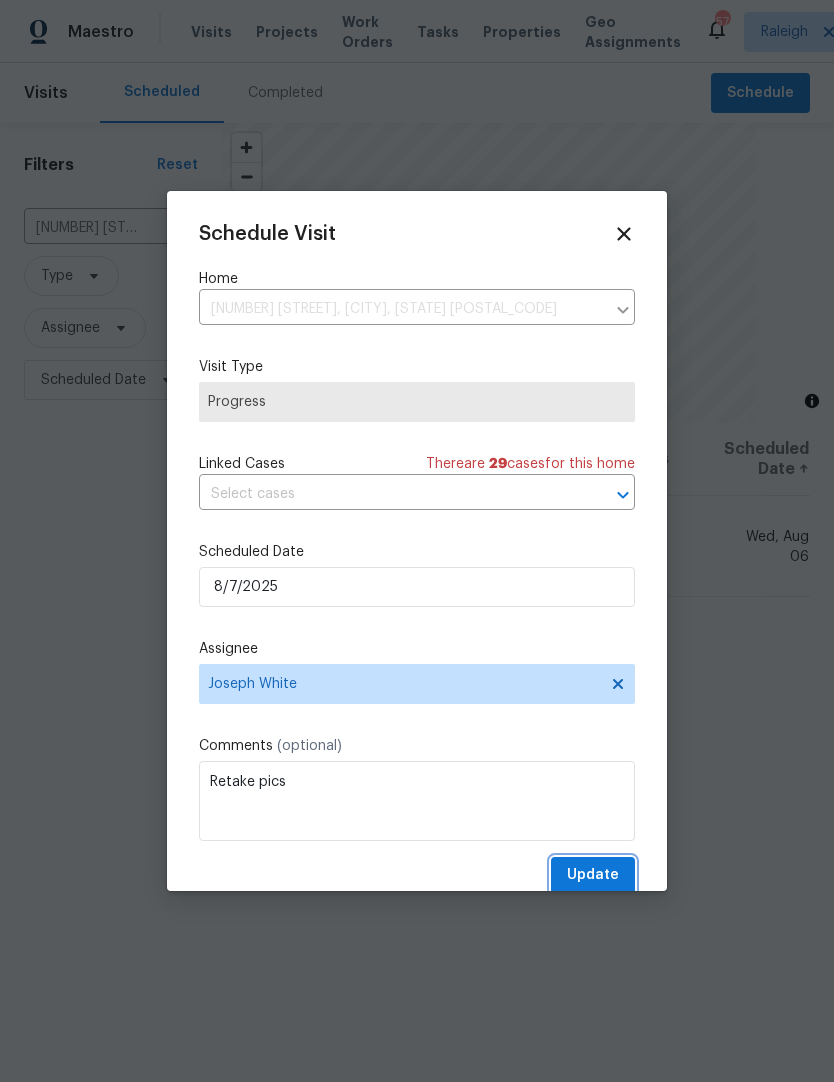 click on "Update" at bounding box center [593, 875] 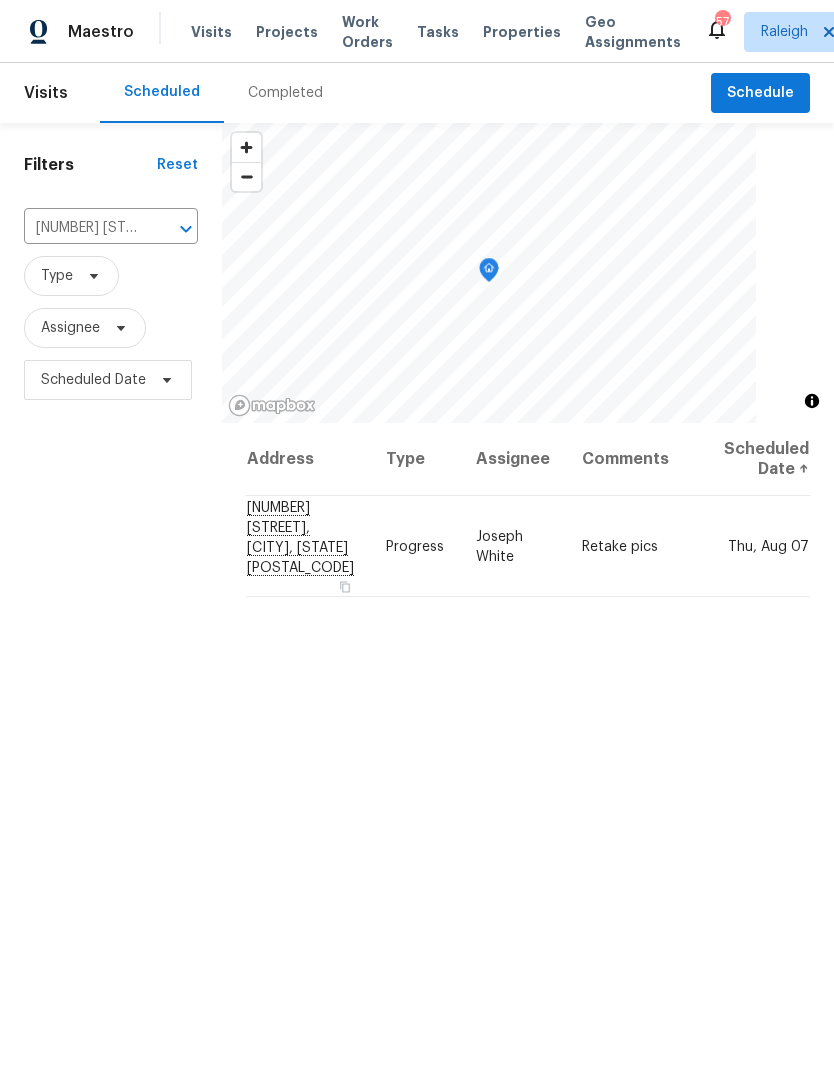 click 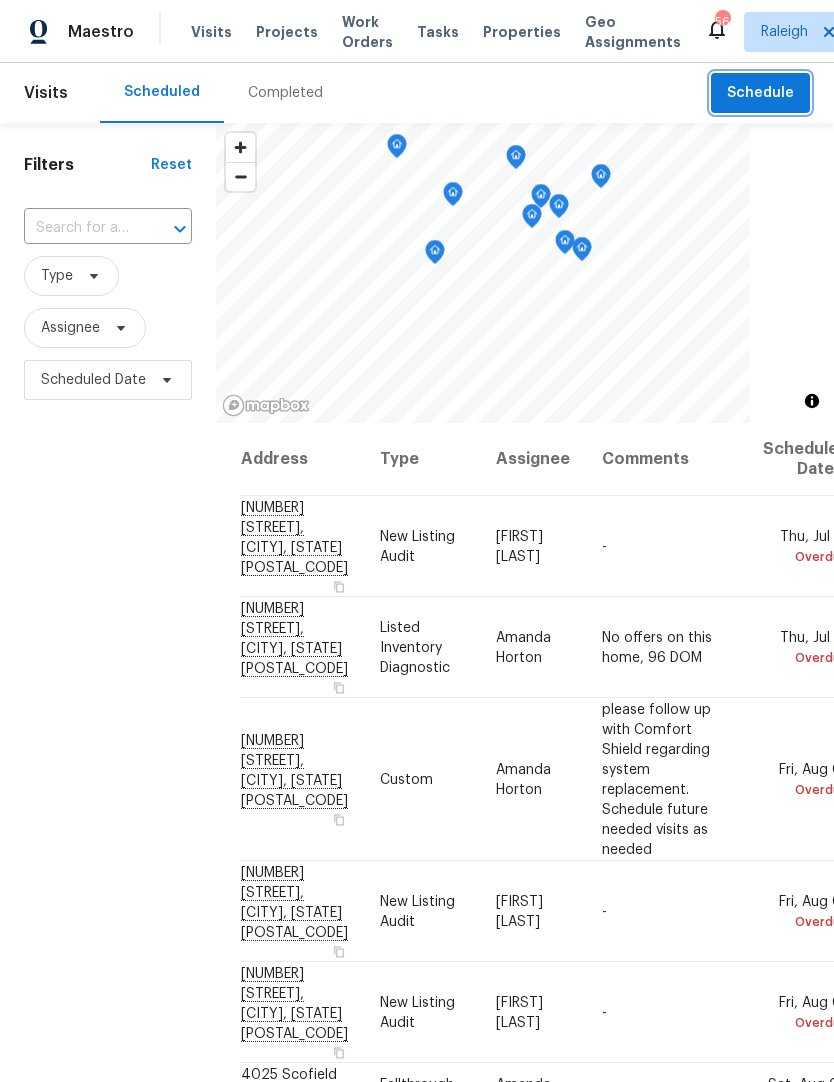 click on "Schedule" at bounding box center (760, 93) 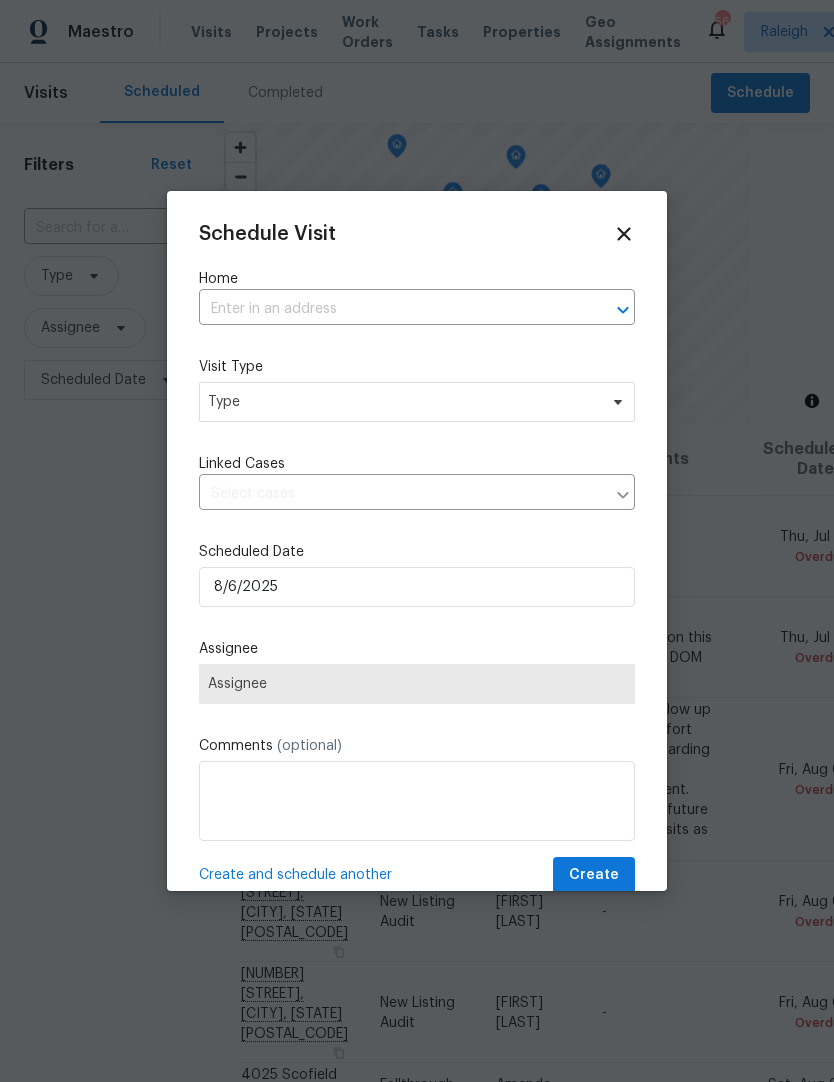 click at bounding box center (389, 309) 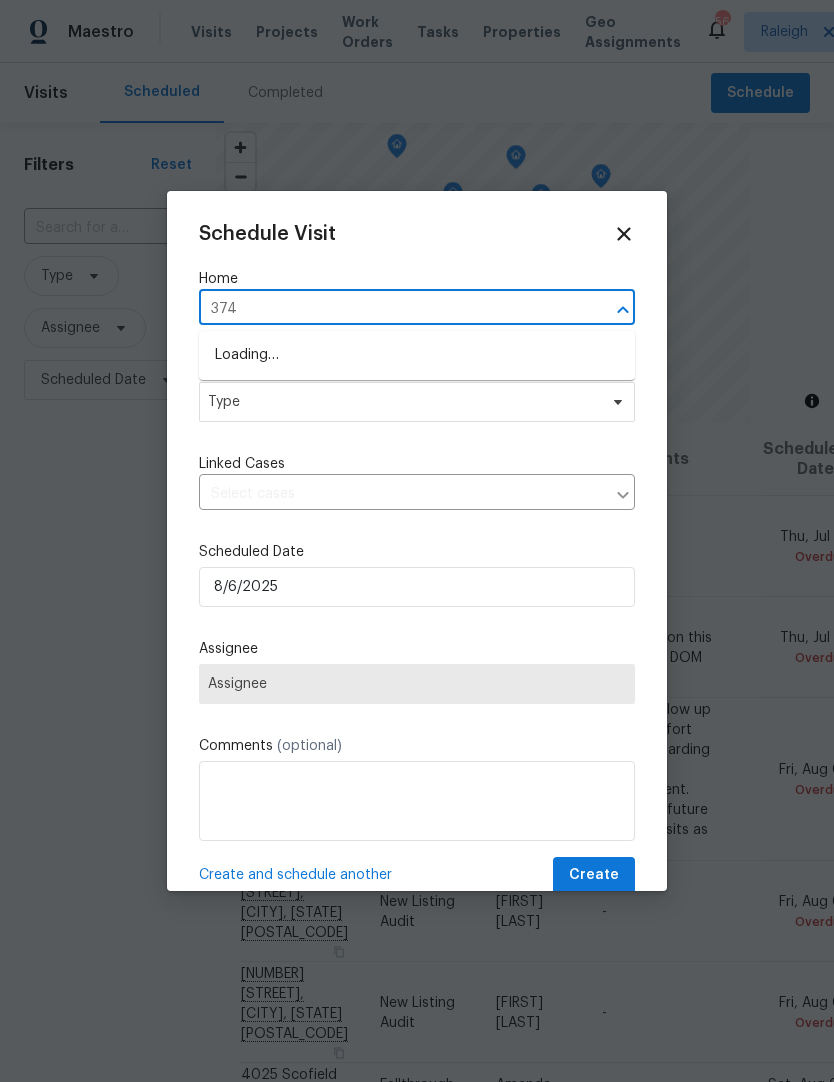 type on "[NUMBER]" 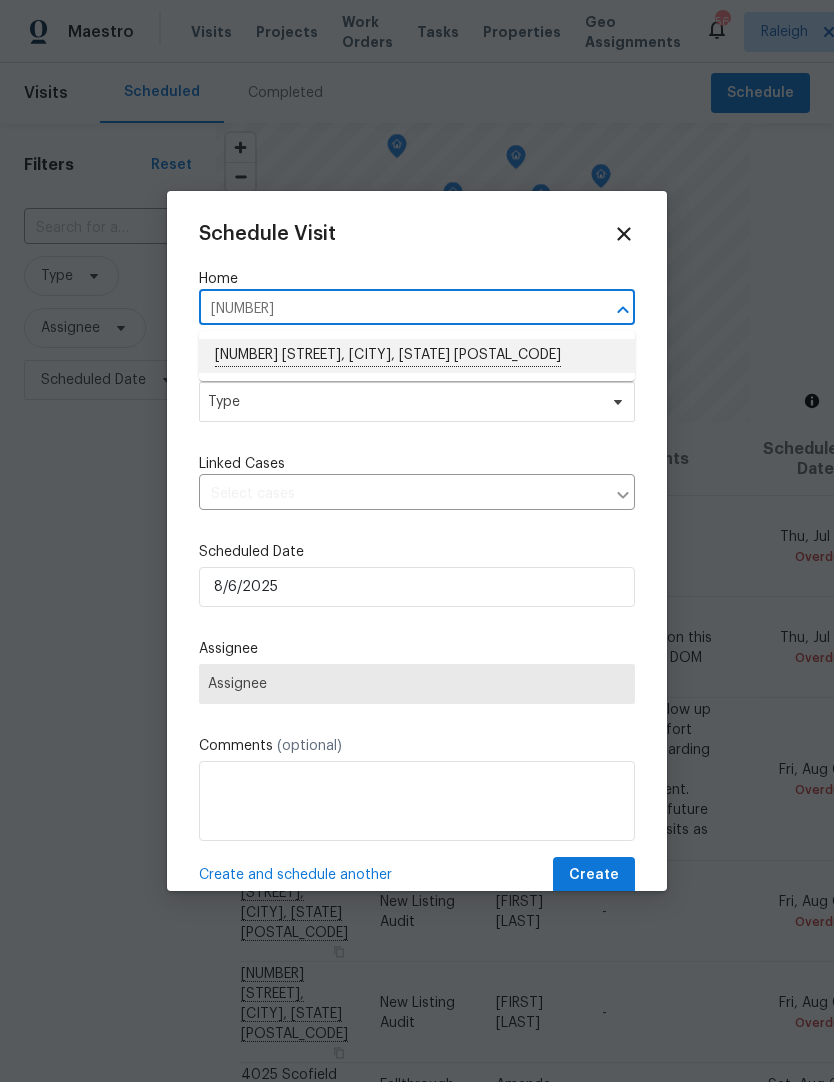 click on "[NUMBER] [STREET], [CITY], [STATE] [POSTAL_CODE]" at bounding box center (417, 356) 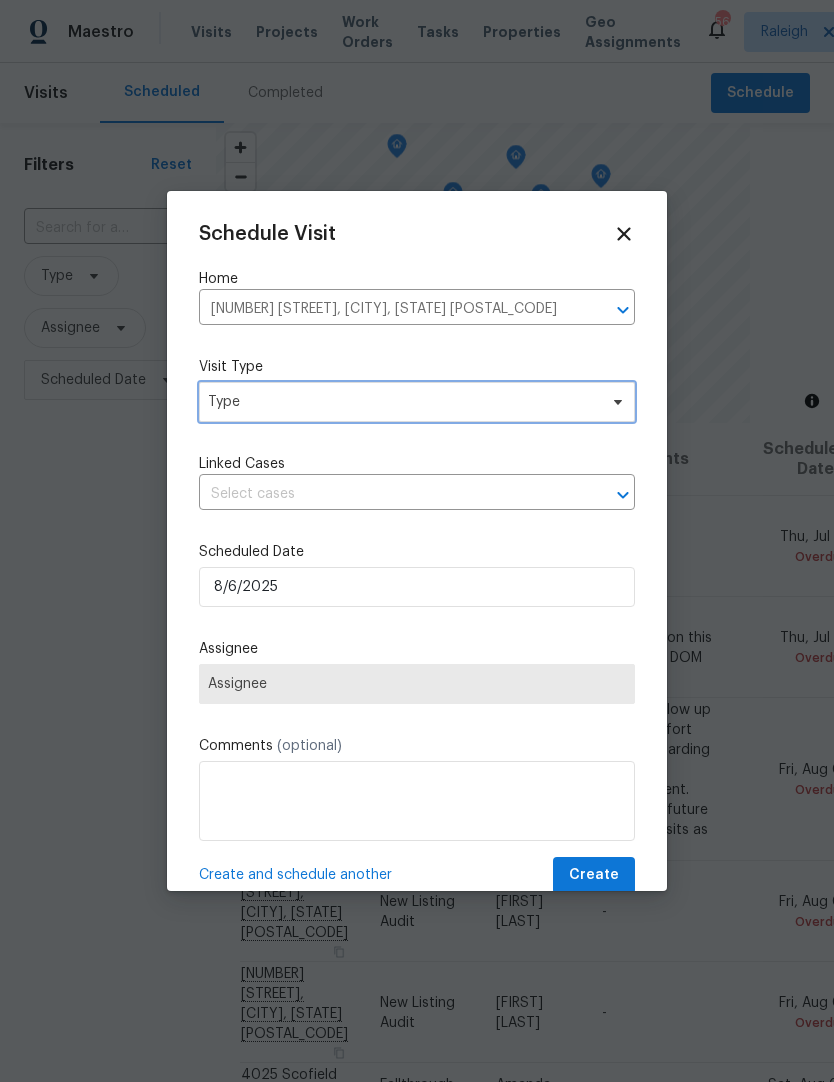 click on "Type" at bounding box center [402, 402] 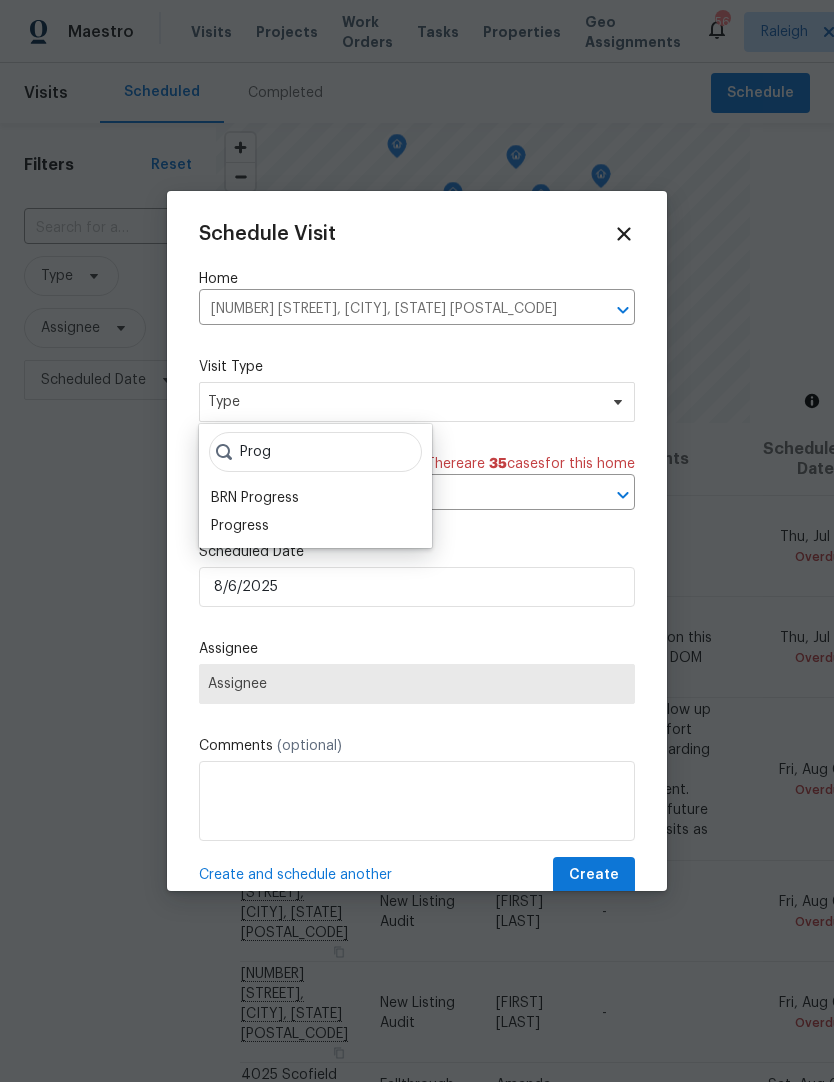 type on "Prog" 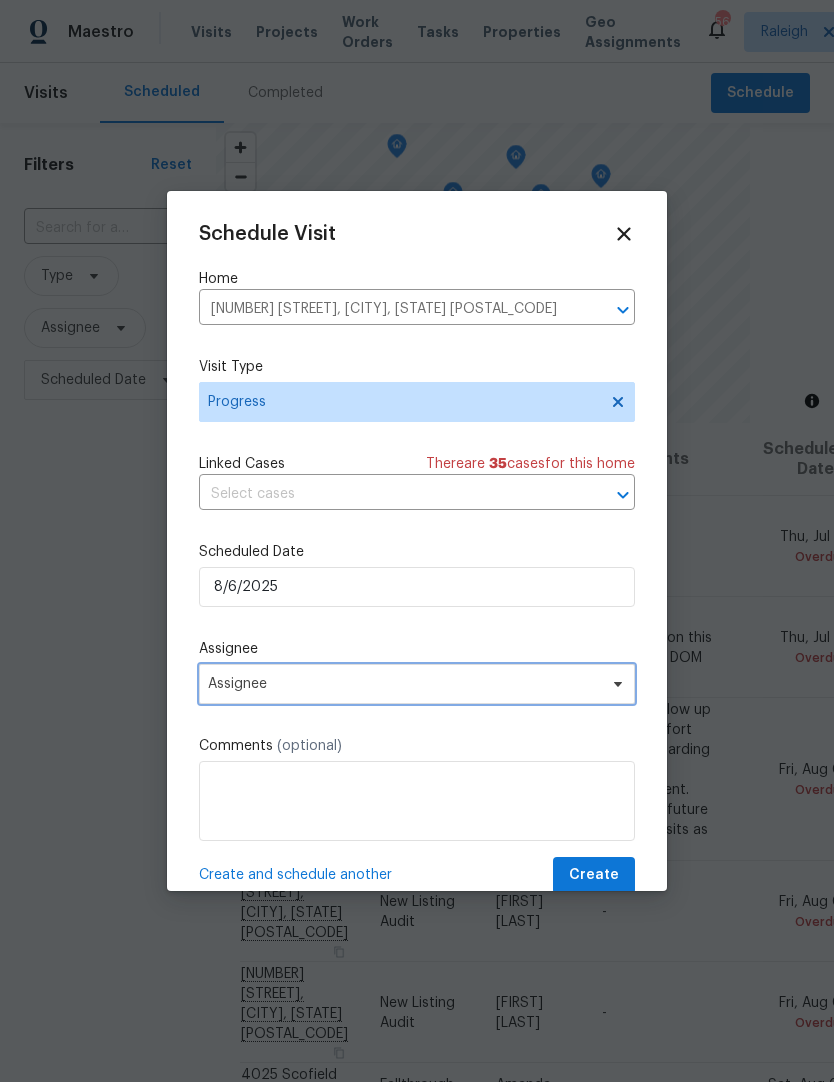 click on "Assignee" at bounding box center (404, 684) 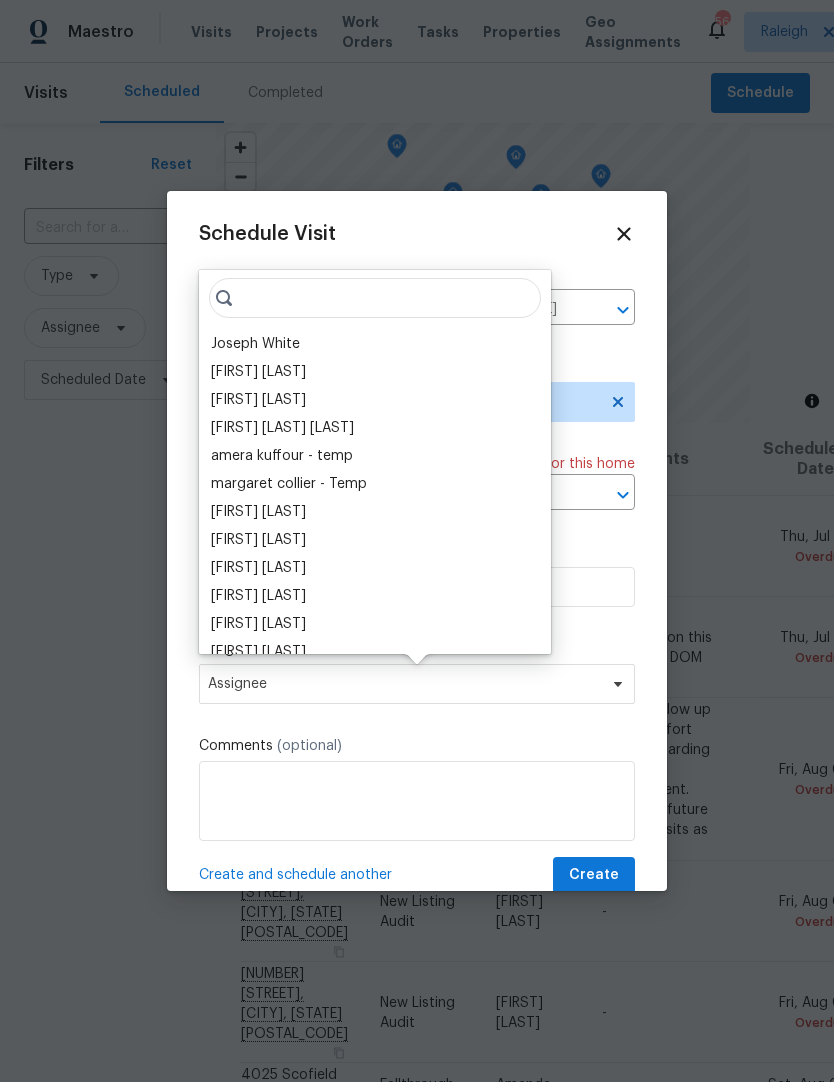 click on "Joseph White" at bounding box center [255, 344] 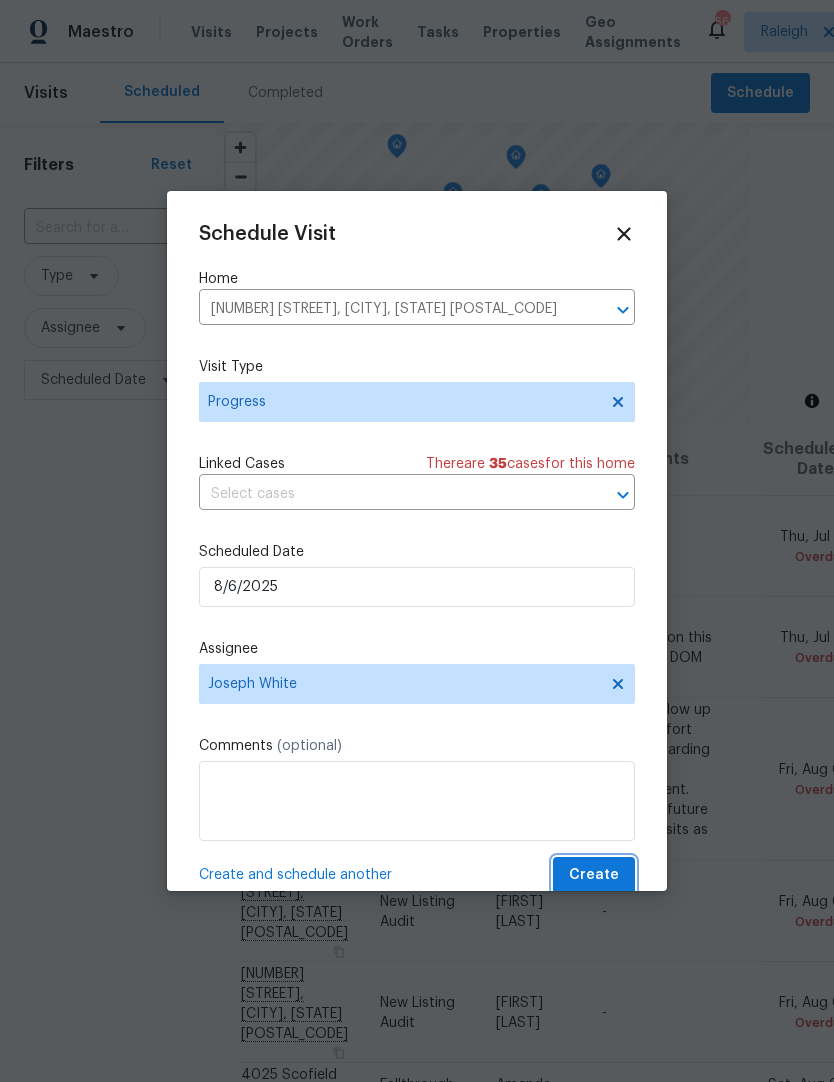 click on "Create" at bounding box center [594, 875] 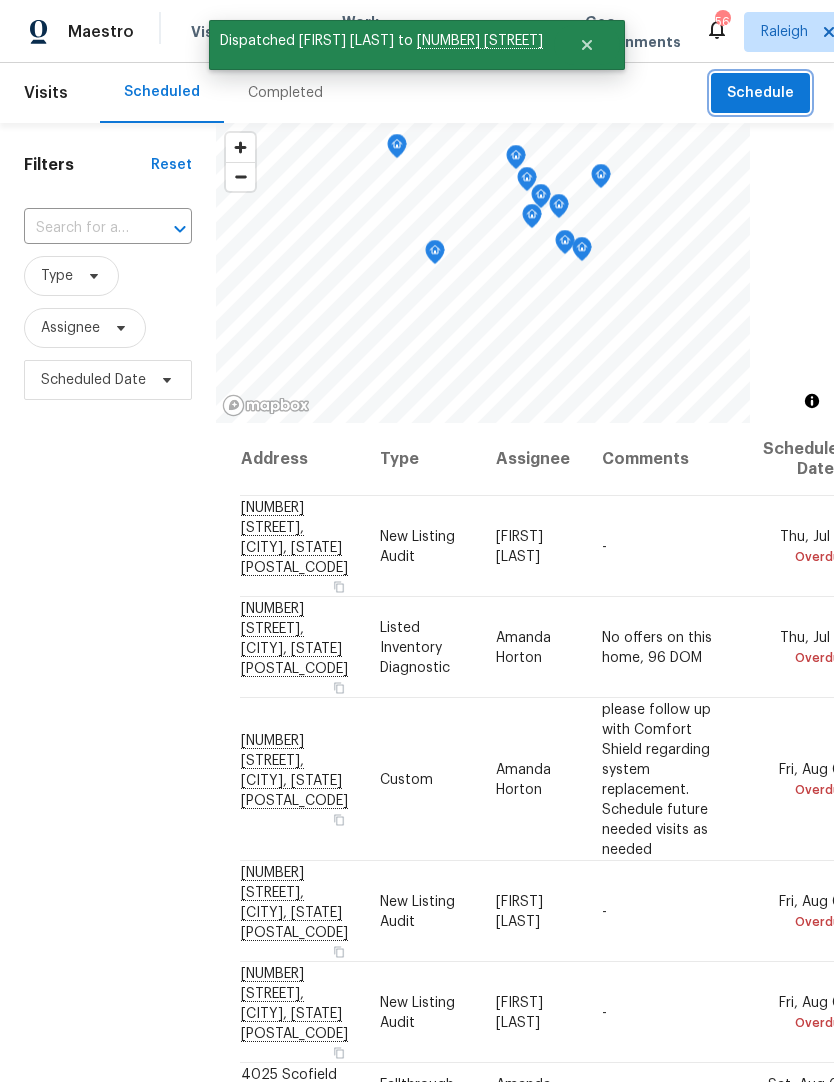 scroll, scrollTop: 0, scrollLeft: 0, axis: both 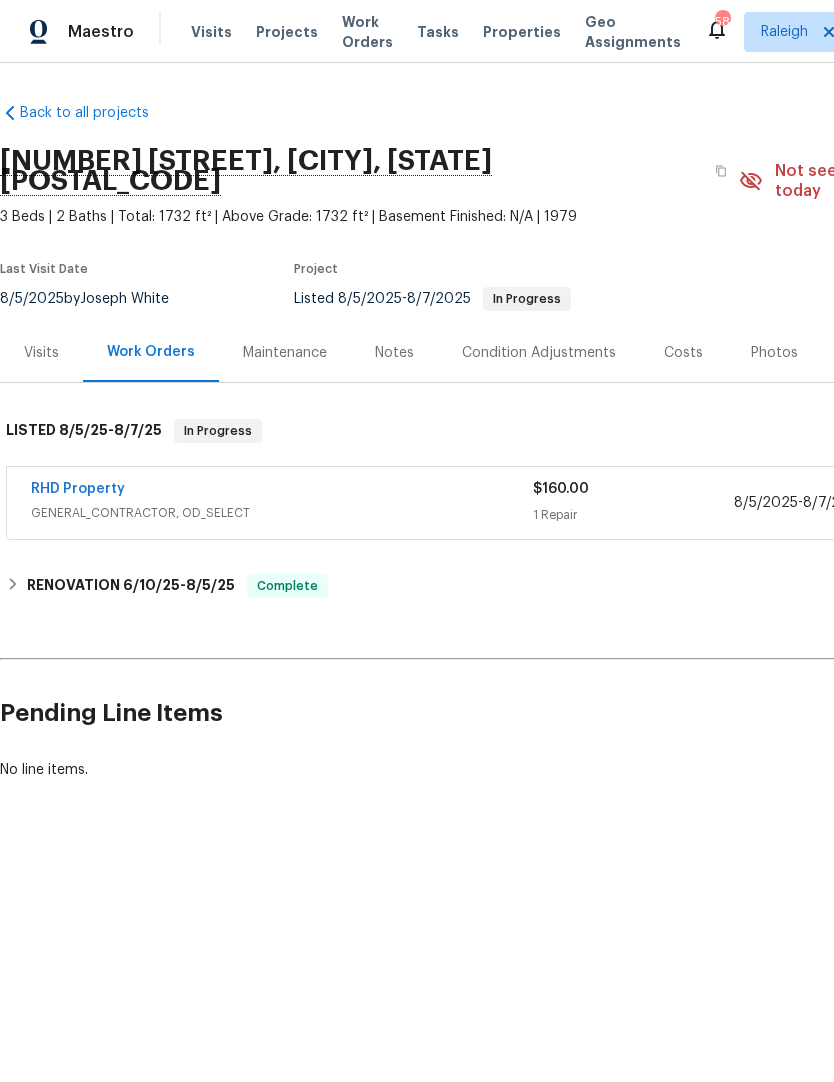 click on "RHD Property" at bounding box center (78, 489) 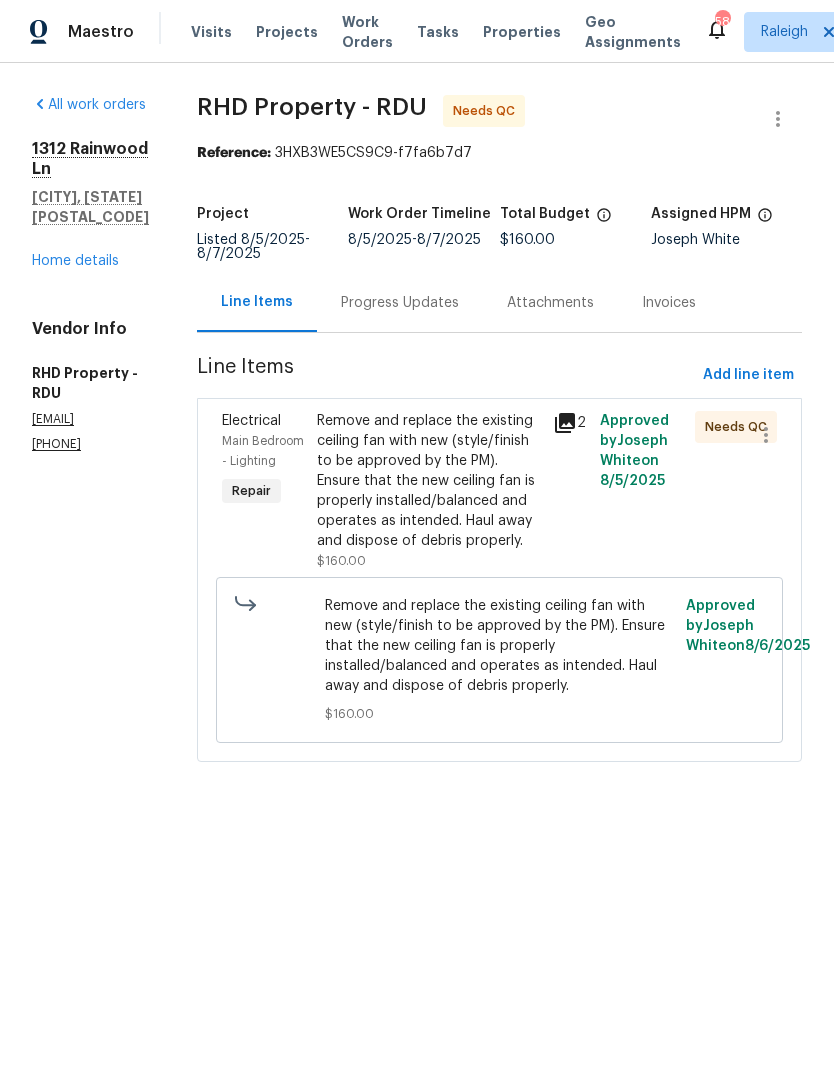 click on "Remove and replace the existing ceiling fan with new (style/finish to be approved by the PM). Ensure that the new ceiling fan is properly installed/balanced and  operates as intended. Haul away and dispose of debris properly." at bounding box center [429, 481] 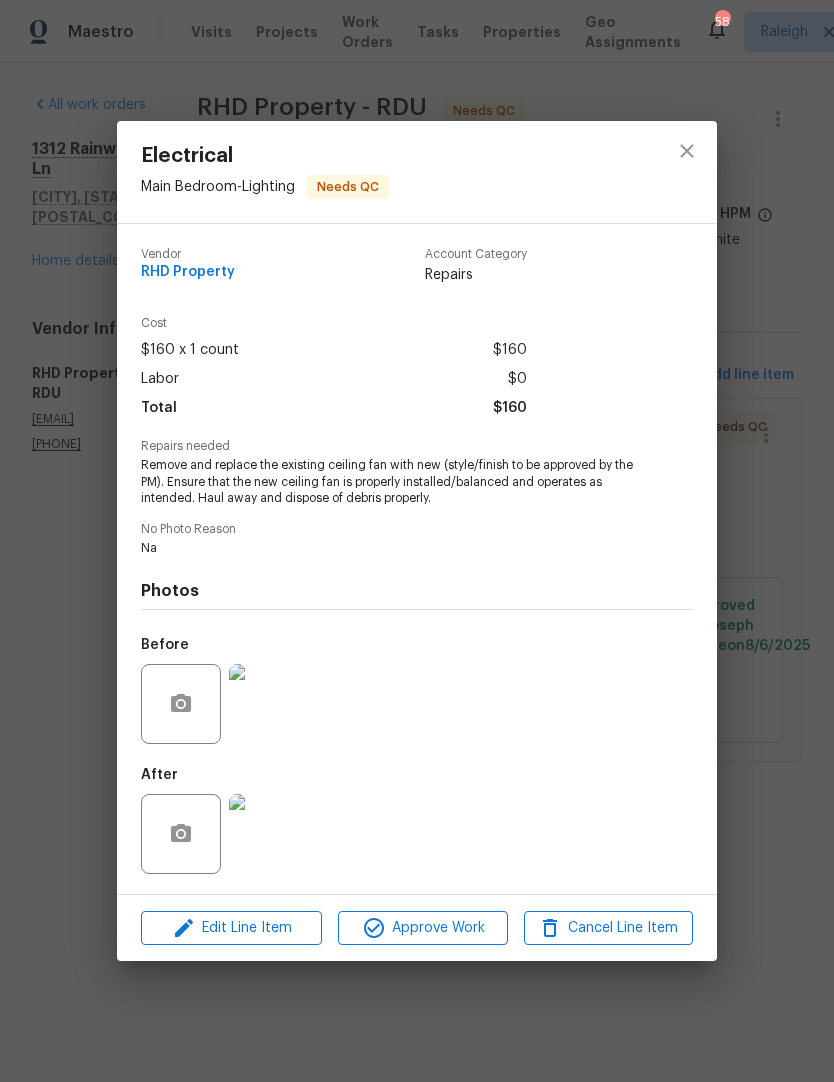 click at bounding box center [269, 834] 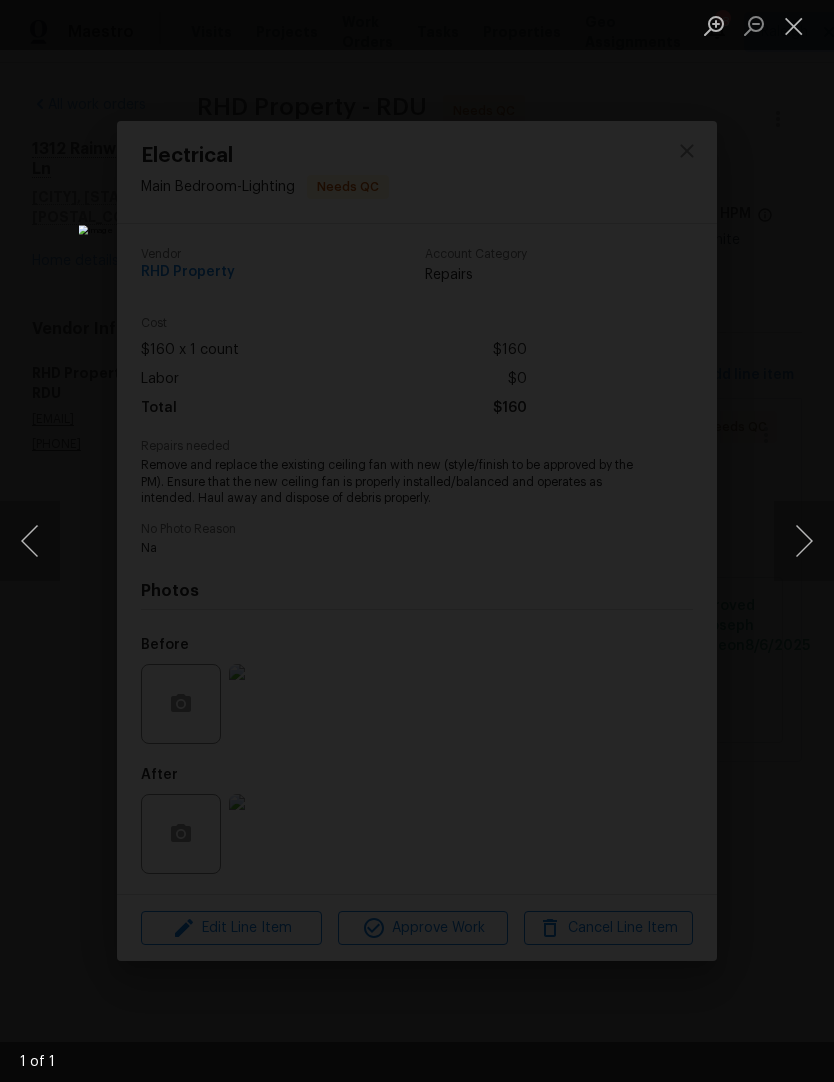click at bounding box center [794, 25] 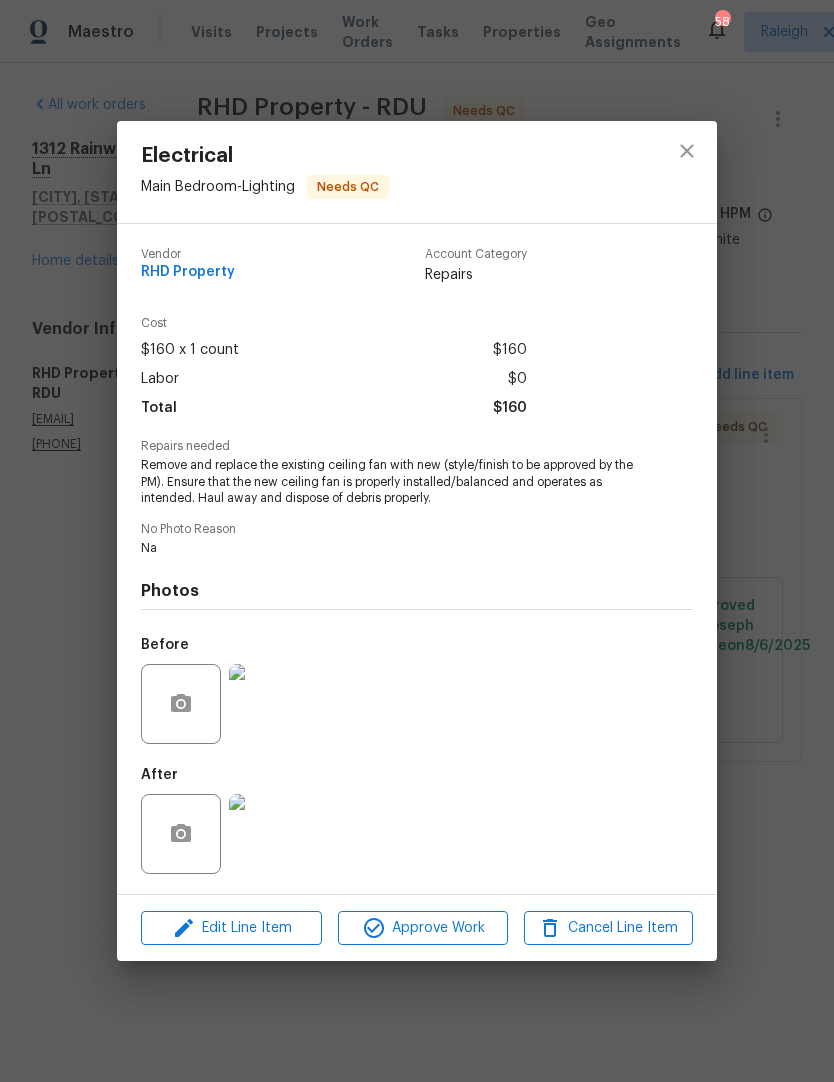 click at bounding box center (269, 704) 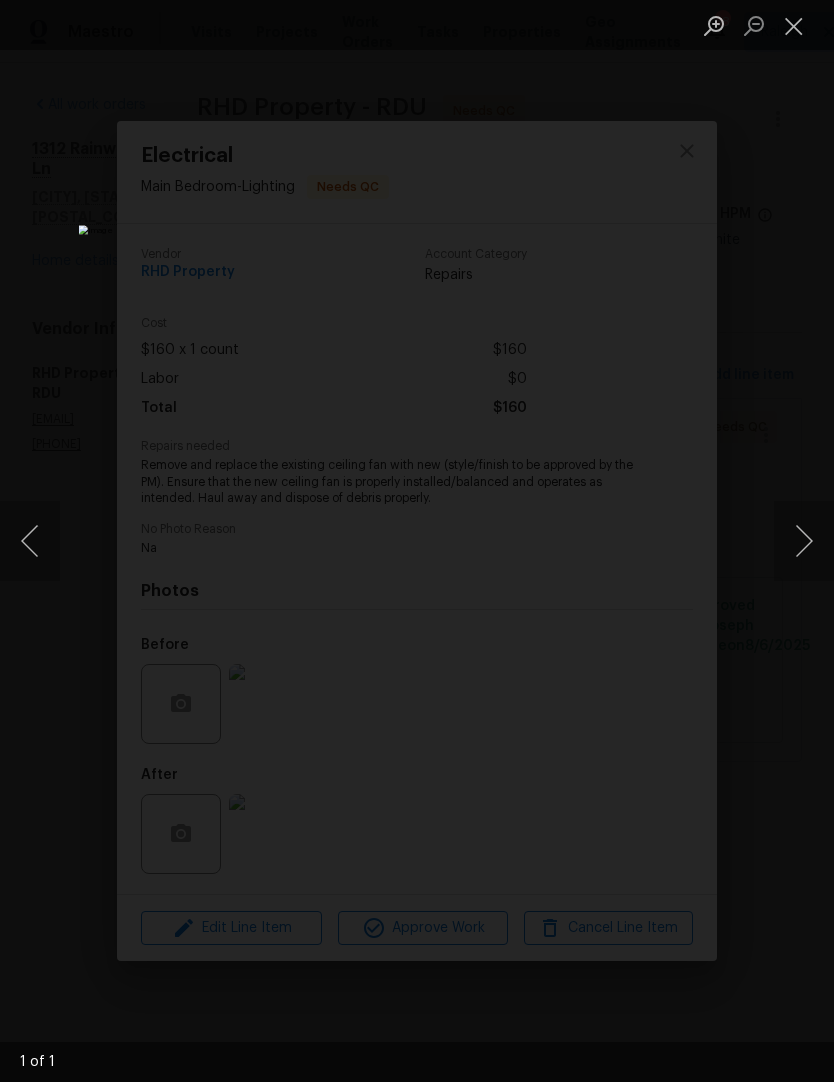 click at bounding box center [794, 25] 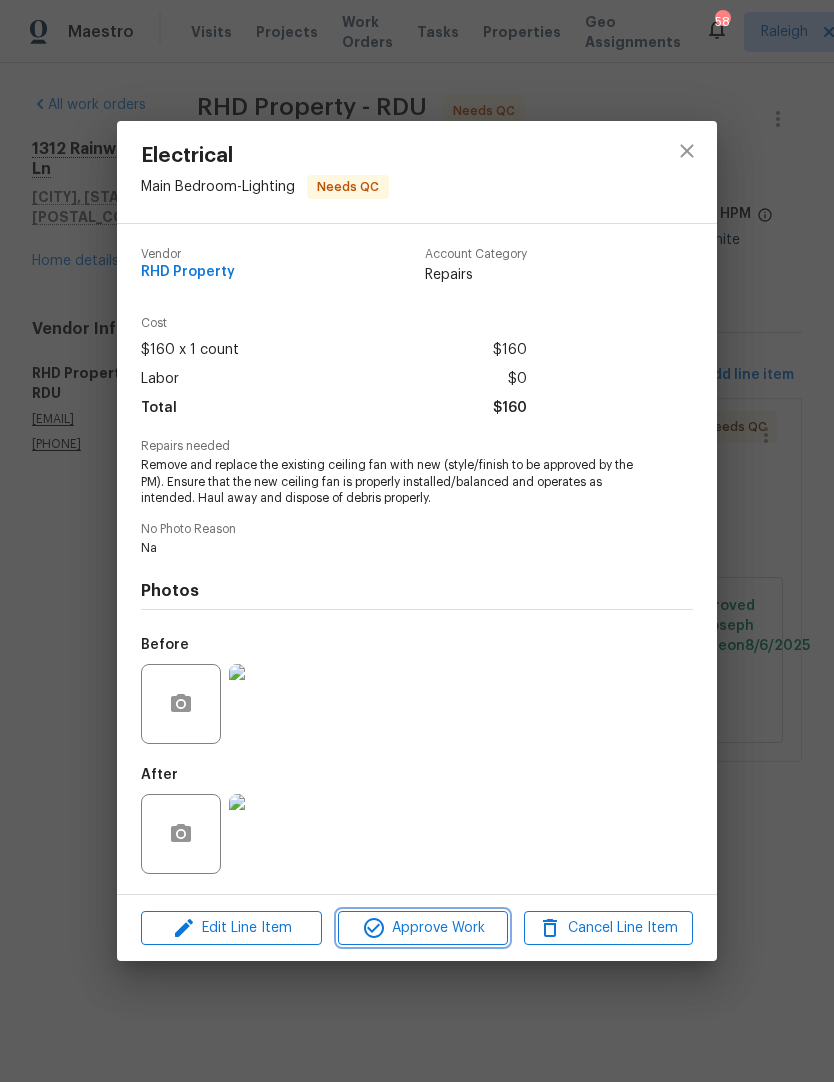 click on "Approve Work" at bounding box center (422, 928) 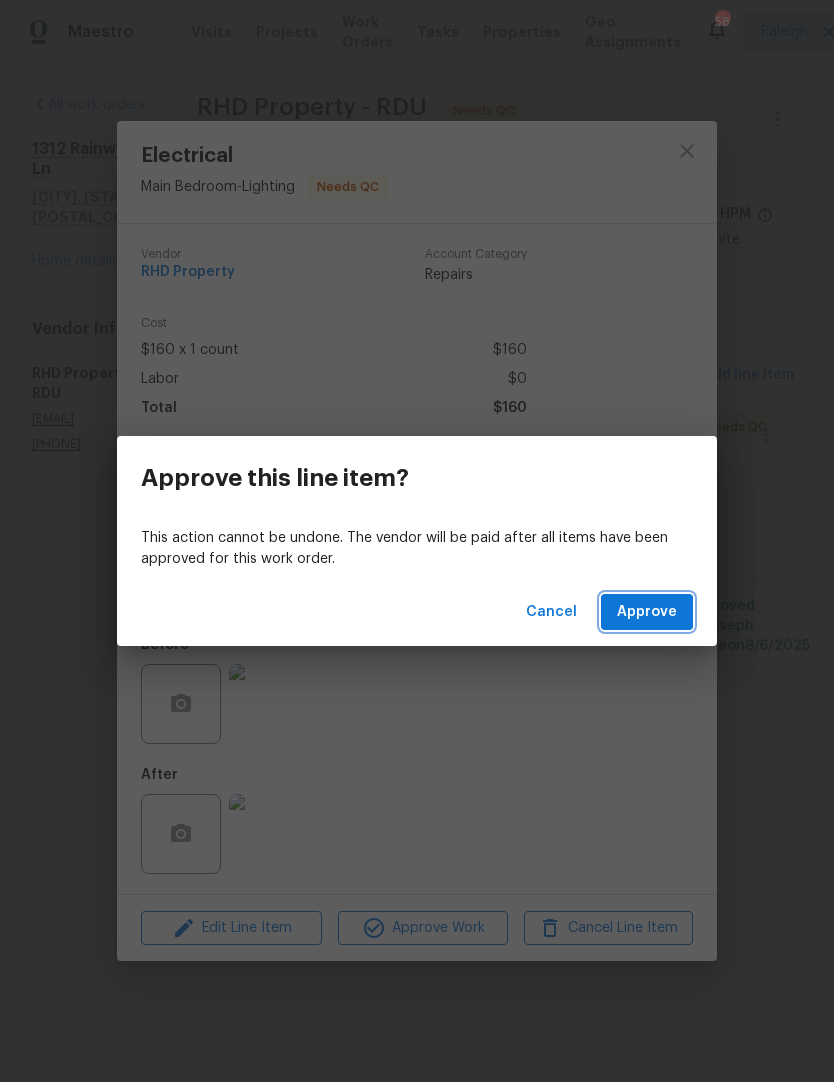 click on "Approve" at bounding box center (647, 612) 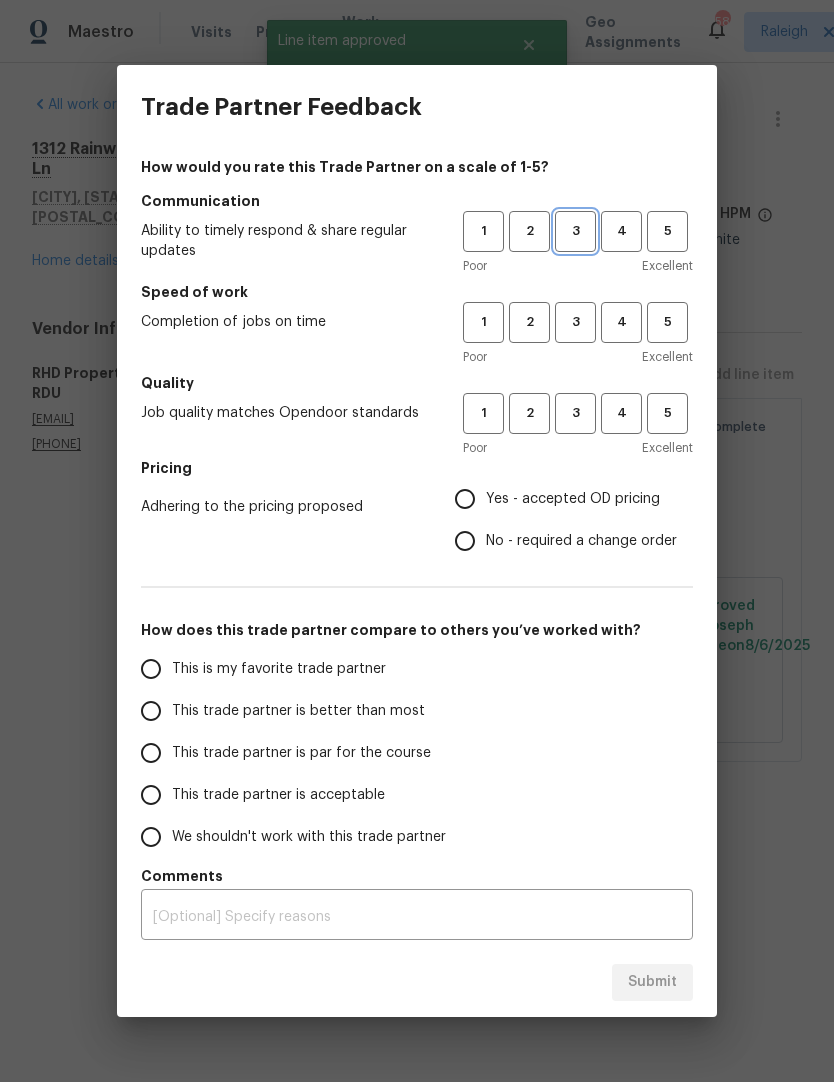 click on "3" at bounding box center (575, 231) 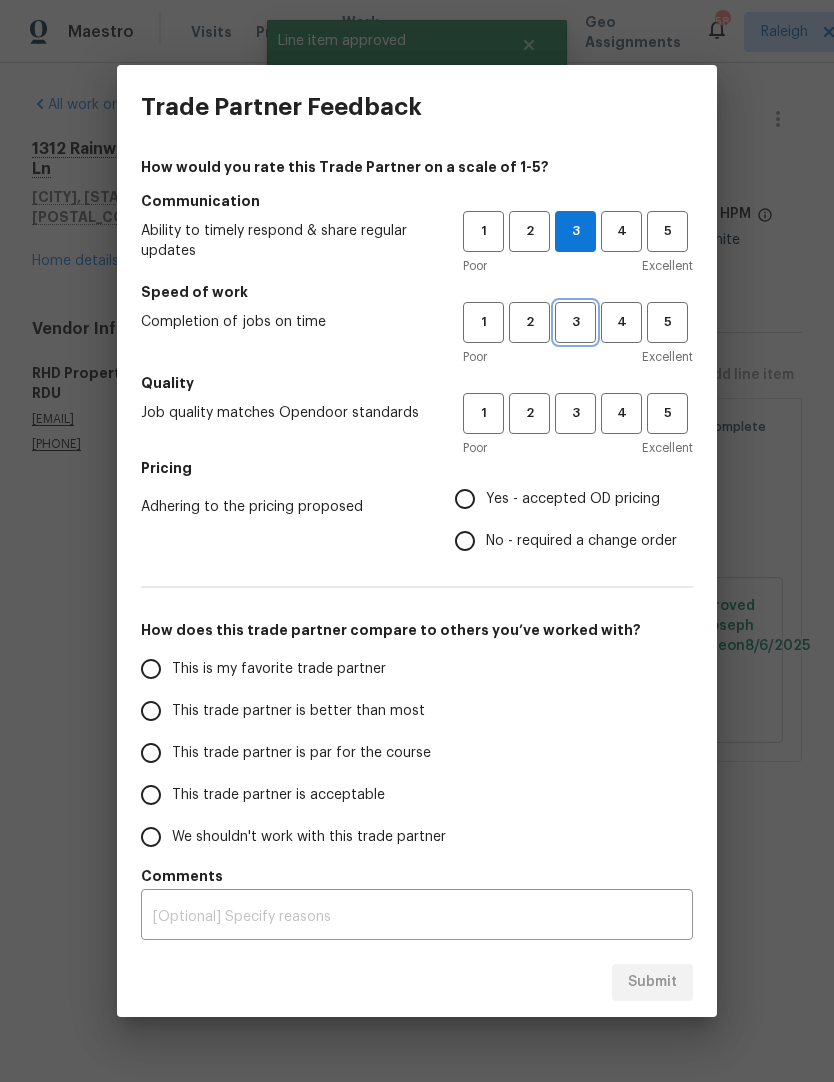click on "3" at bounding box center [575, 322] 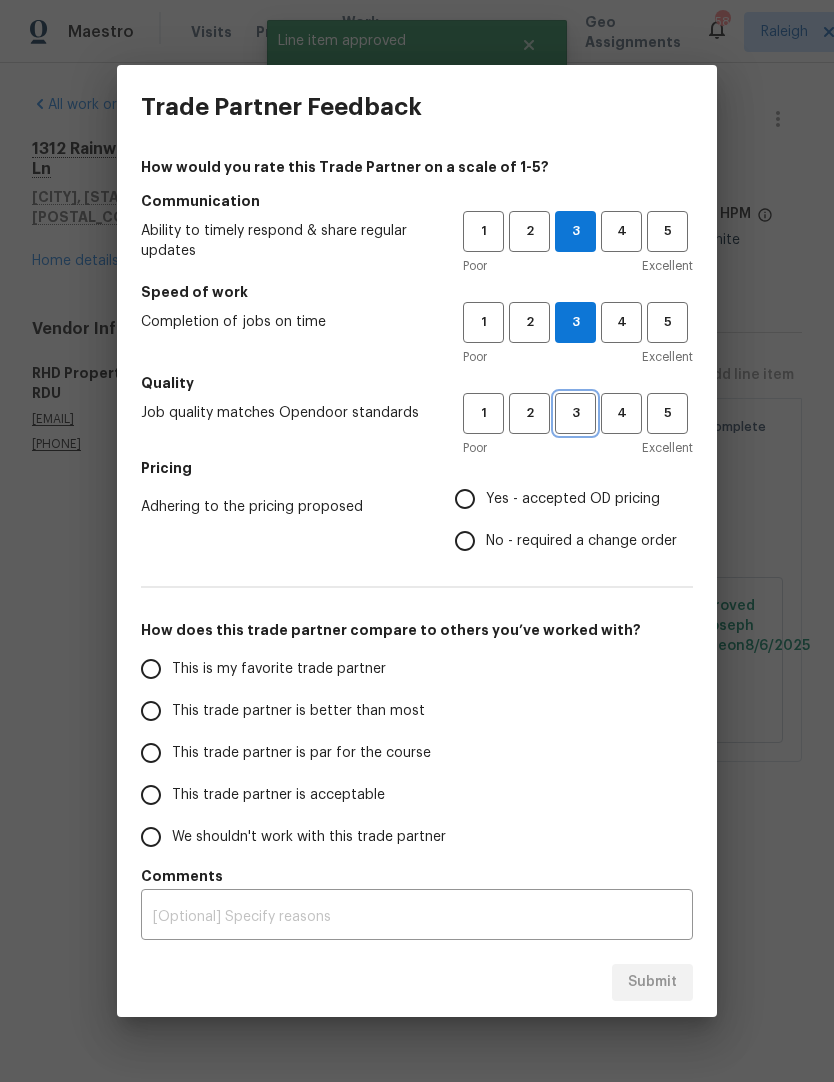 click on "3" at bounding box center (575, 413) 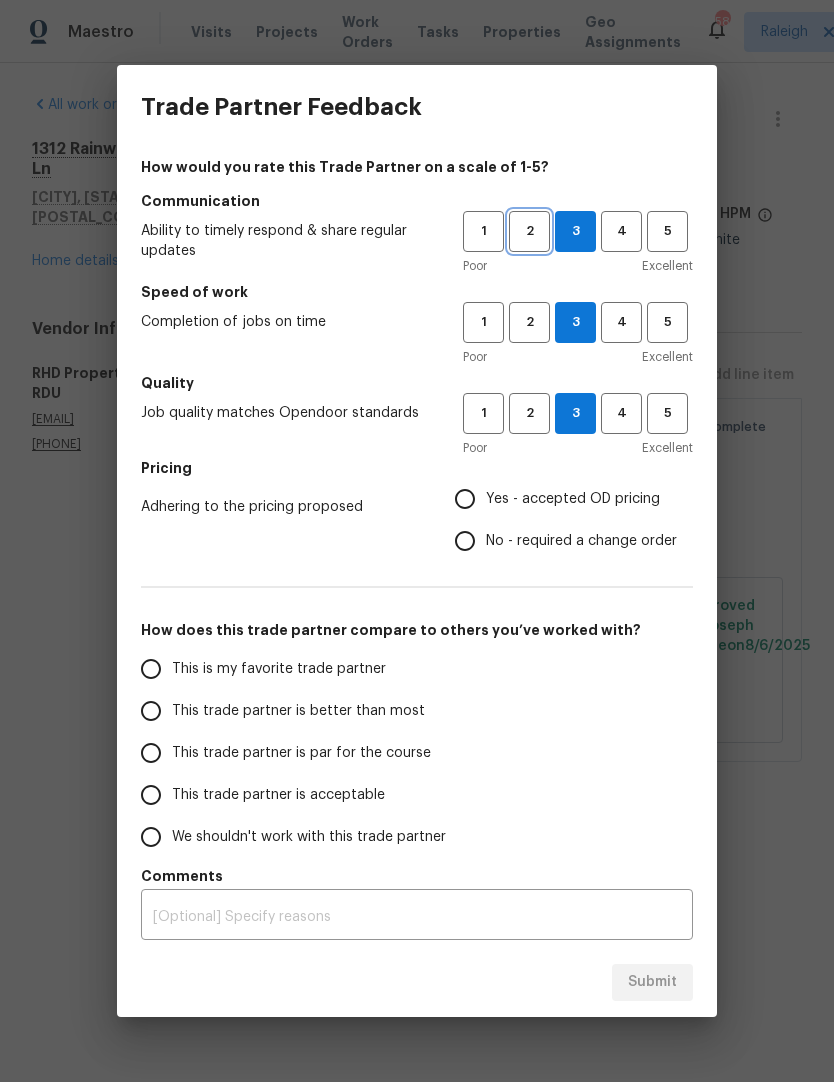 click on "2" at bounding box center [529, 231] 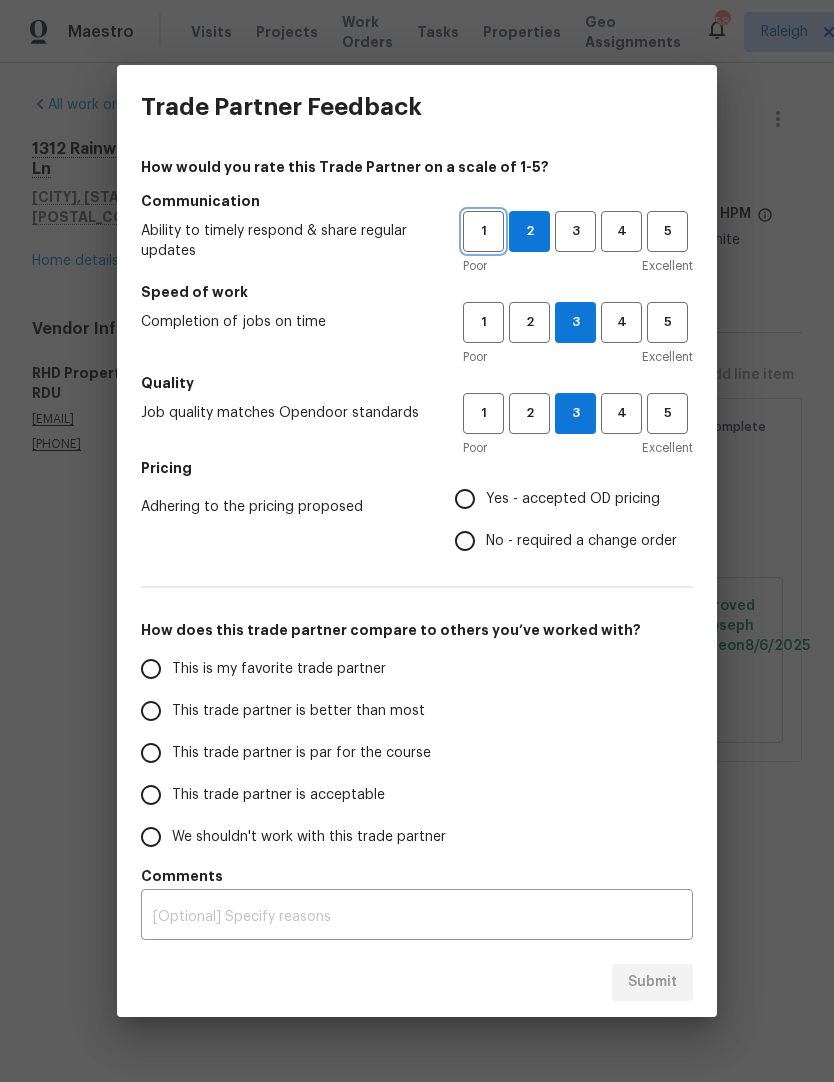 click on "1" at bounding box center (483, 231) 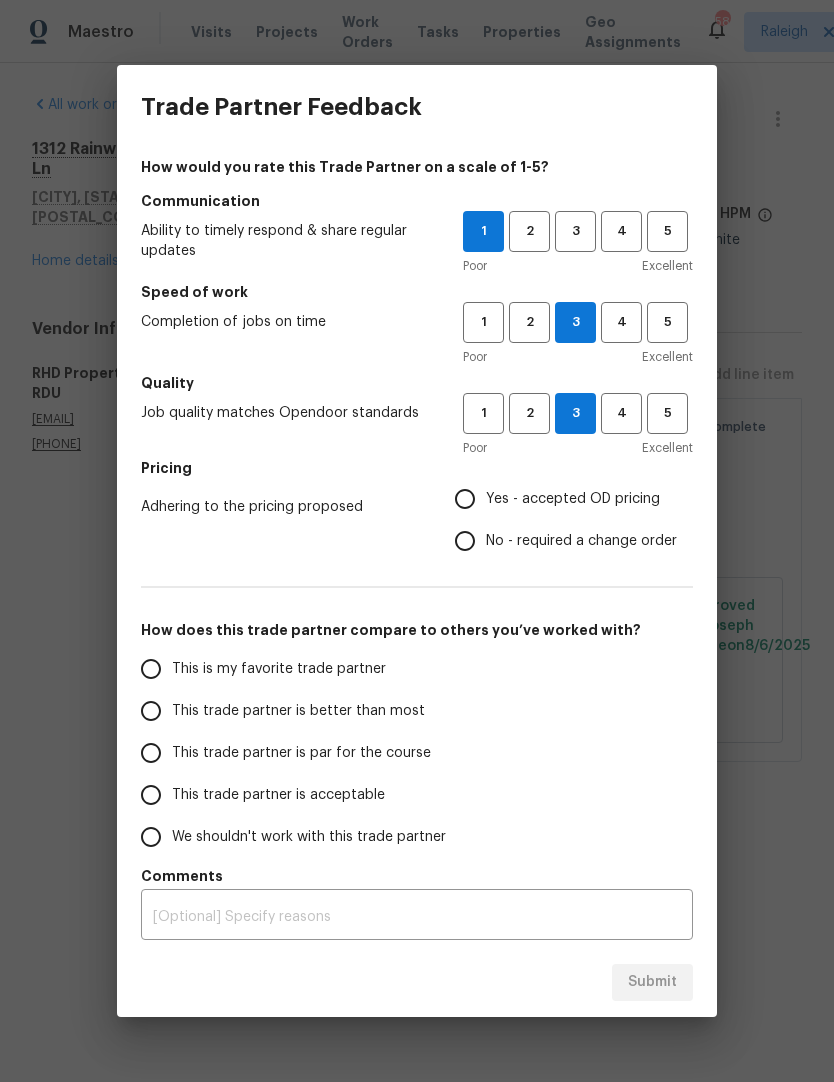 click on "This trade partner is acceptable" at bounding box center (288, 795) 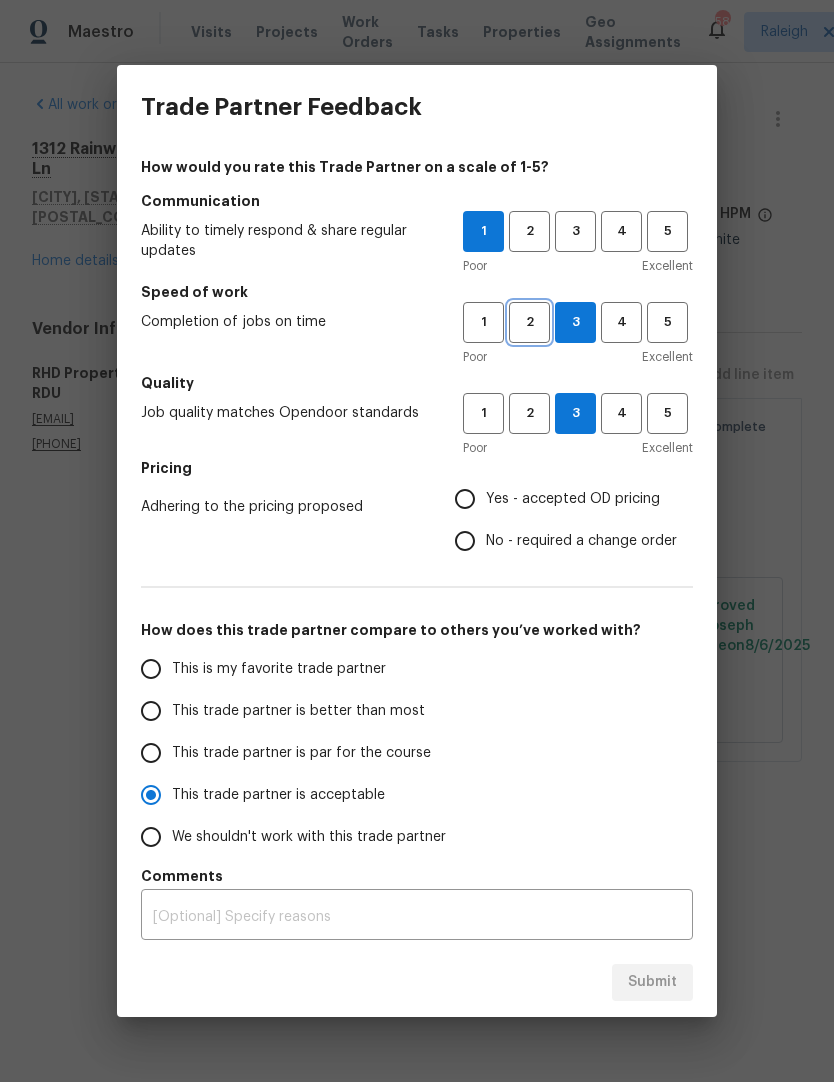 click on "2" at bounding box center [529, 322] 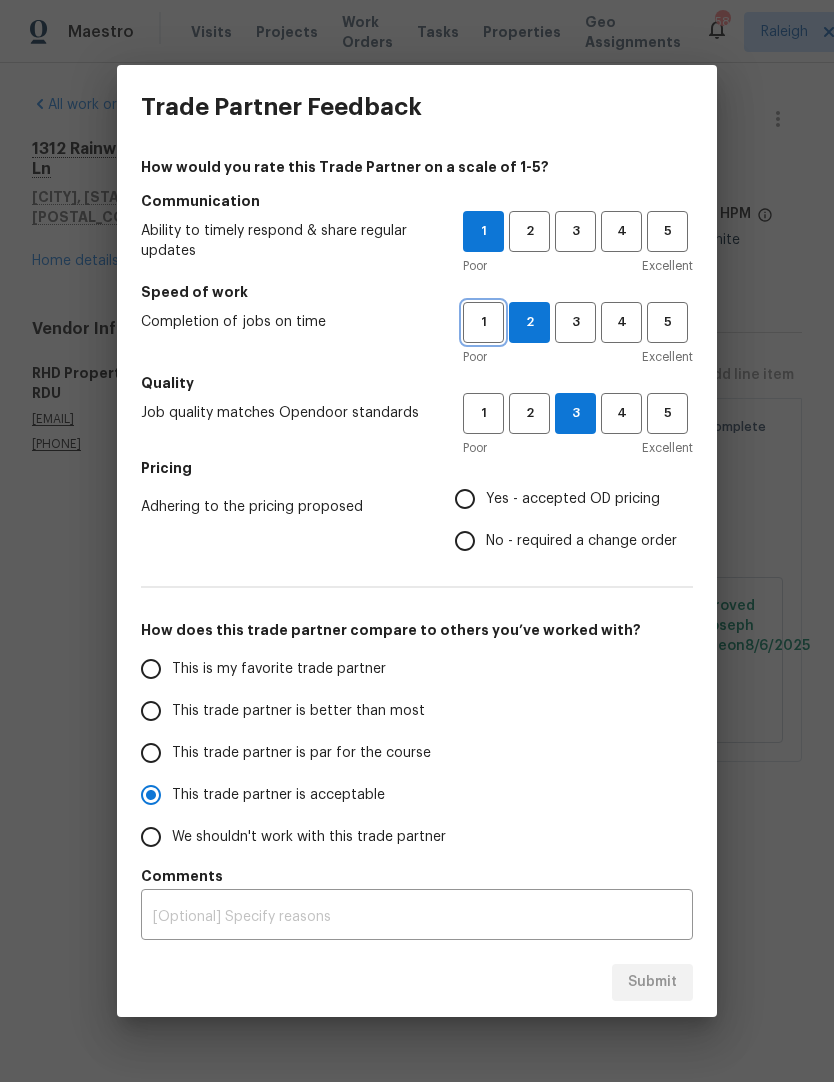 click on "1" at bounding box center (483, 322) 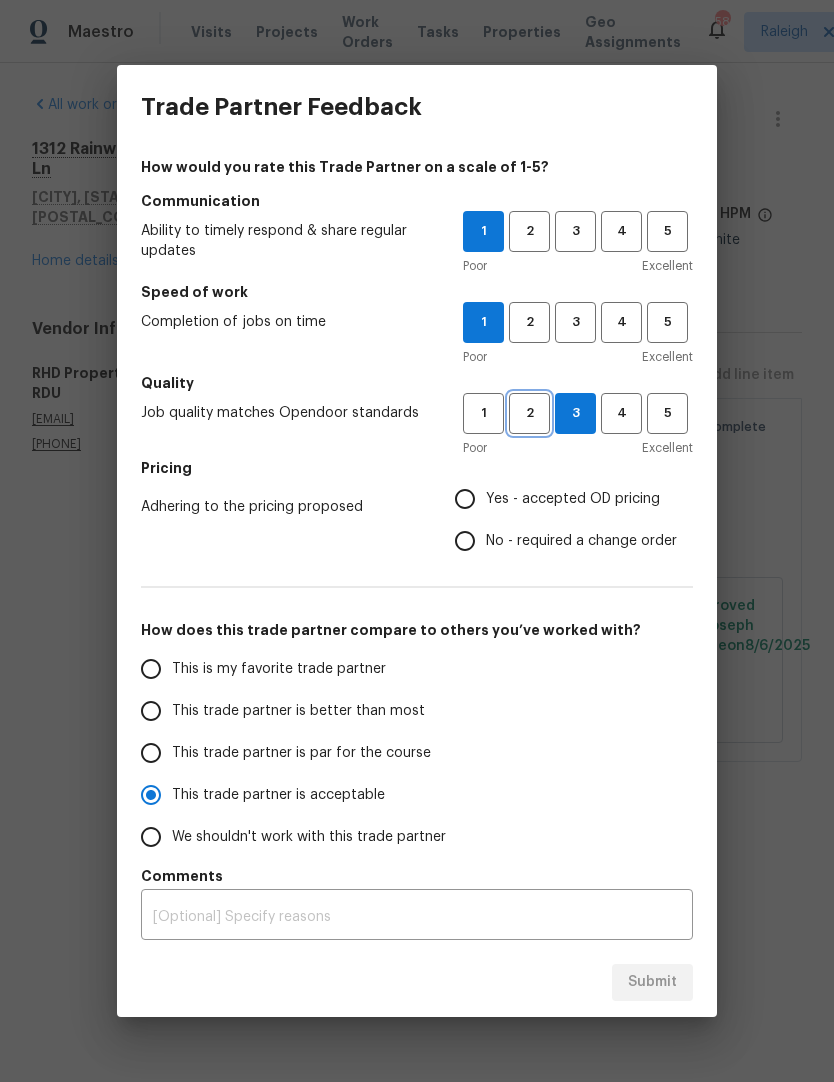 click on "2" at bounding box center [529, 413] 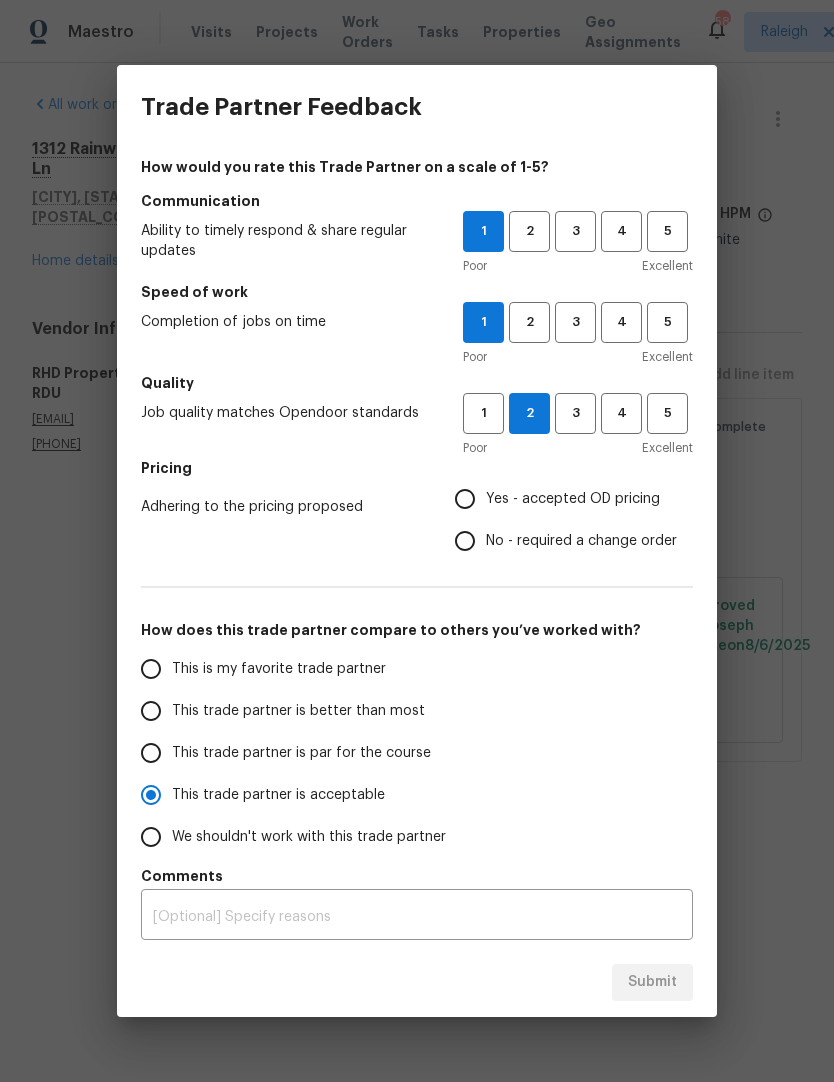 click on "No - required a change order" at bounding box center [465, 541] 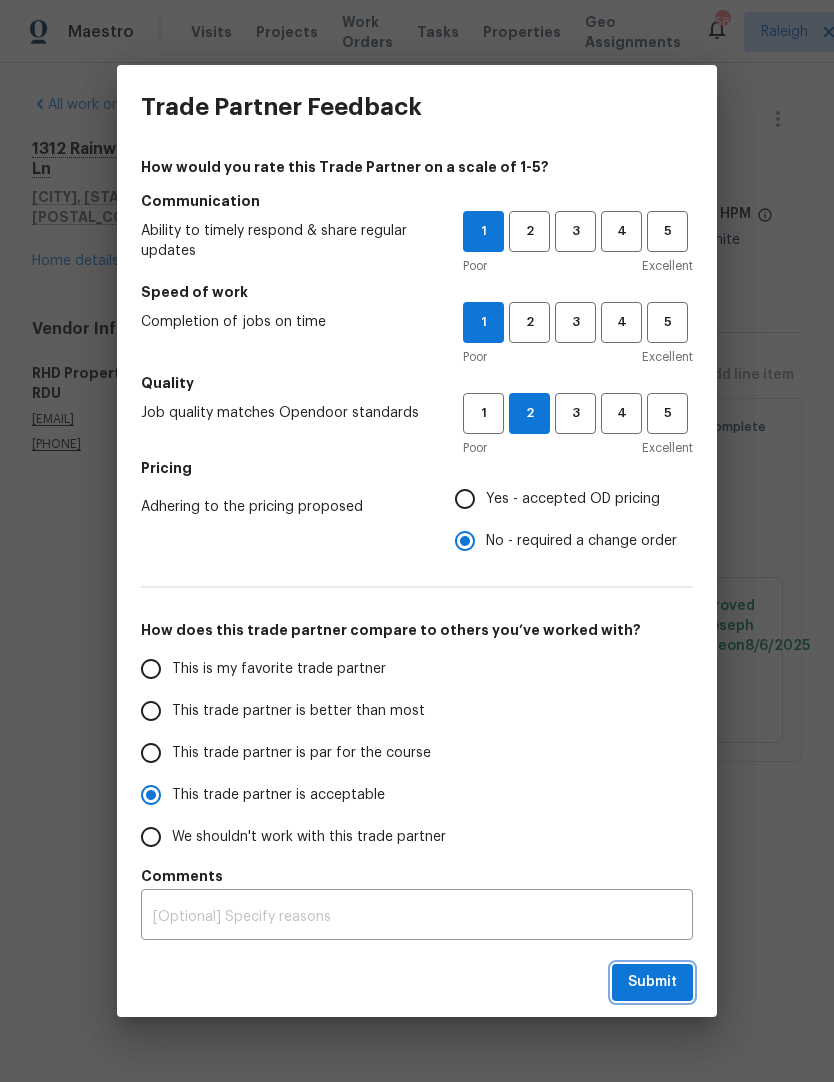 click on "Submit" at bounding box center [652, 982] 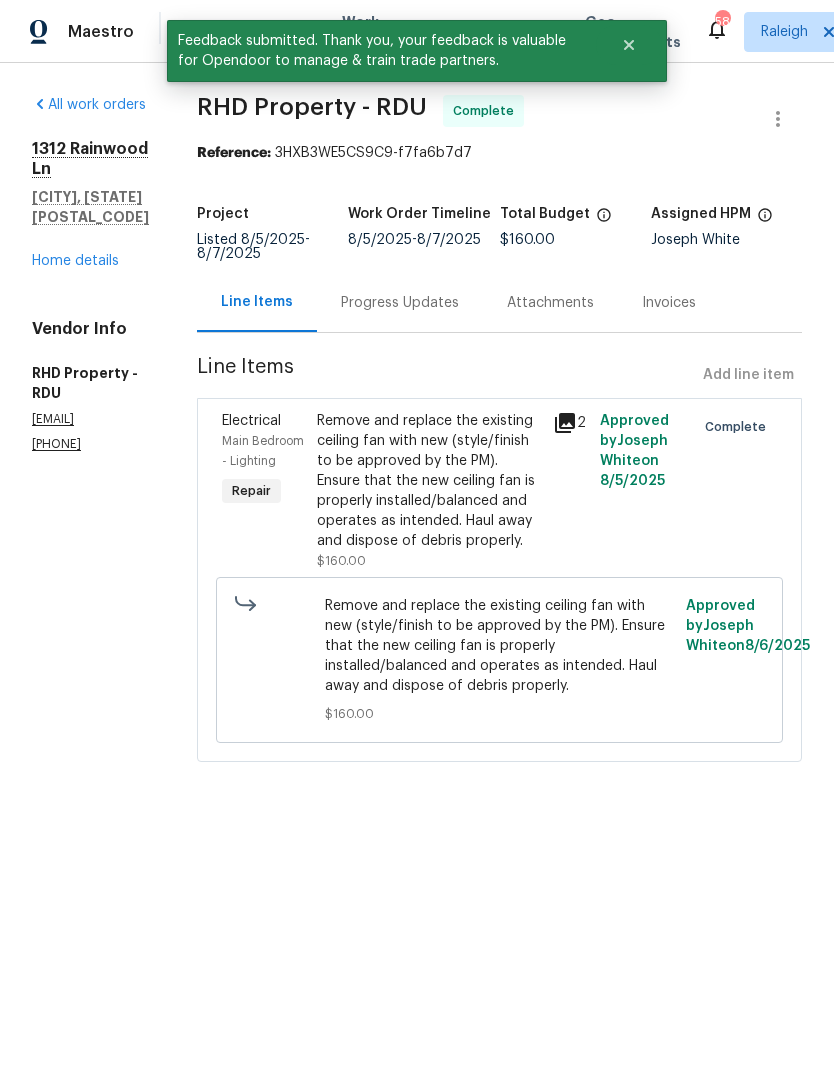 click on "Home details" at bounding box center (75, 261) 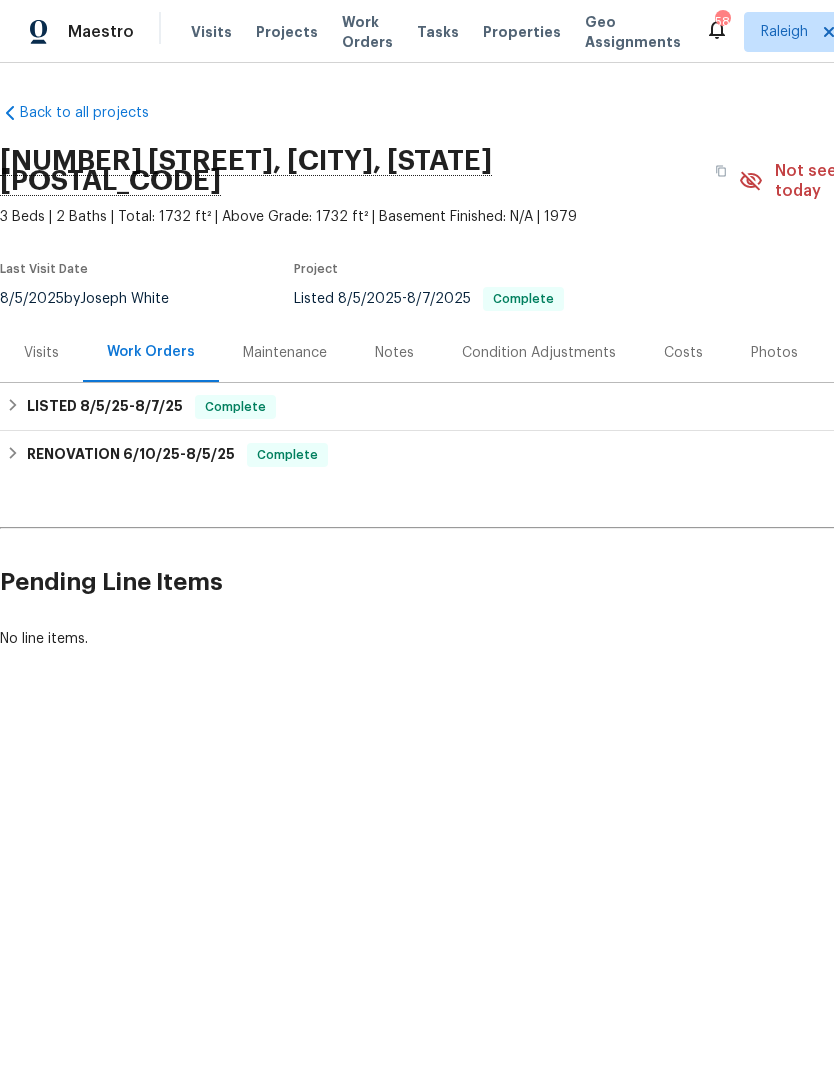 scroll, scrollTop: 0, scrollLeft: 0, axis: both 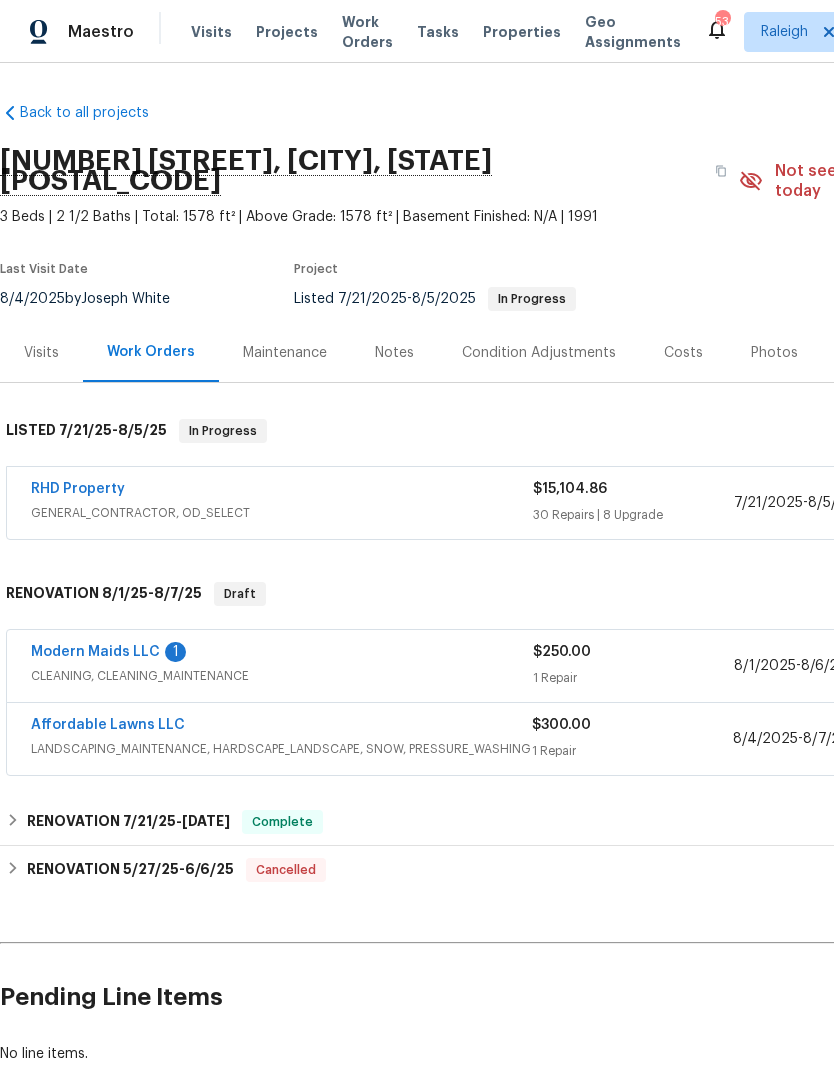 click on "Modern Maids LLC" at bounding box center [95, 652] 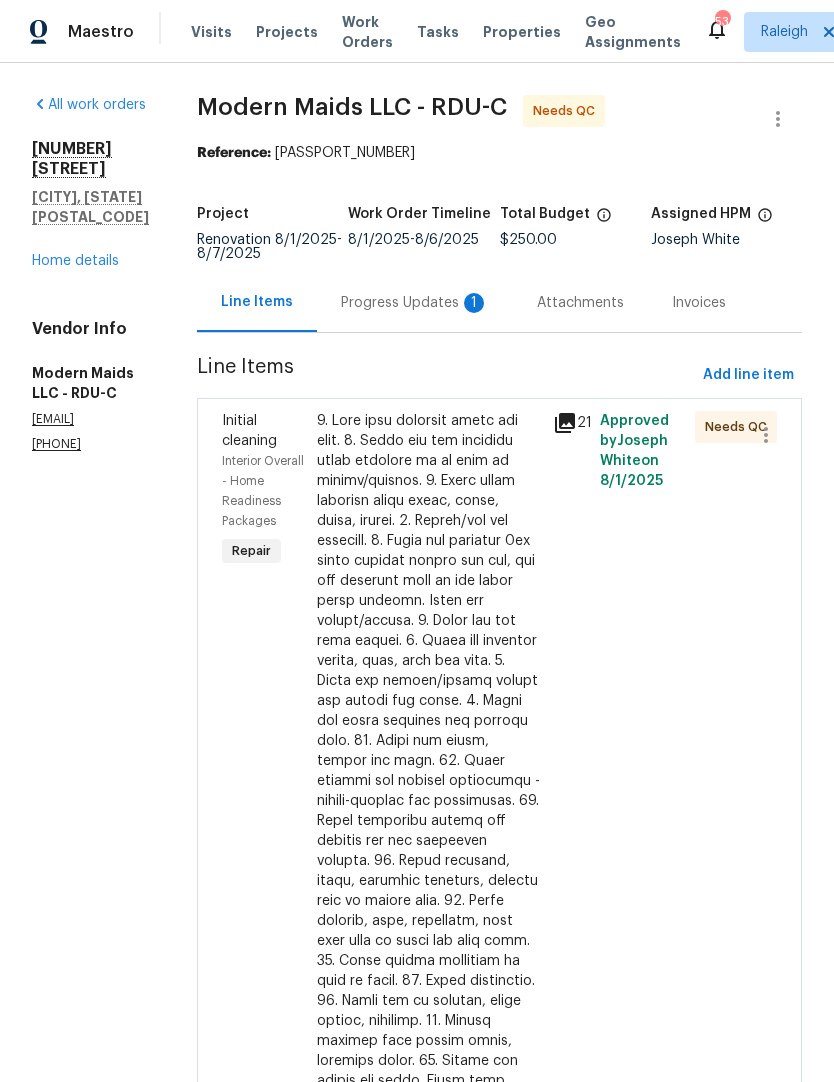 click on "Progress Updates 1" at bounding box center (415, 302) 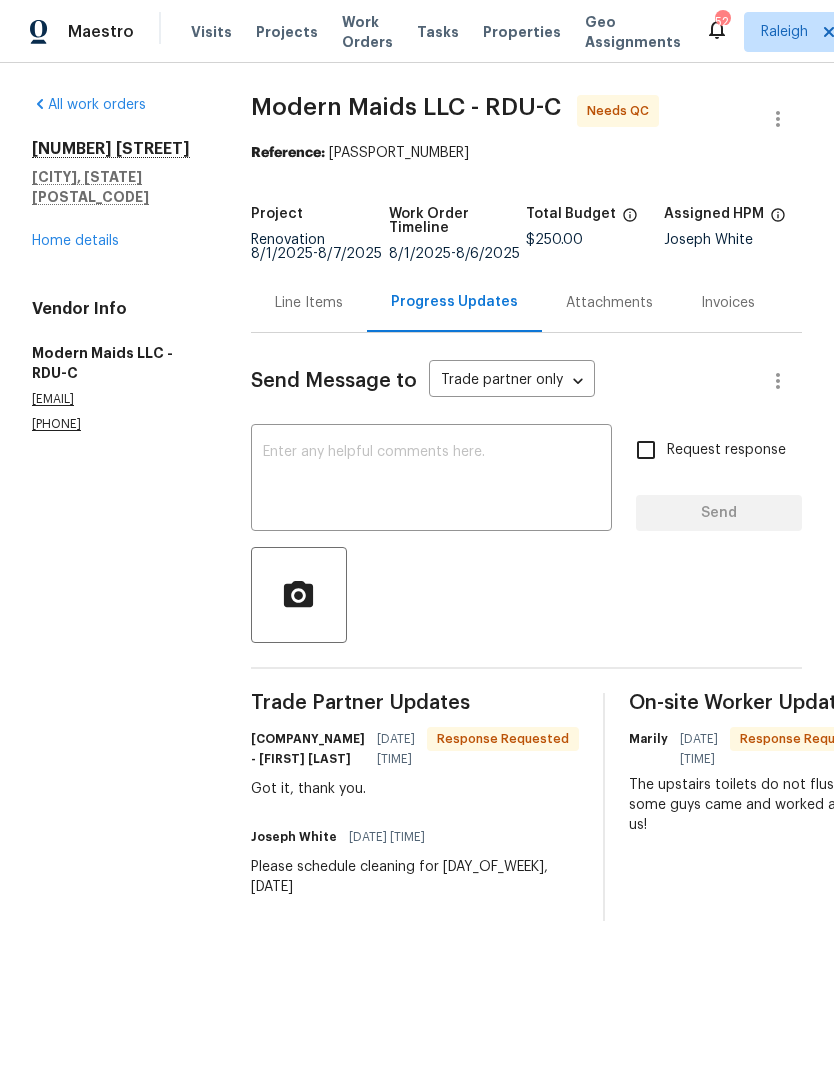 click on "Line Items" at bounding box center [309, 303] 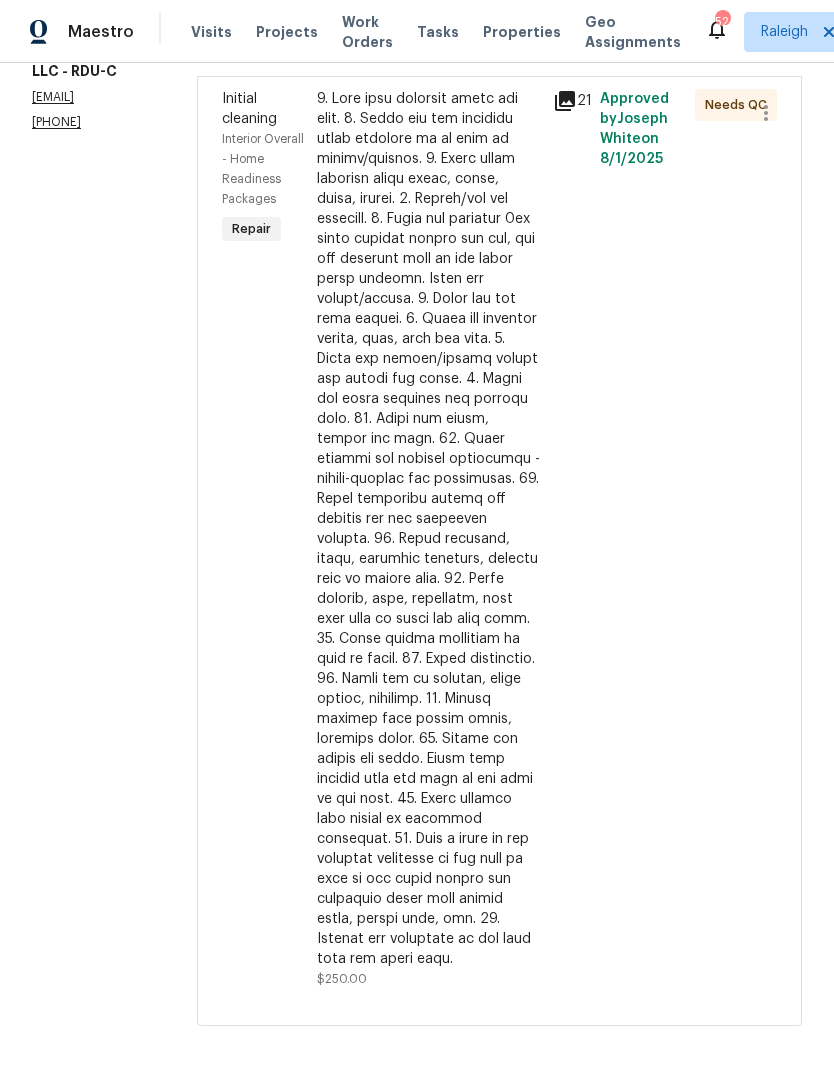 scroll, scrollTop: 321, scrollLeft: 0, axis: vertical 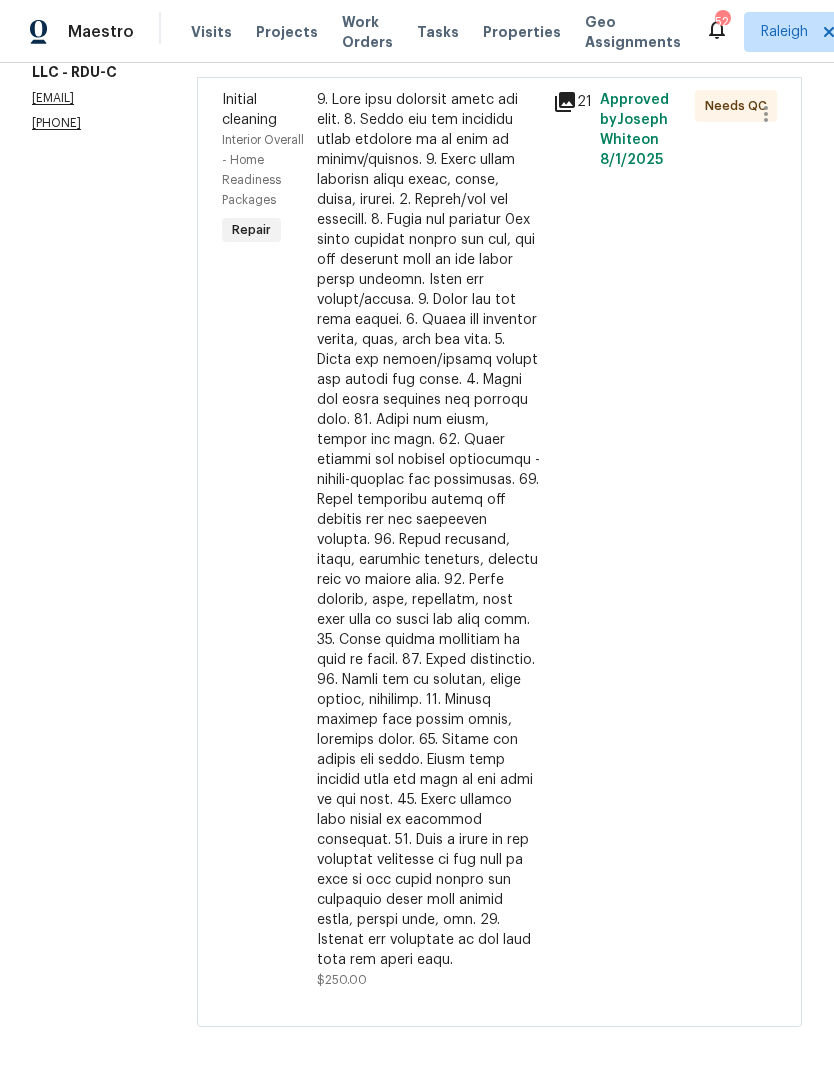 click at bounding box center (429, 530) 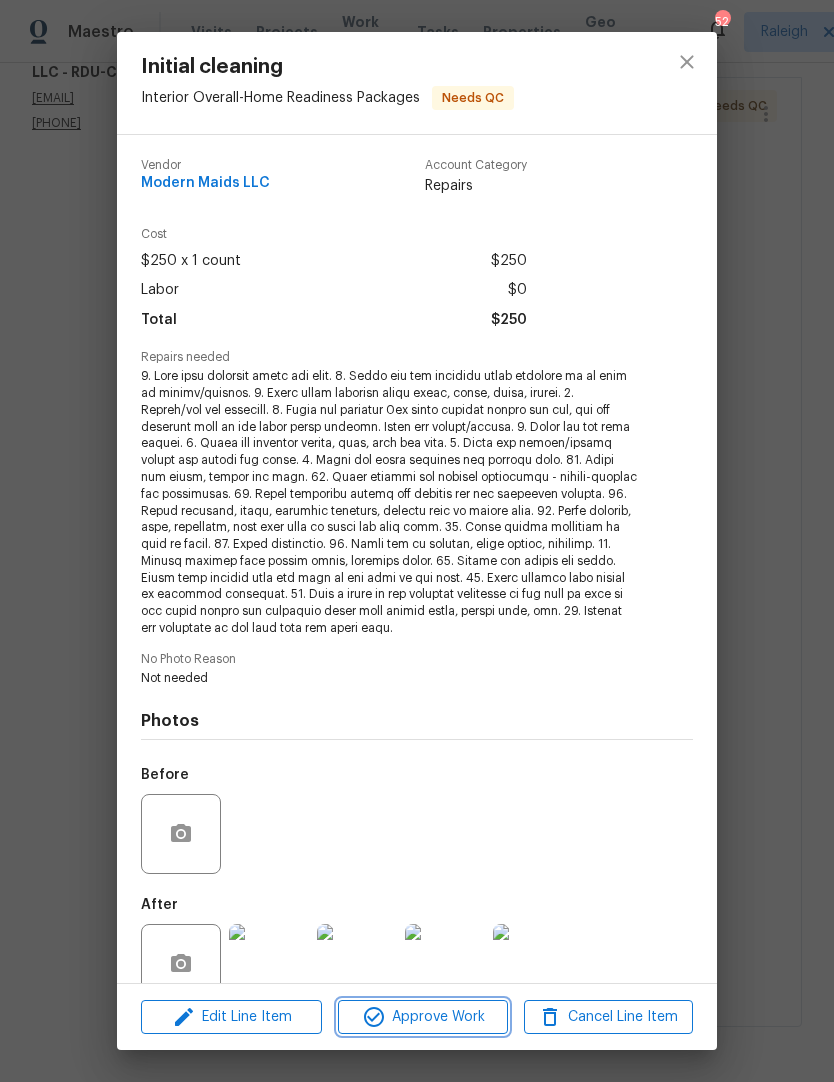 click on "Approve Work" at bounding box center [422, 1017] 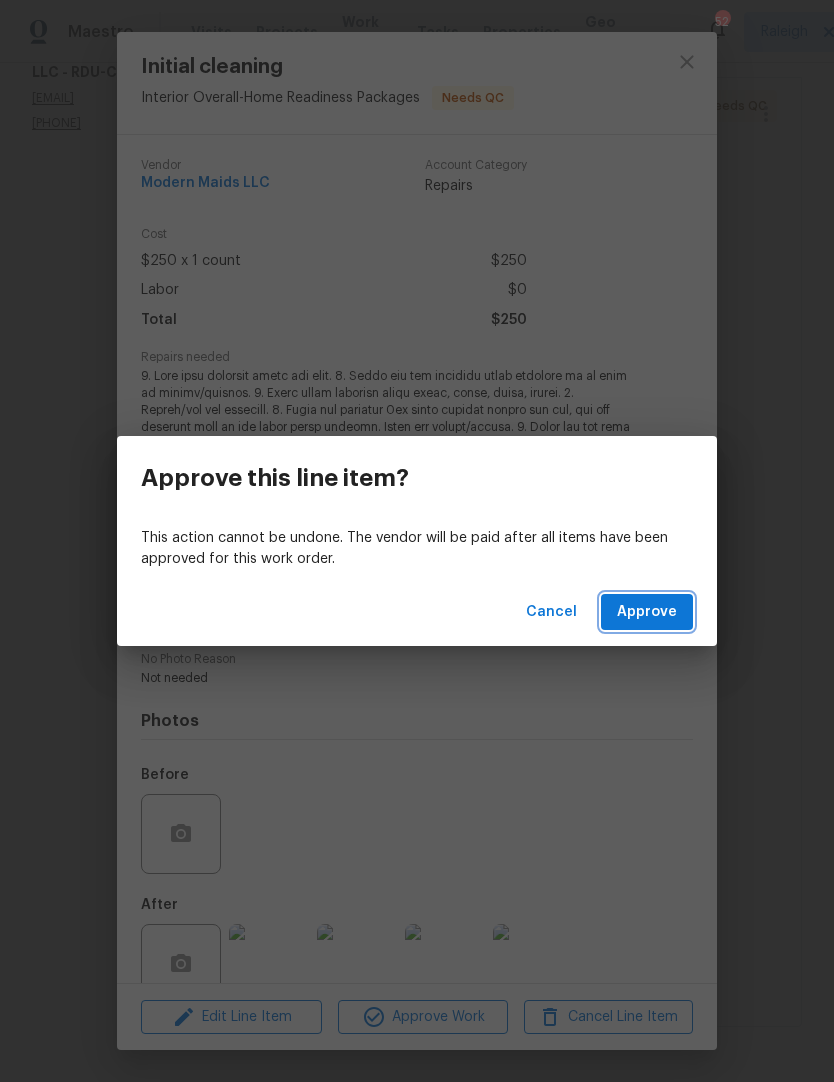 click on "Approve" at bounding box center (647, 612) 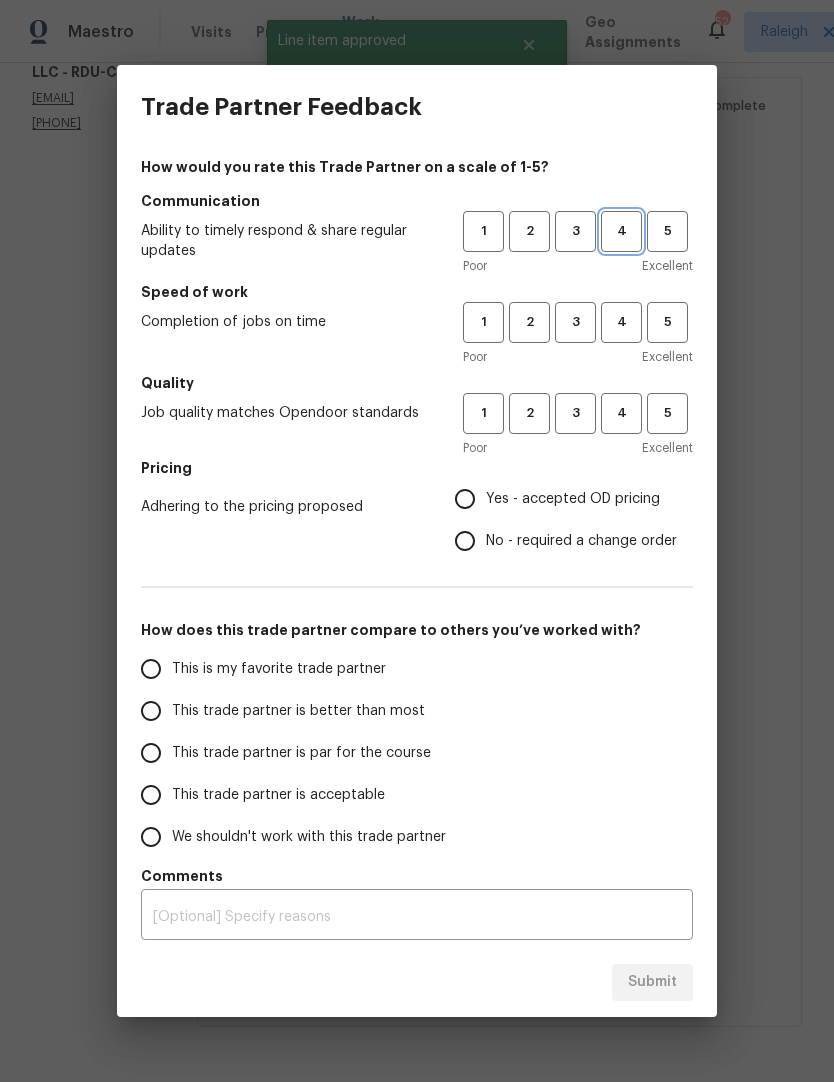 click on "4" at bounding box center (621, 231) 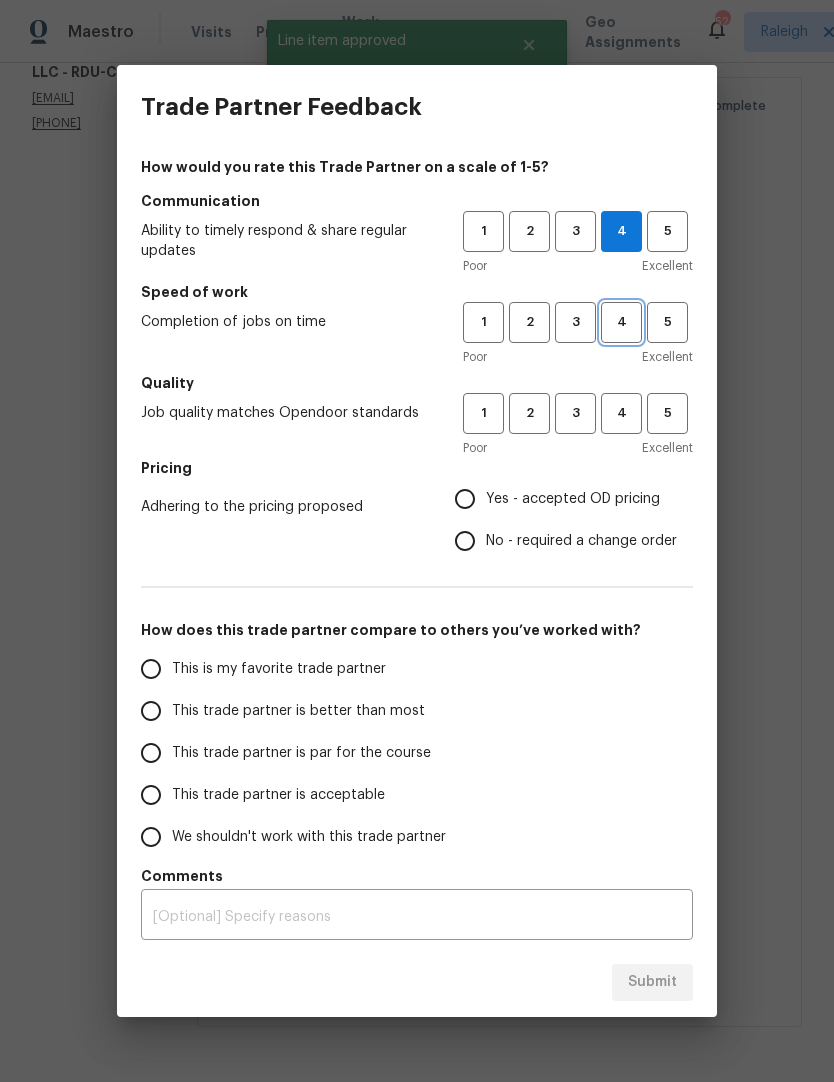 click on "4" at bounding box center (621, 322) 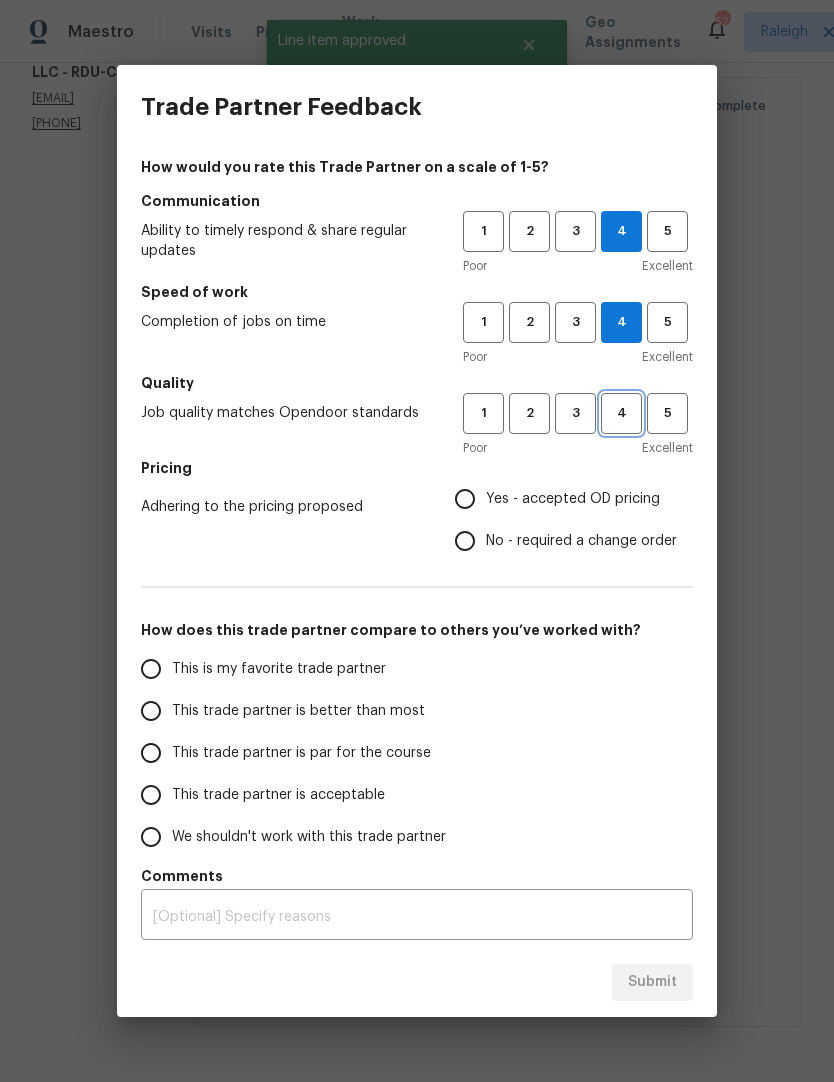 click on "4" at bounding box center [621, 413] 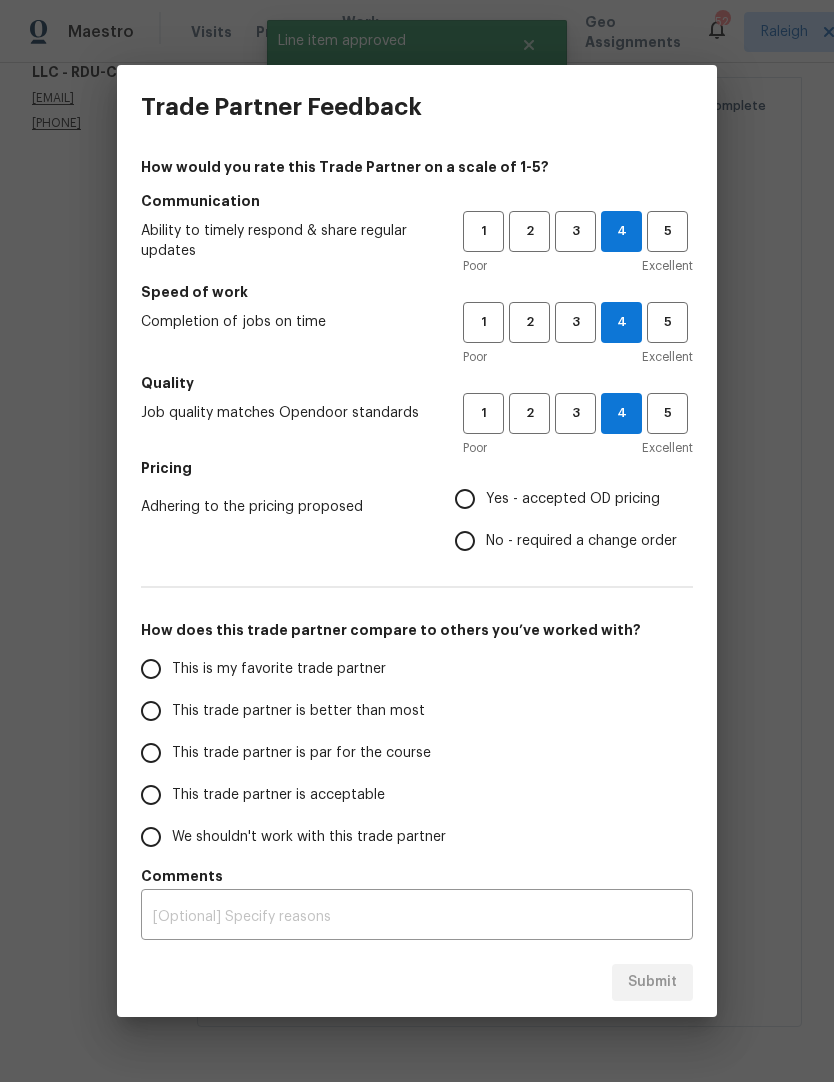 click on "Yes - accepted OD pricing" at bounding box center (560, 499) 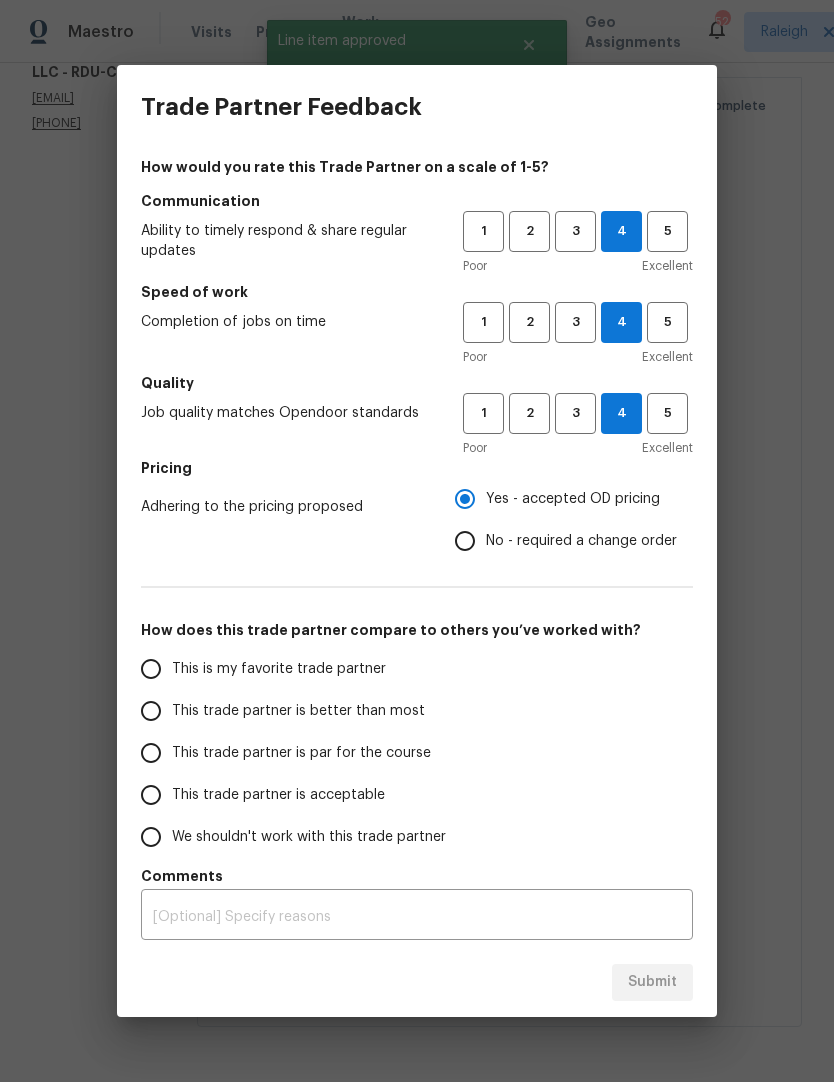click on "This trade partner is par for the course" at bounding box center [301, 753] 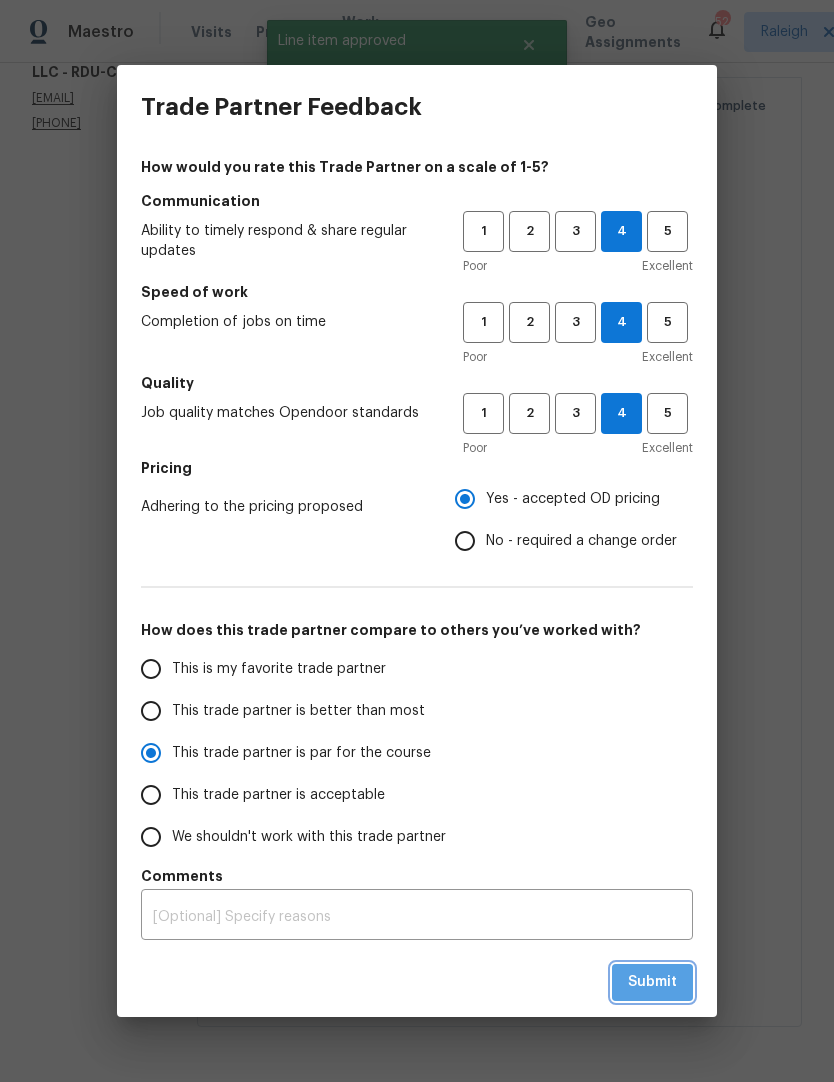 click on "Submit" at bounding box center (652, 982) 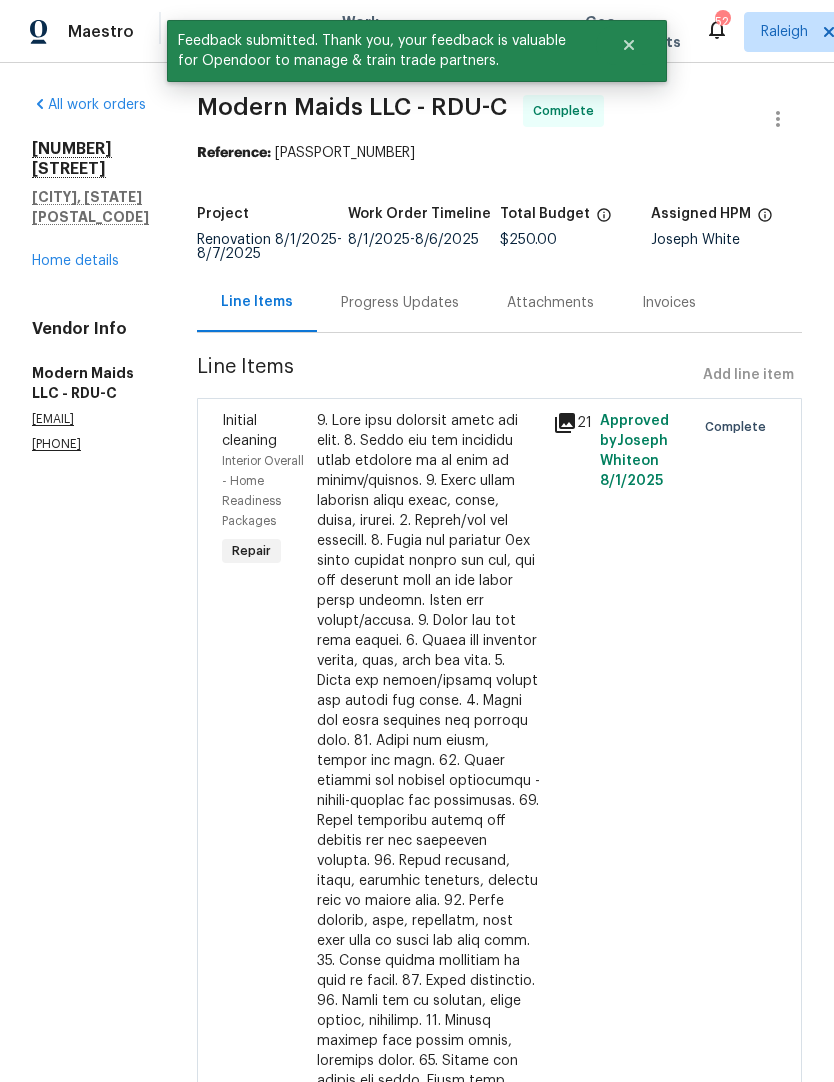 scroll, scrollTop: 0, scrollLeft: 0, axis: both 